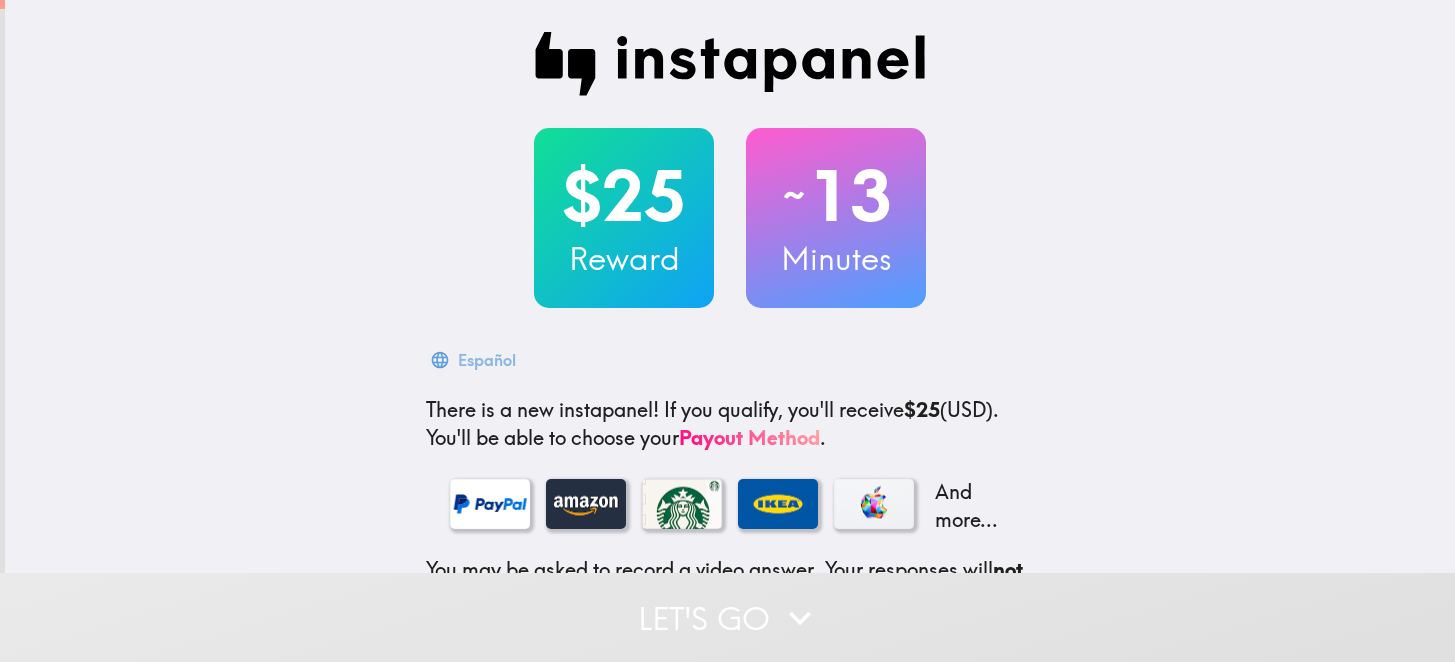 scroll, scrollTop: 0, scrollLeft: 0, axis: both 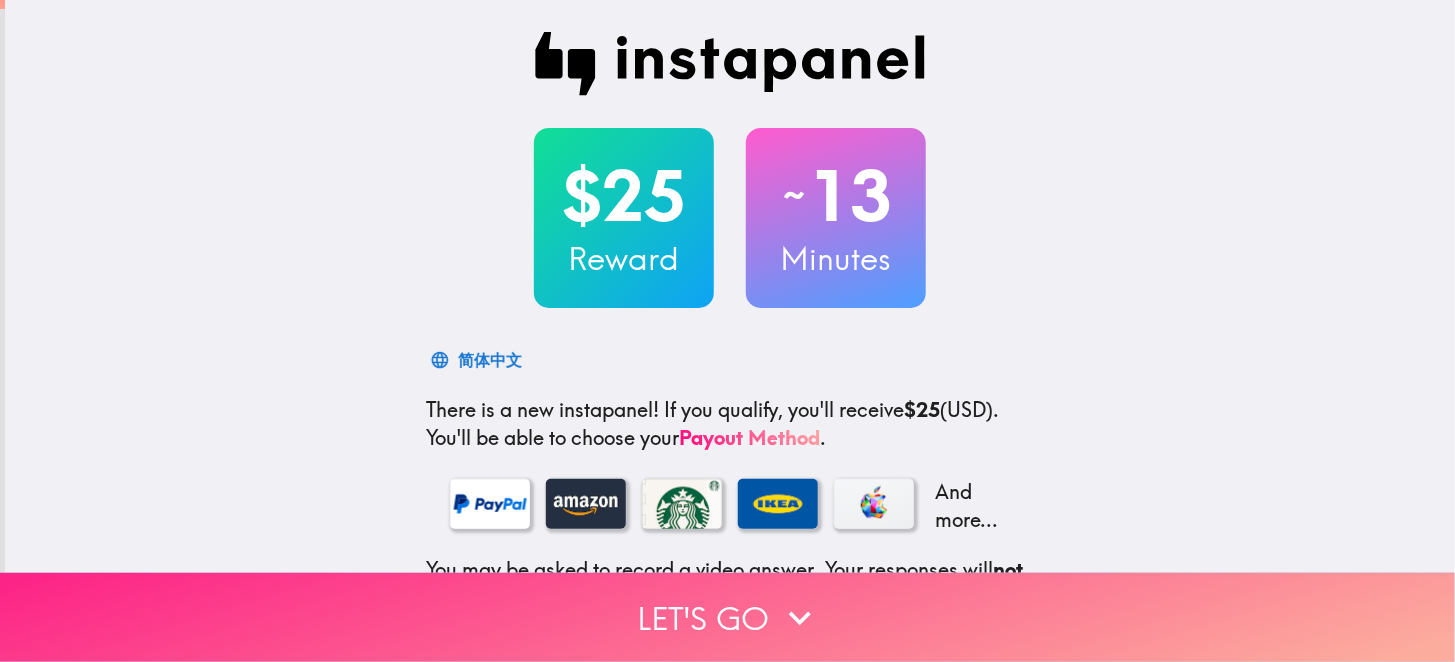 click on "Let's go" at bounding box center (727, 617) 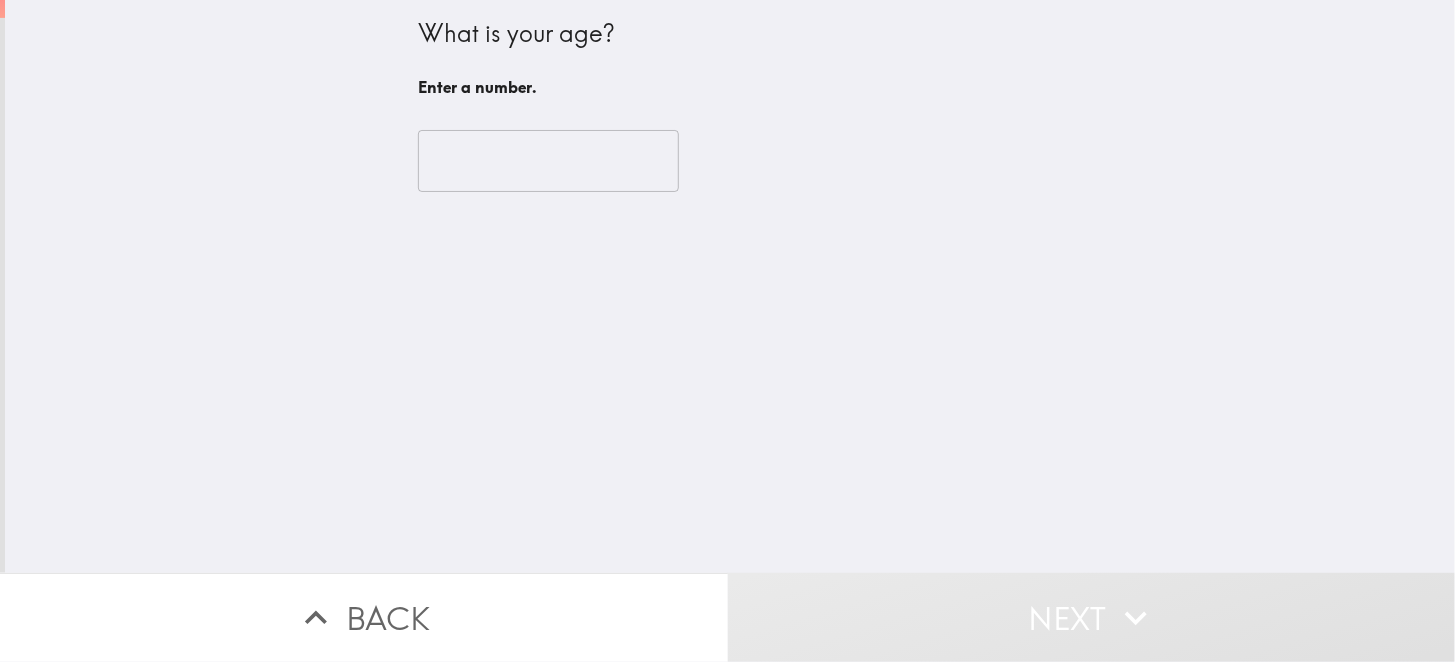 click at bounding box center [548, 161] 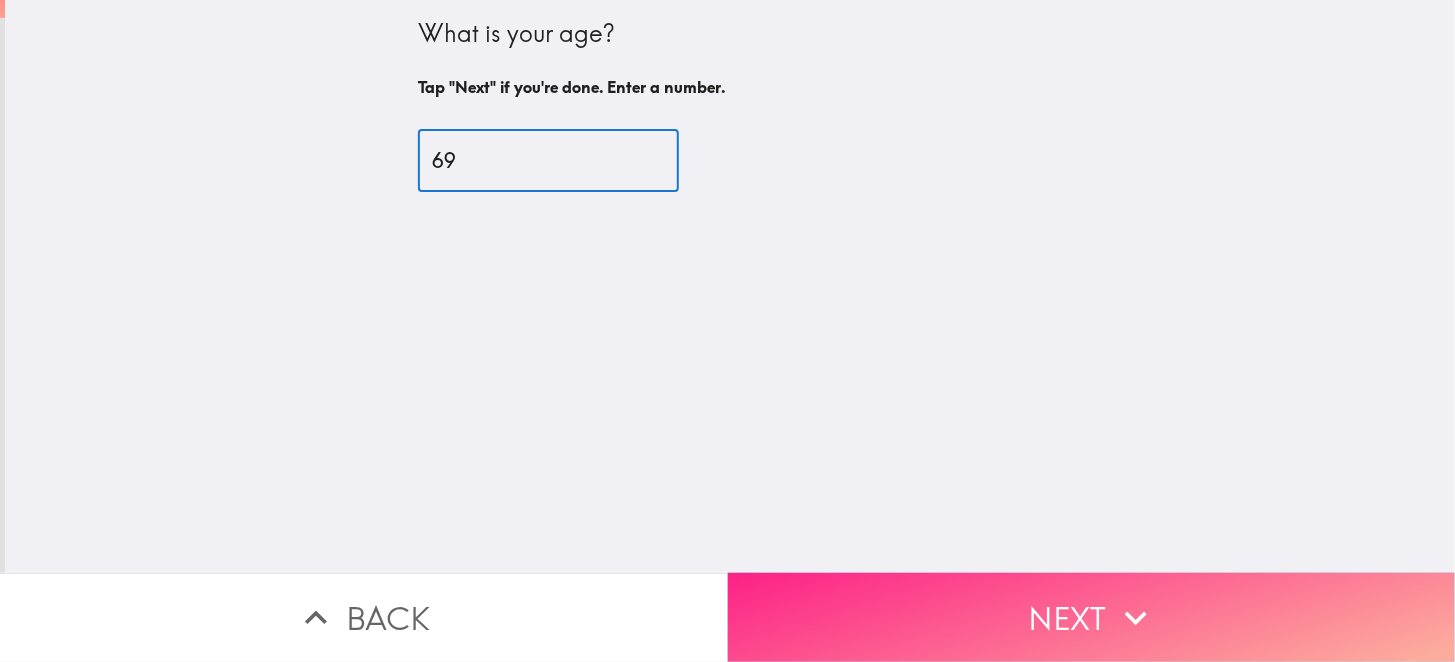 type on "69" 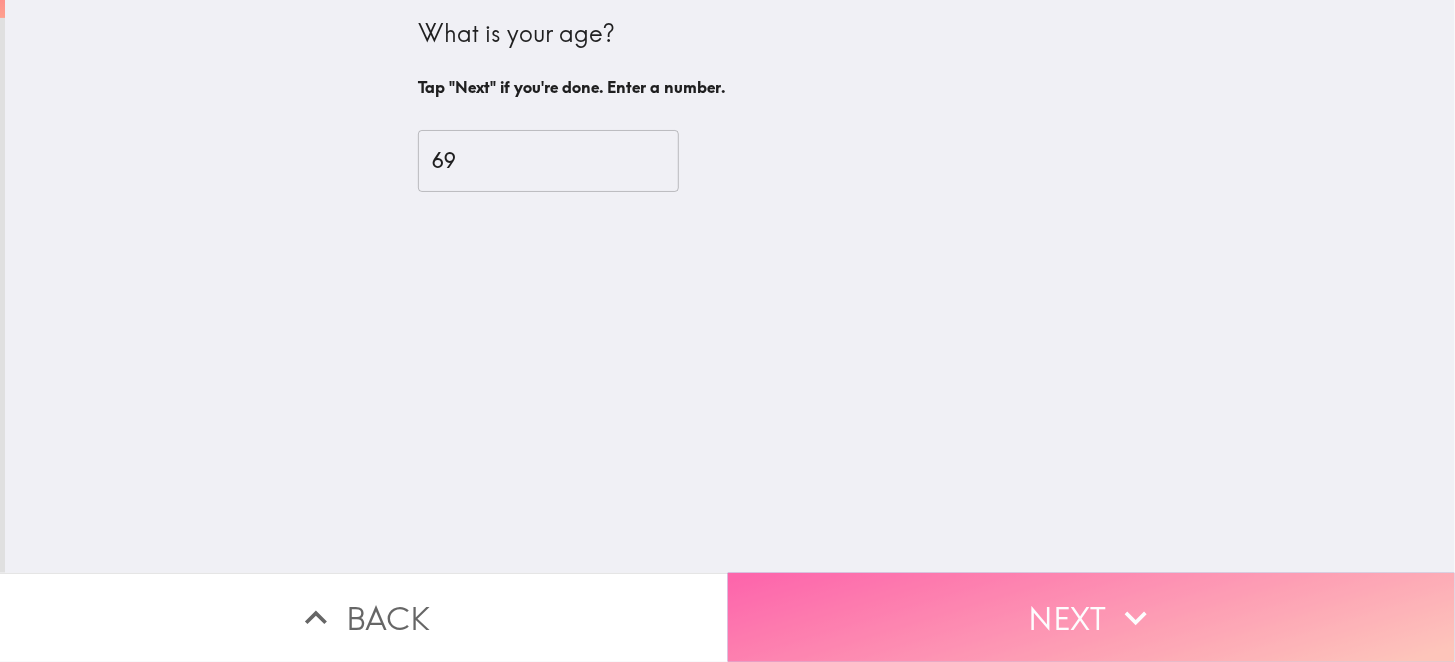click on "Next" at bounding box center (1092, 617) 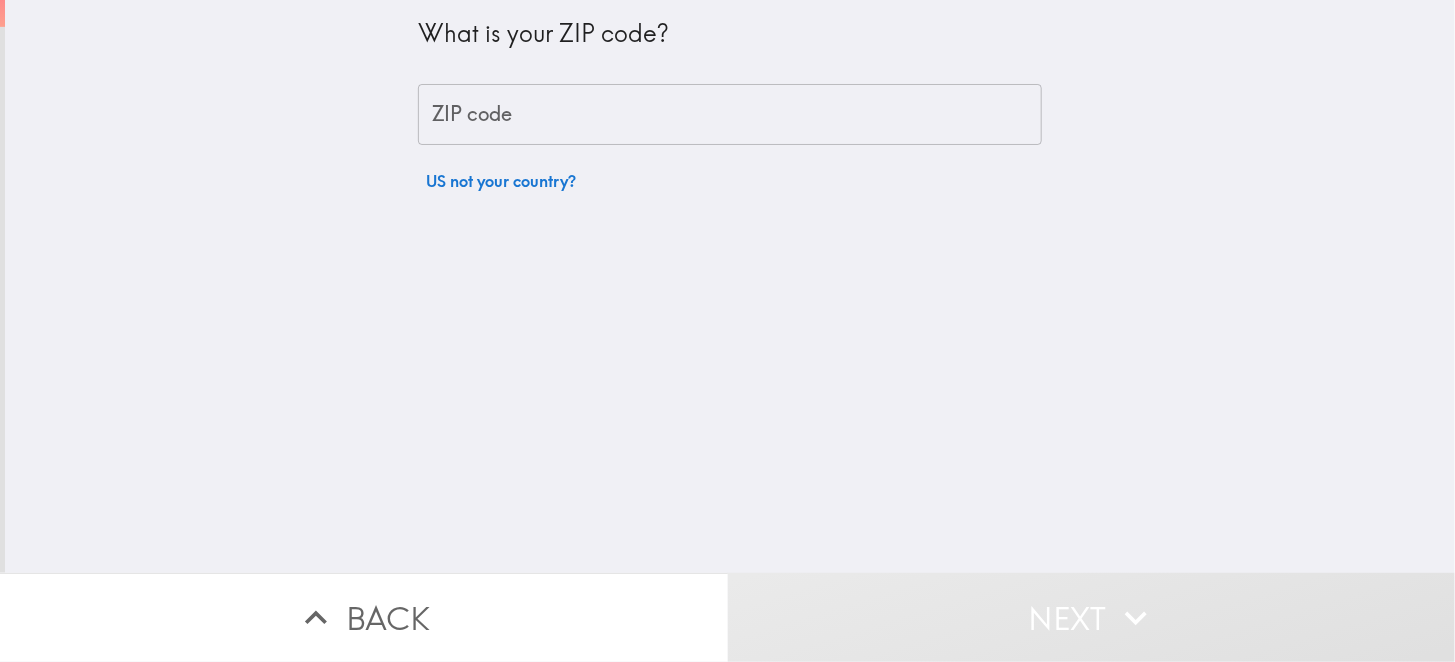 click on "ZIP code" at bounding box center (730, 115) 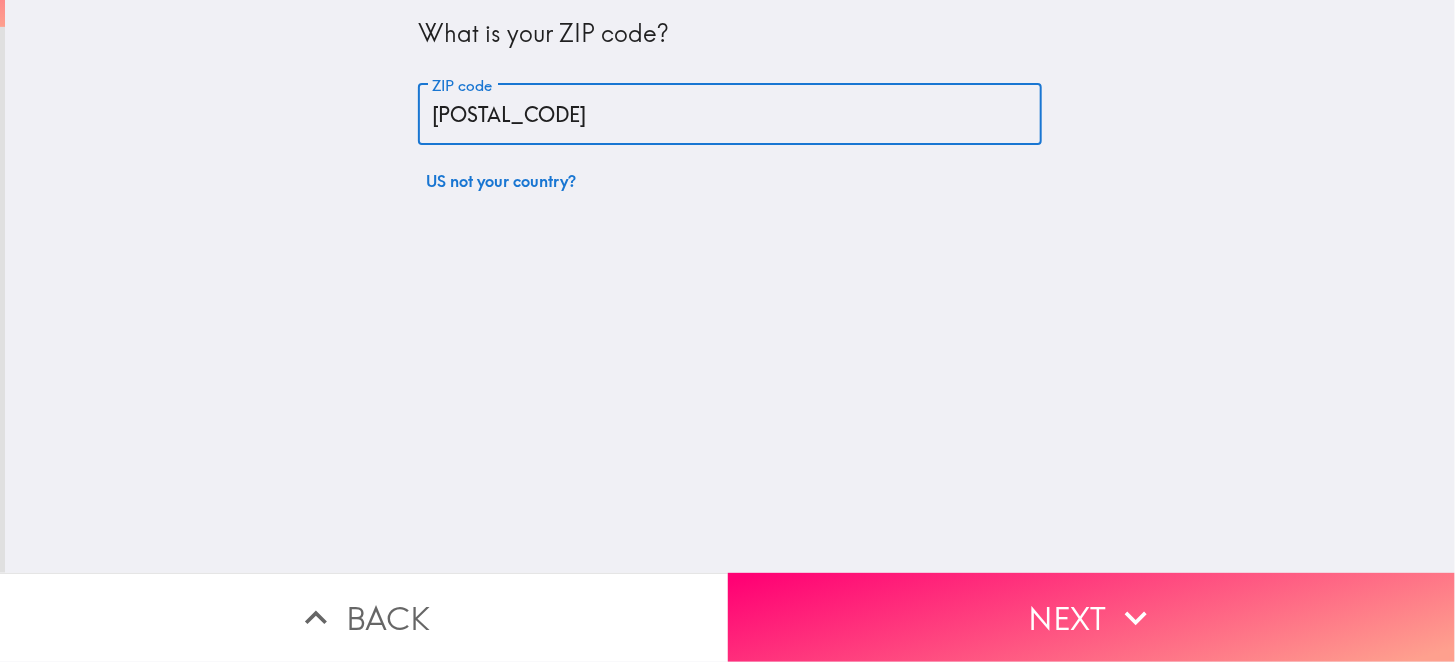type on "[POSTAL_CODE]" 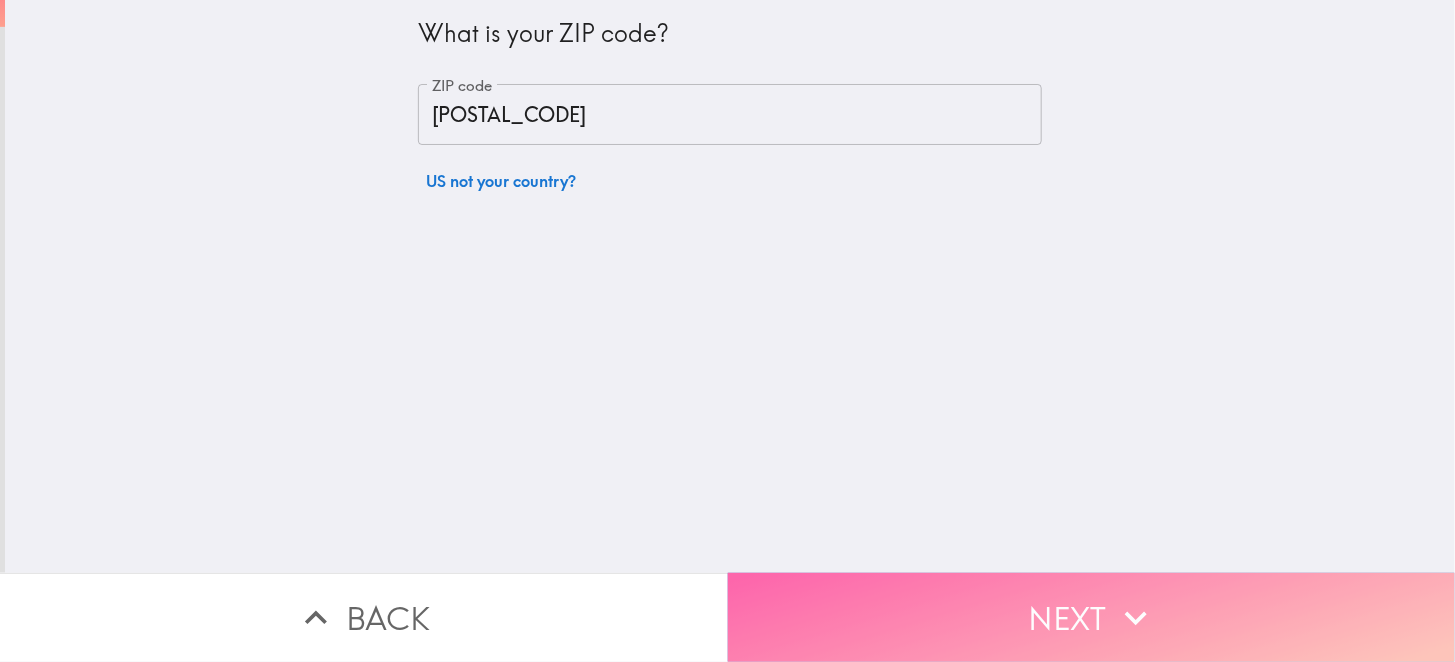 click on "Next" at bounding box center (1092, 617) 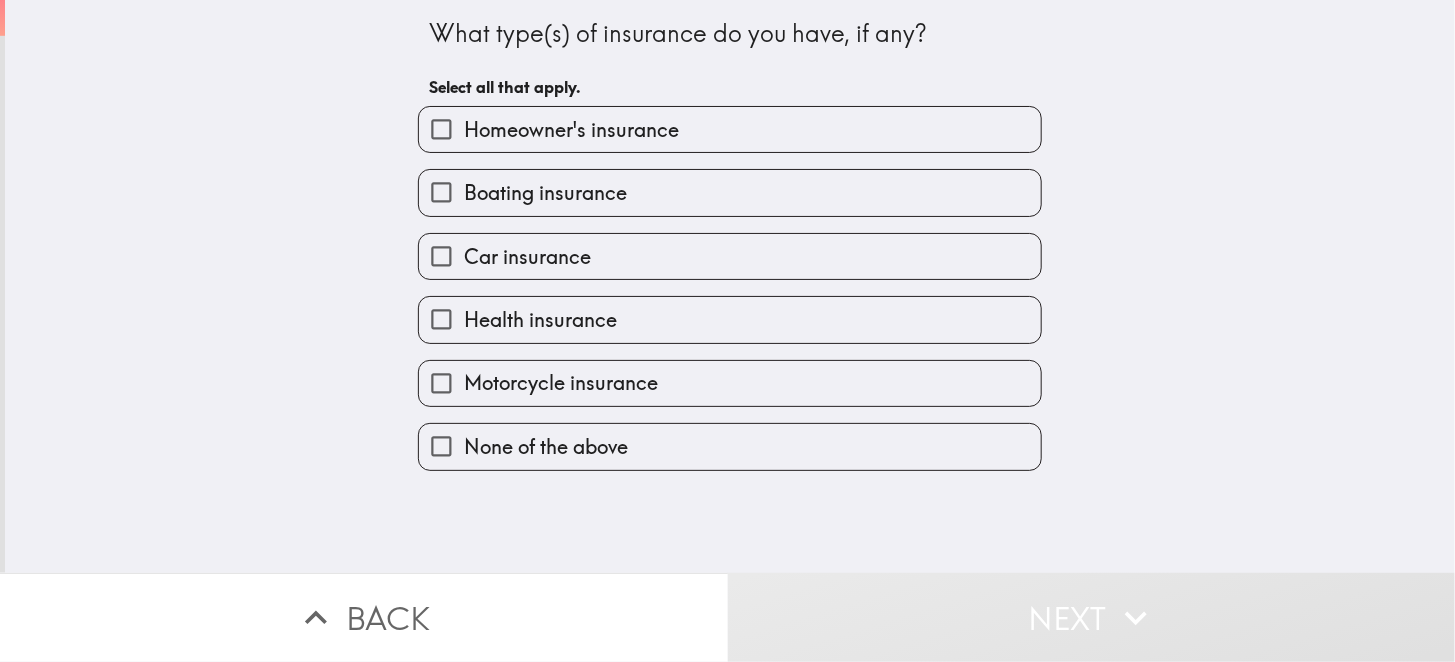 click on "Homeowner's insurance" at bounding box center [441, 129] 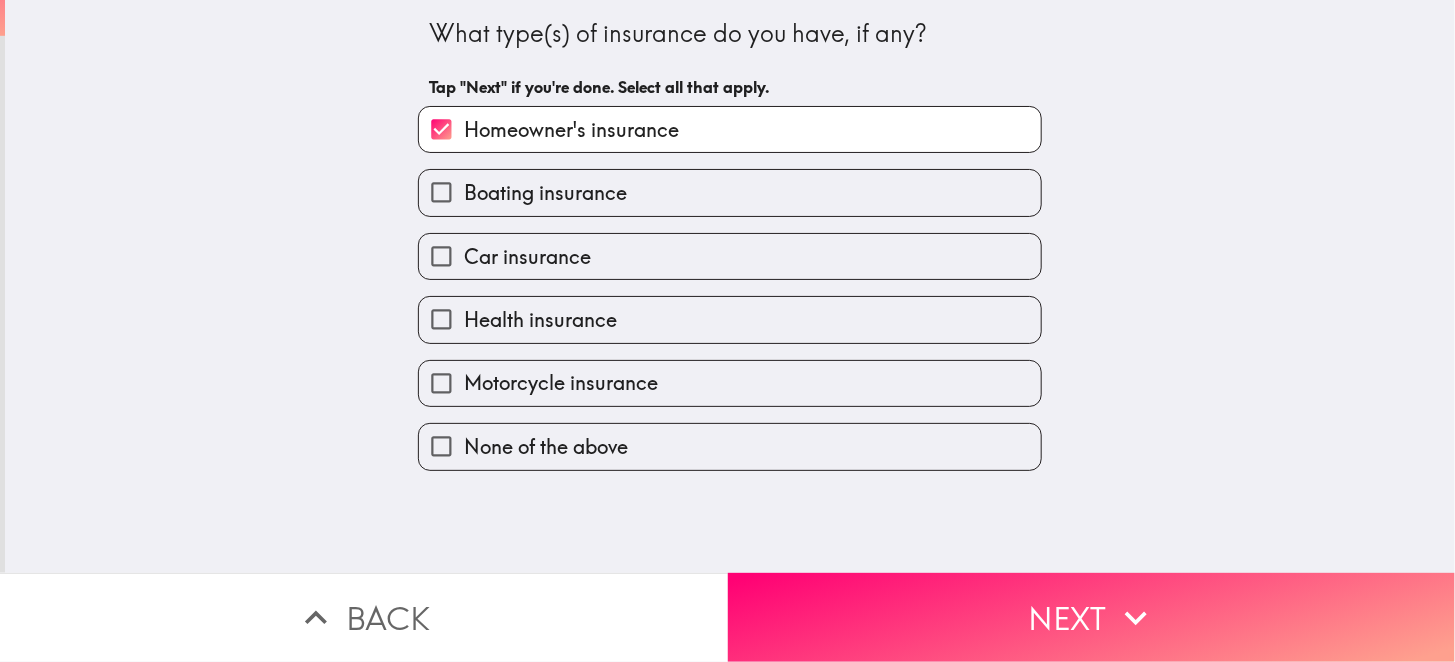 click on "Car insurance" at bounding box center (441, 256) 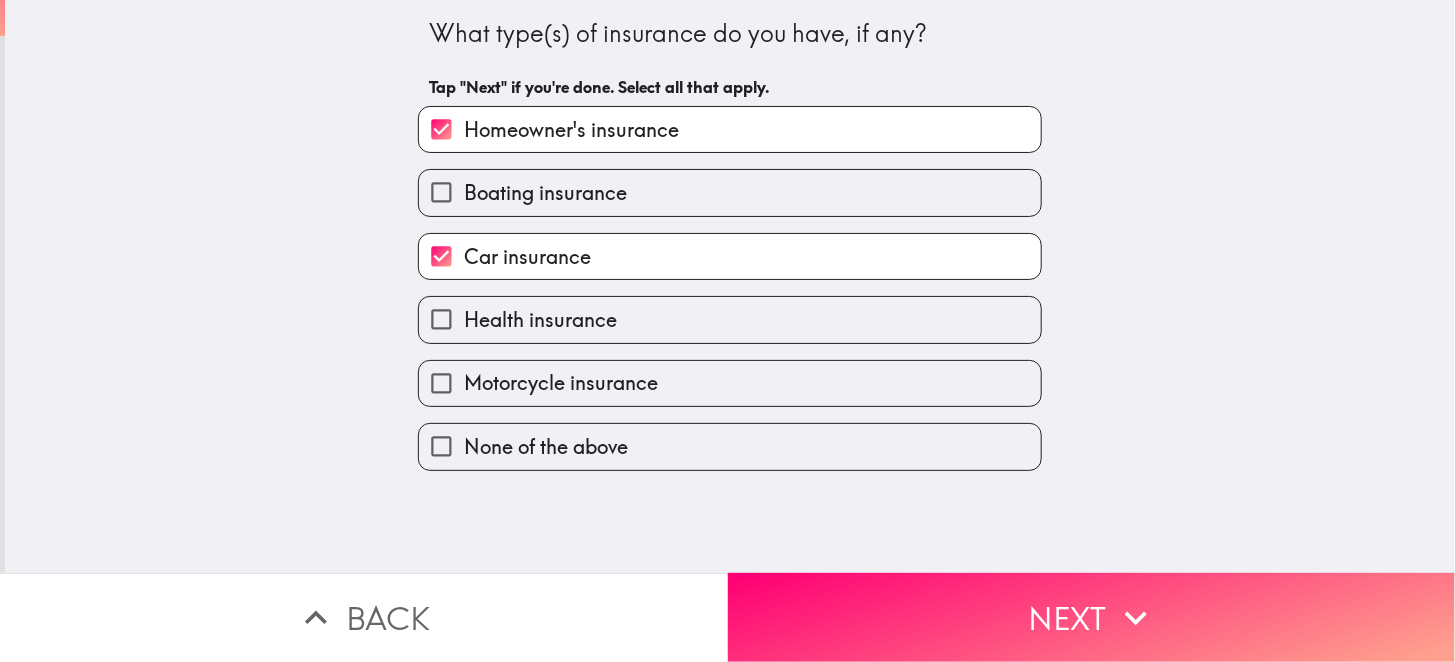 click on "Health insurance" at bounding box center [441, 319] 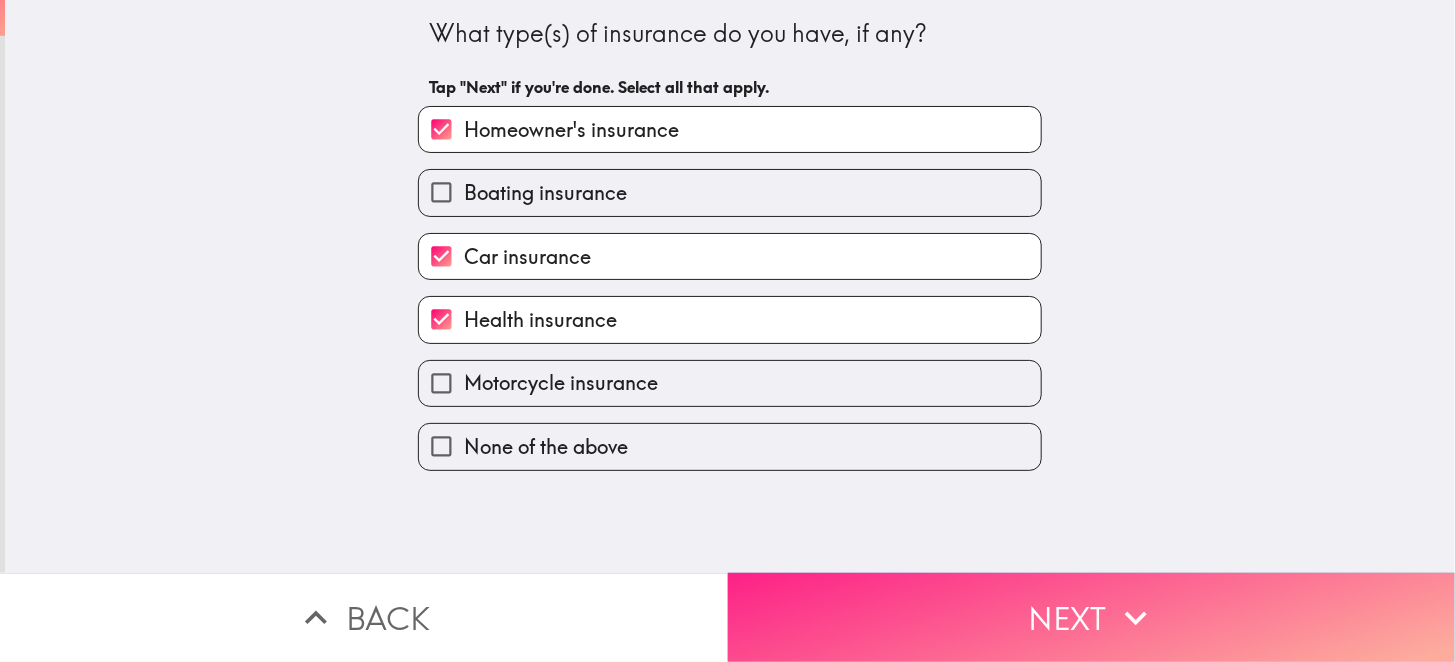 click on "Next" at bounding box center (1092, 617) 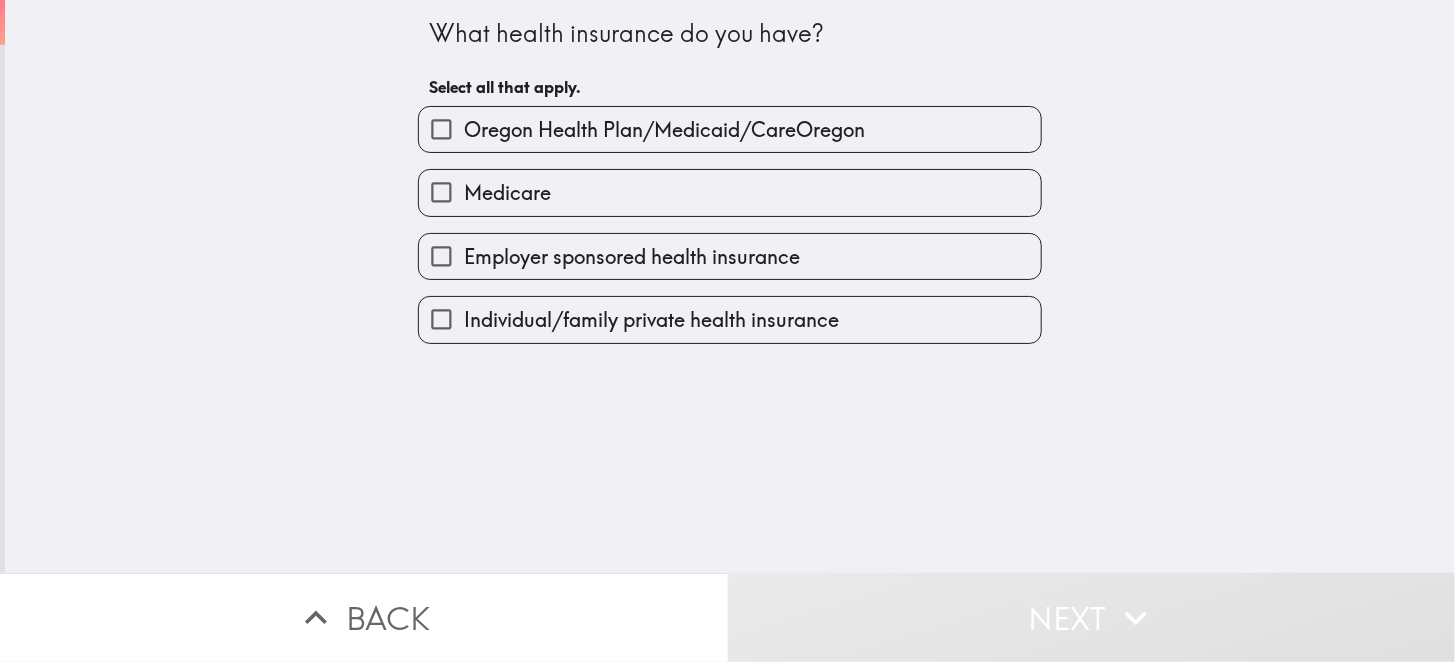 click on "Medicare" at bounding box center (441, 192) 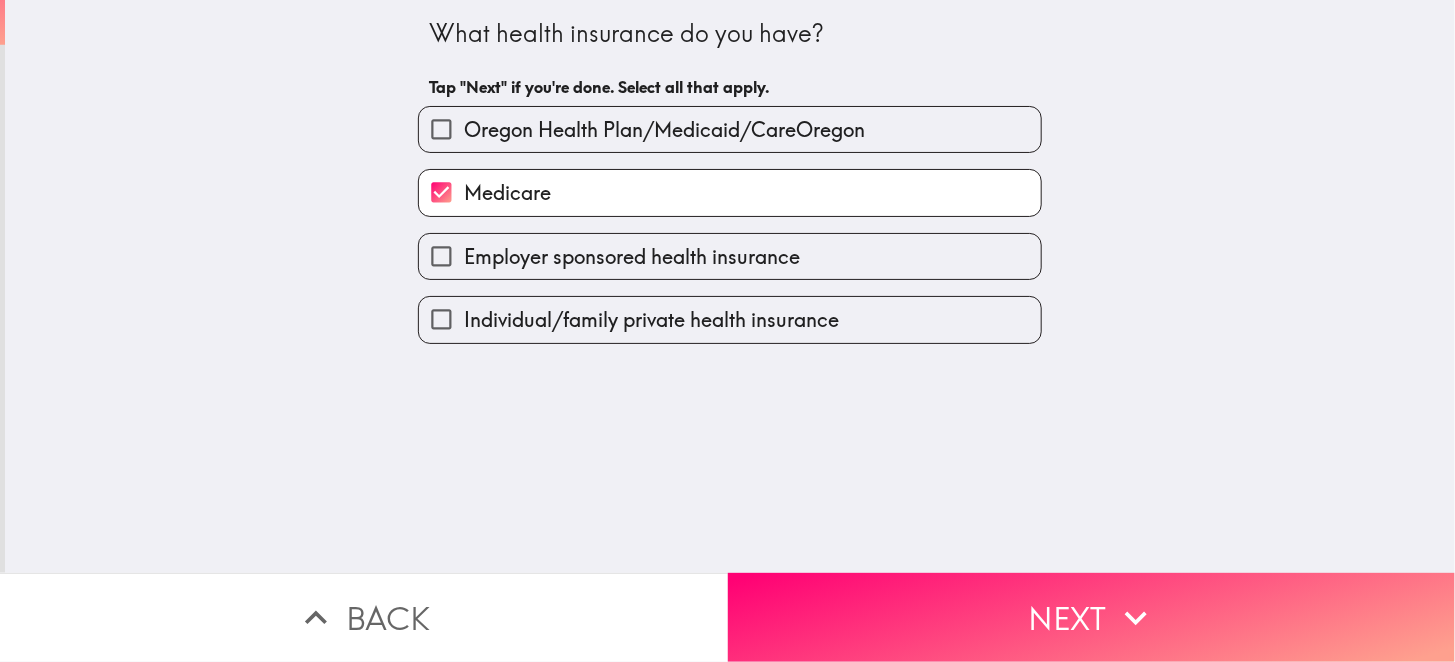 click on "Oregon Health Plan/Medicaid/CareOregon" at bounding box center [441, 129] 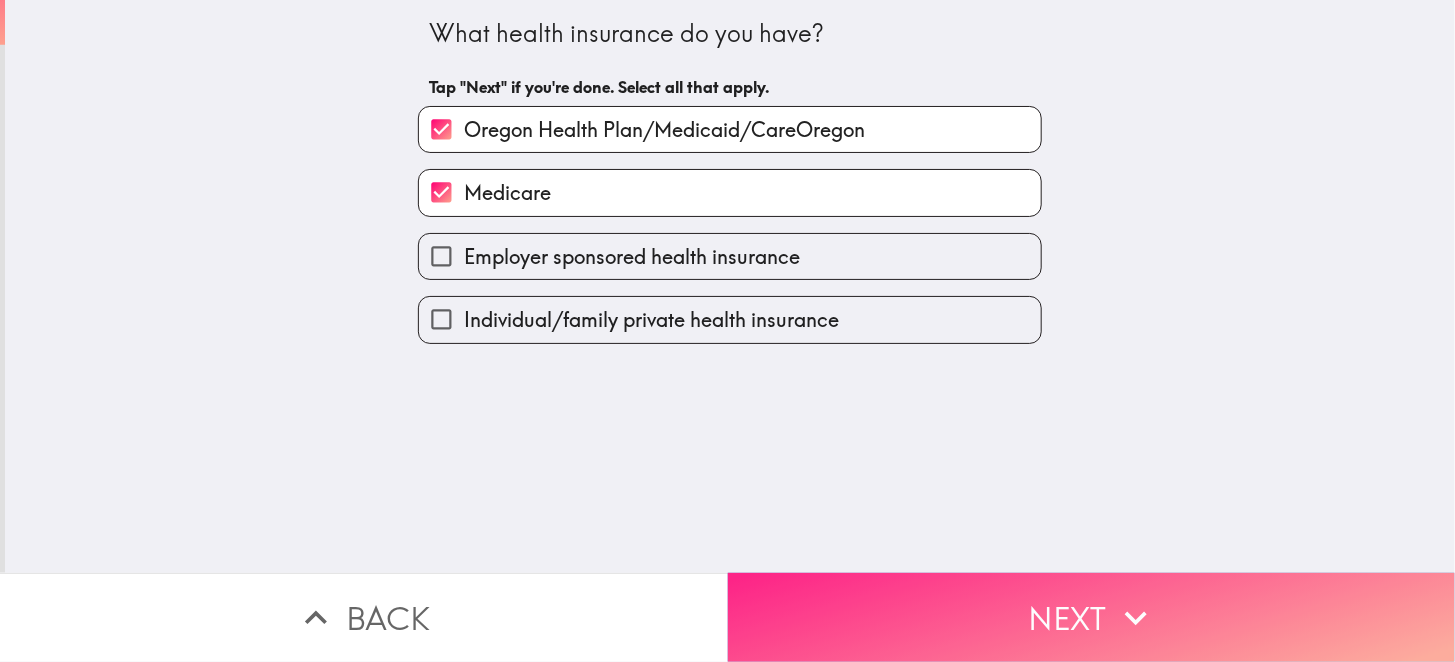 click on "Next" at bounding box center (1092, 617) 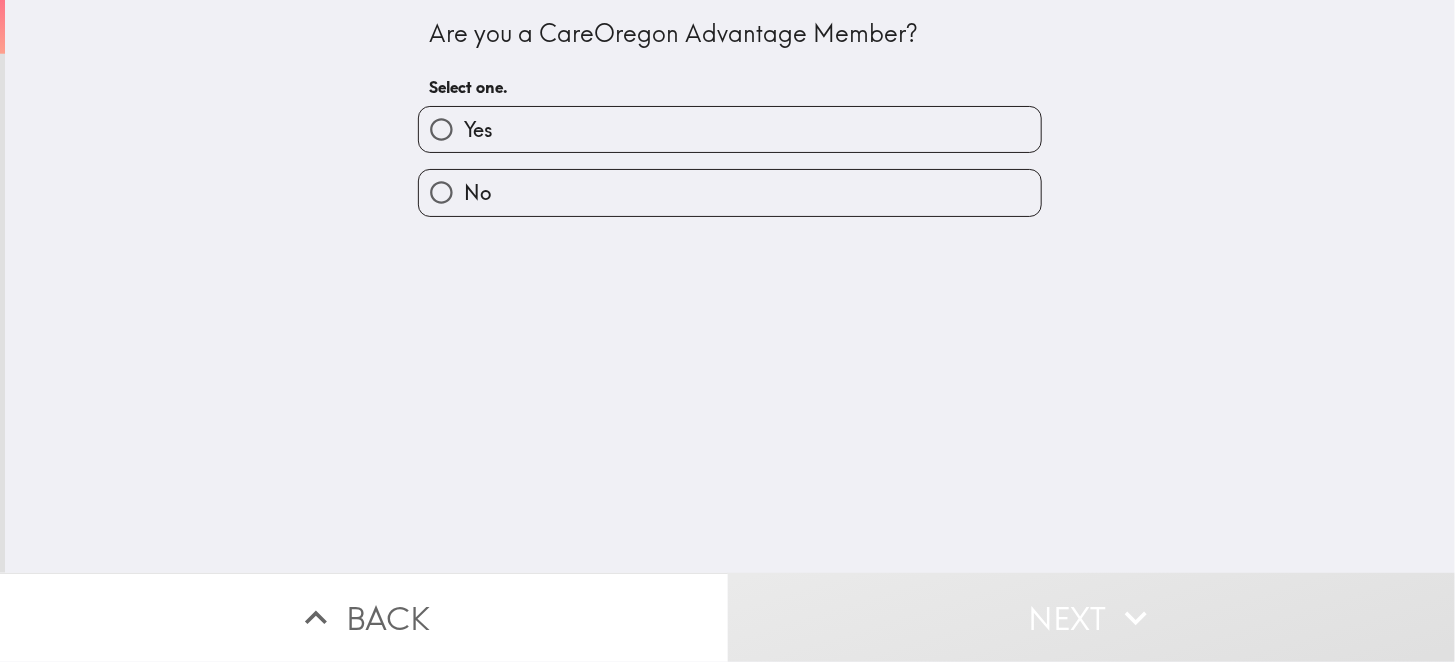 click on "No" at bounding box center [441, 192] 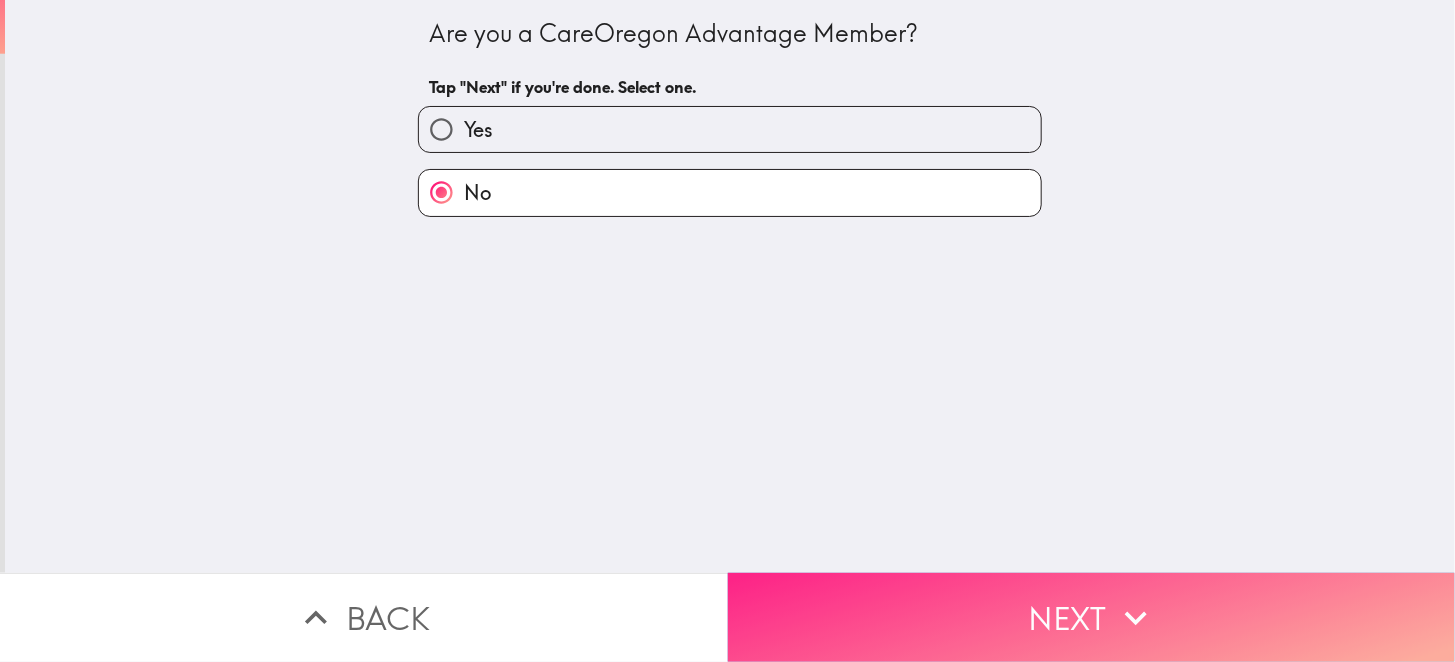 click on "Next" at bounding box center [1092, 617] 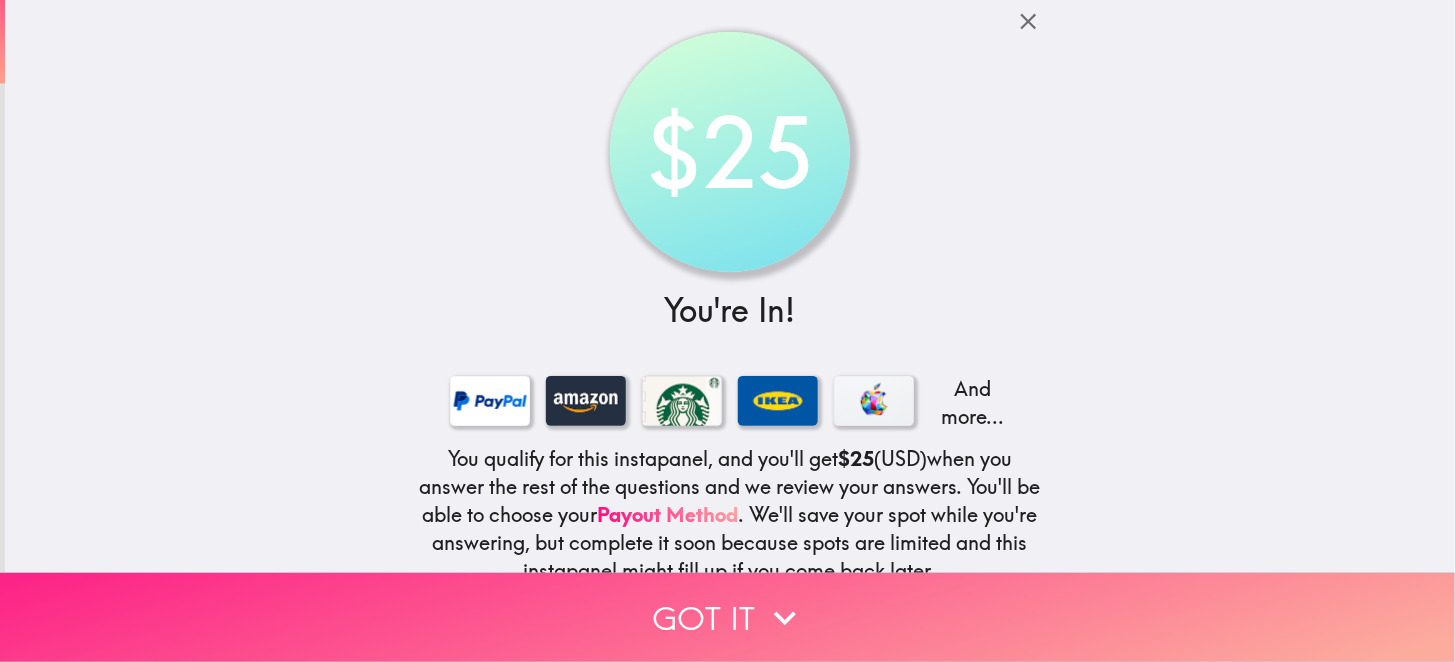 click on "Got it" at bounding box center (727, 617) 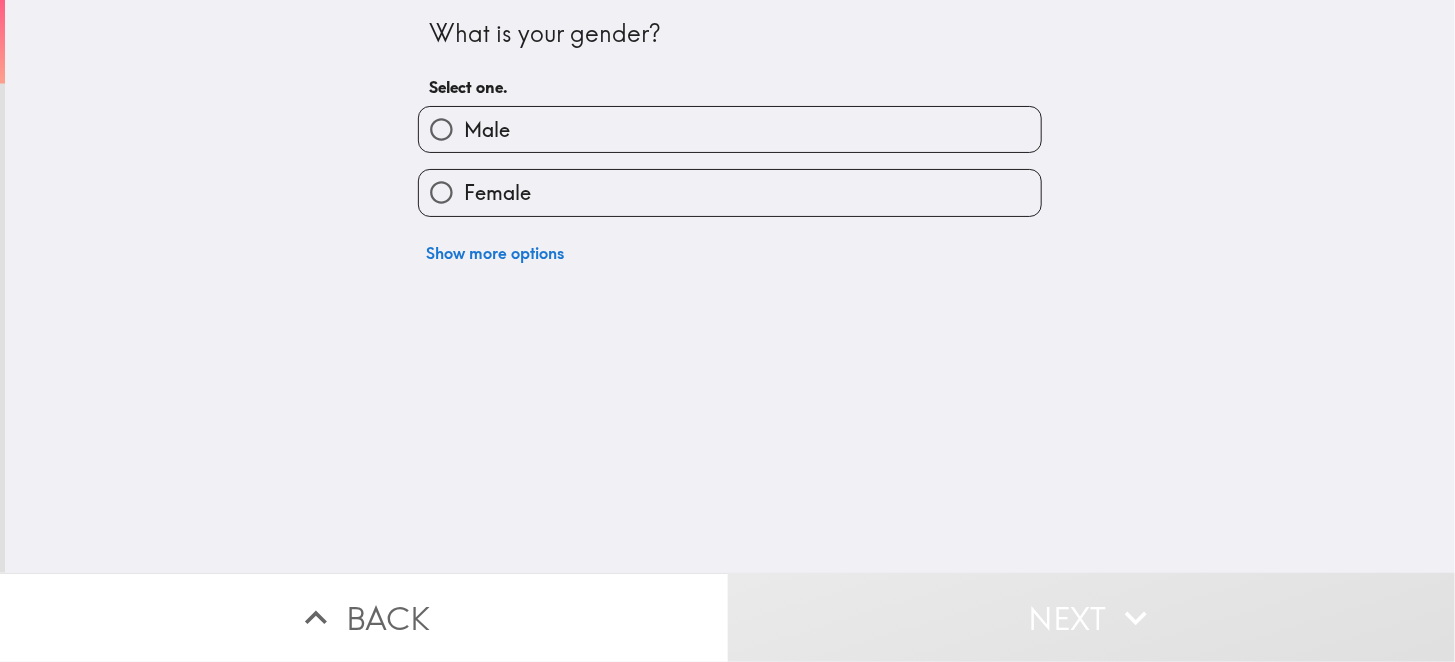 click on "Female" at bounding box center (441, 192) 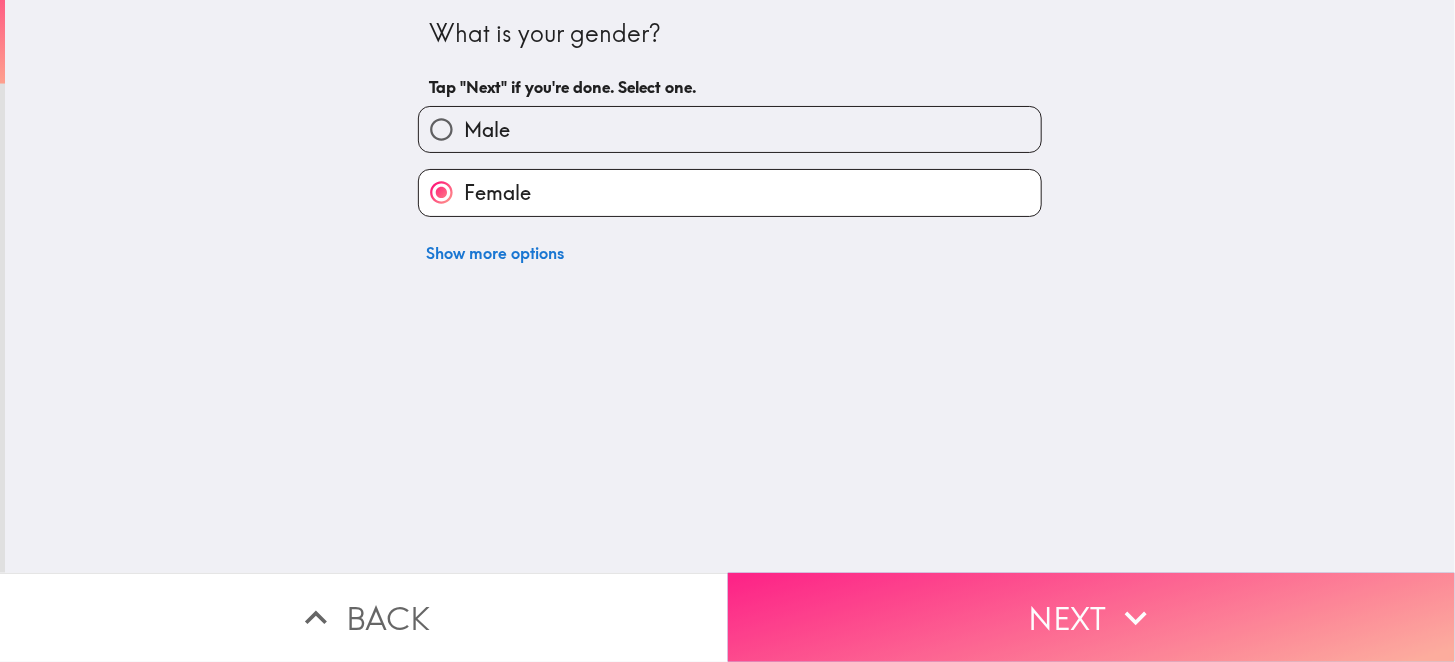 click on "Next" at bounding box center [1092, 617] 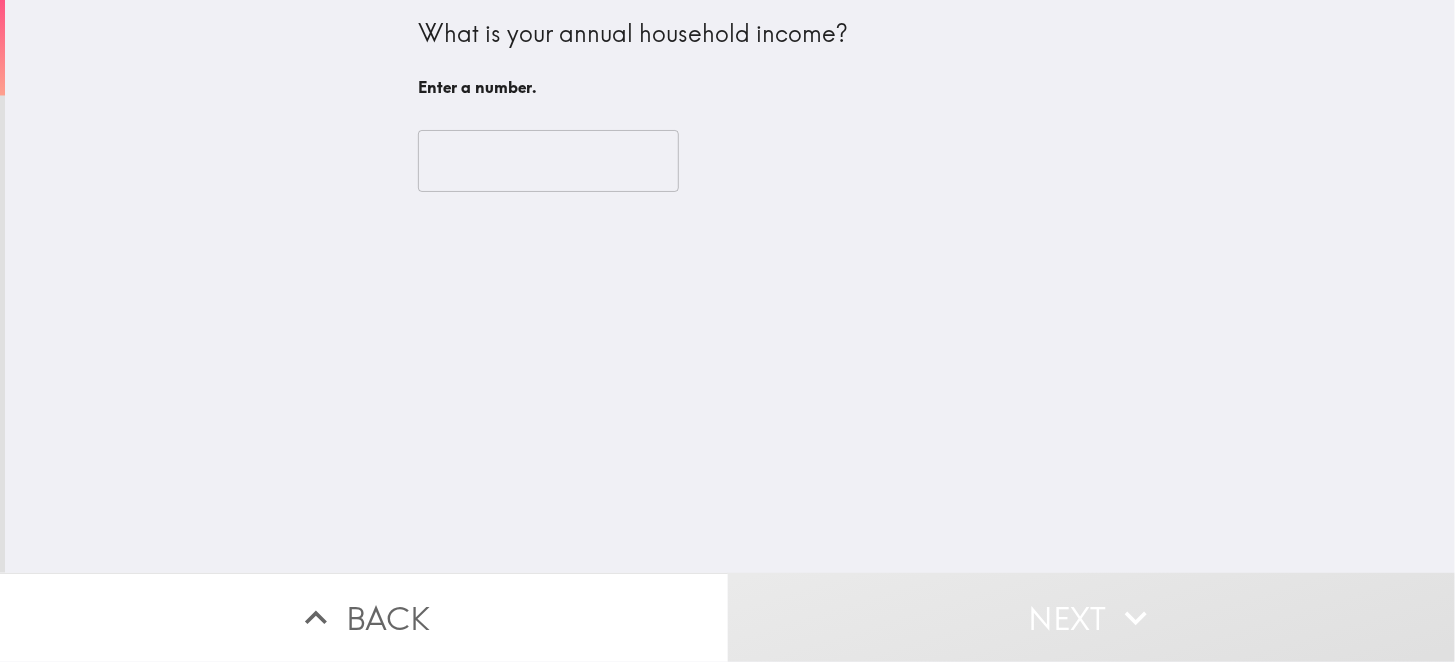 click at bounding box center (548, 161) 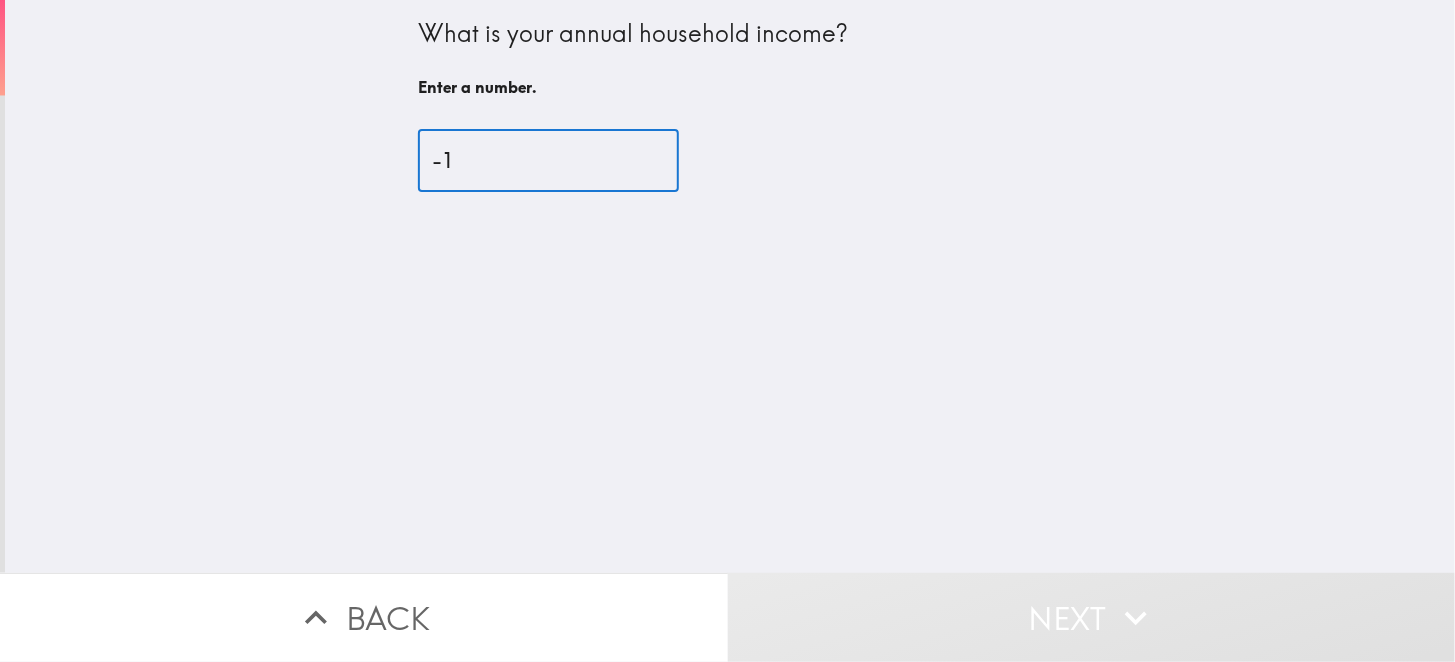 type on "-1" 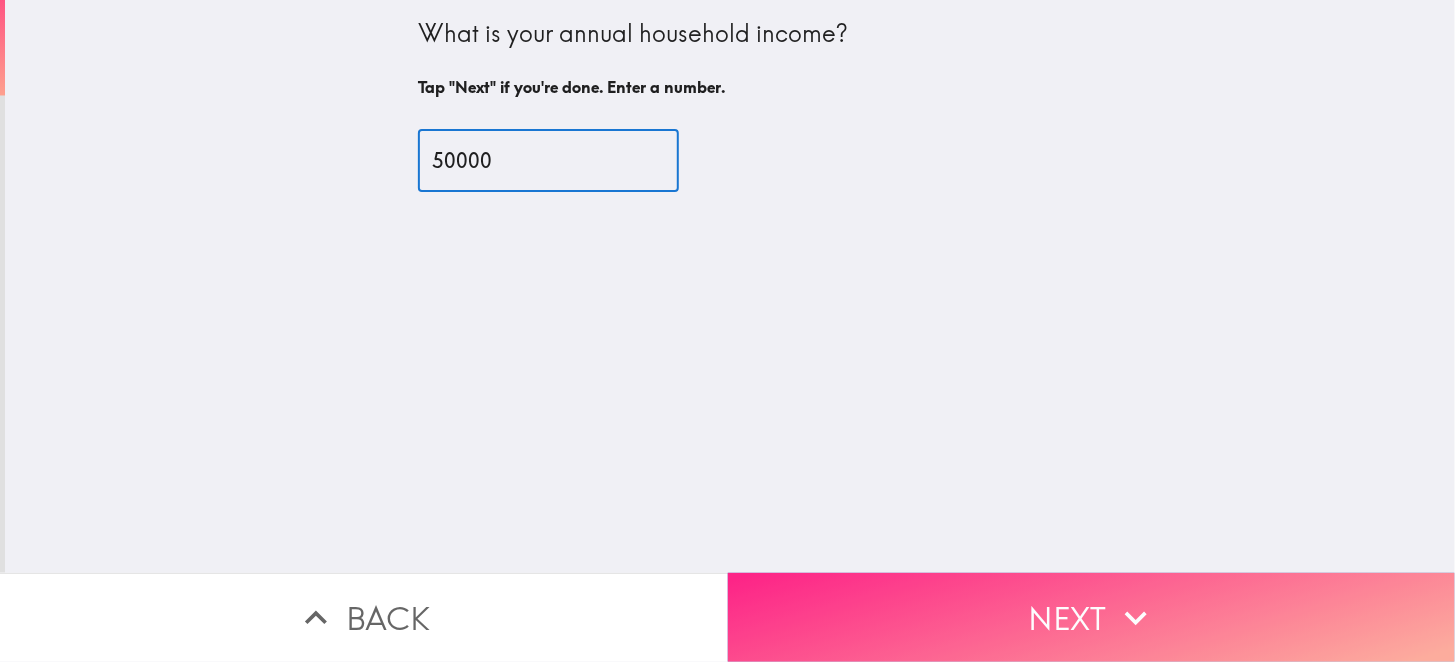 type on "50000" 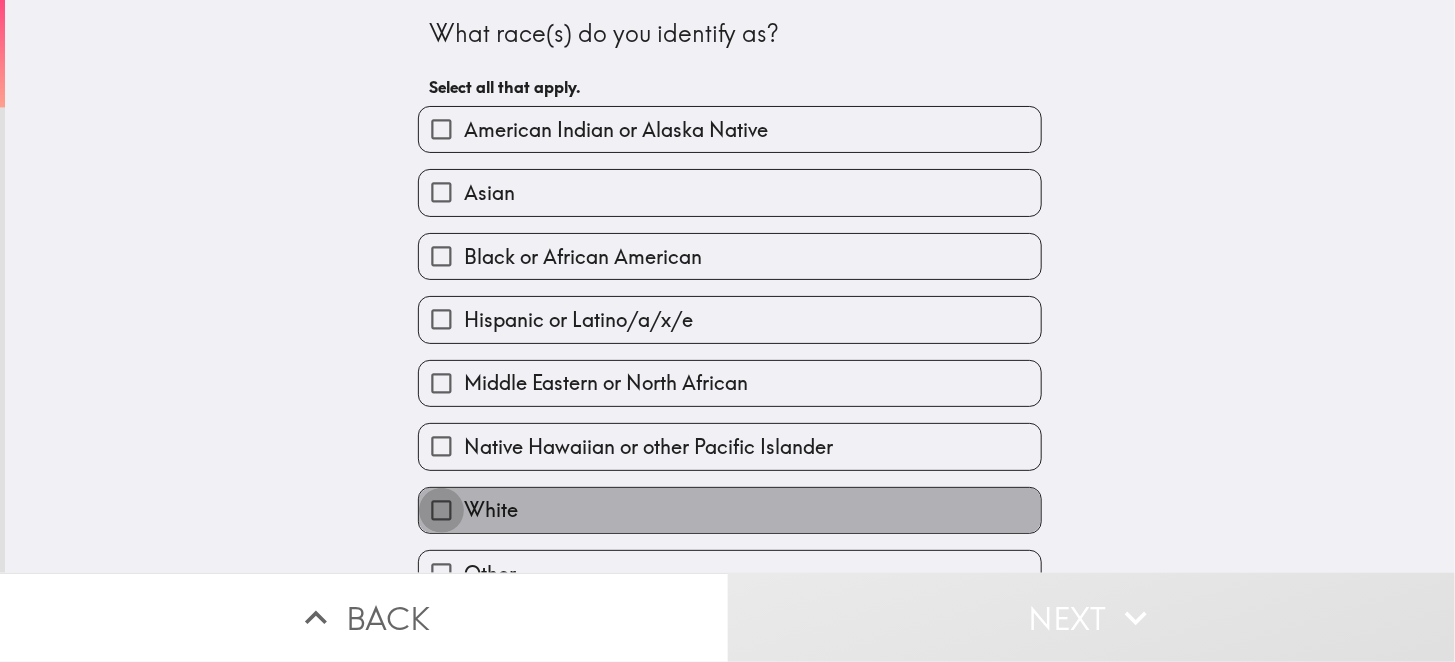 click on "White" at bounding box center [441, 510] 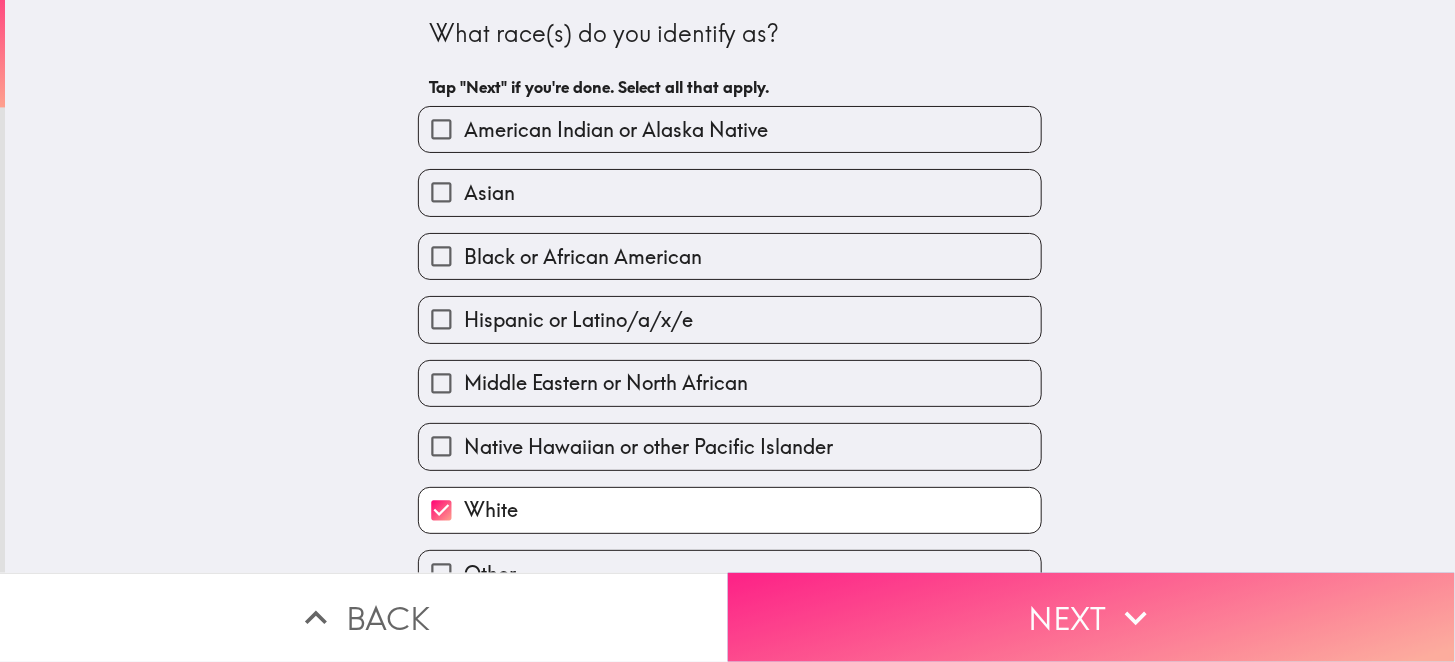 click on "Next" at bounding box center [1092, 617] 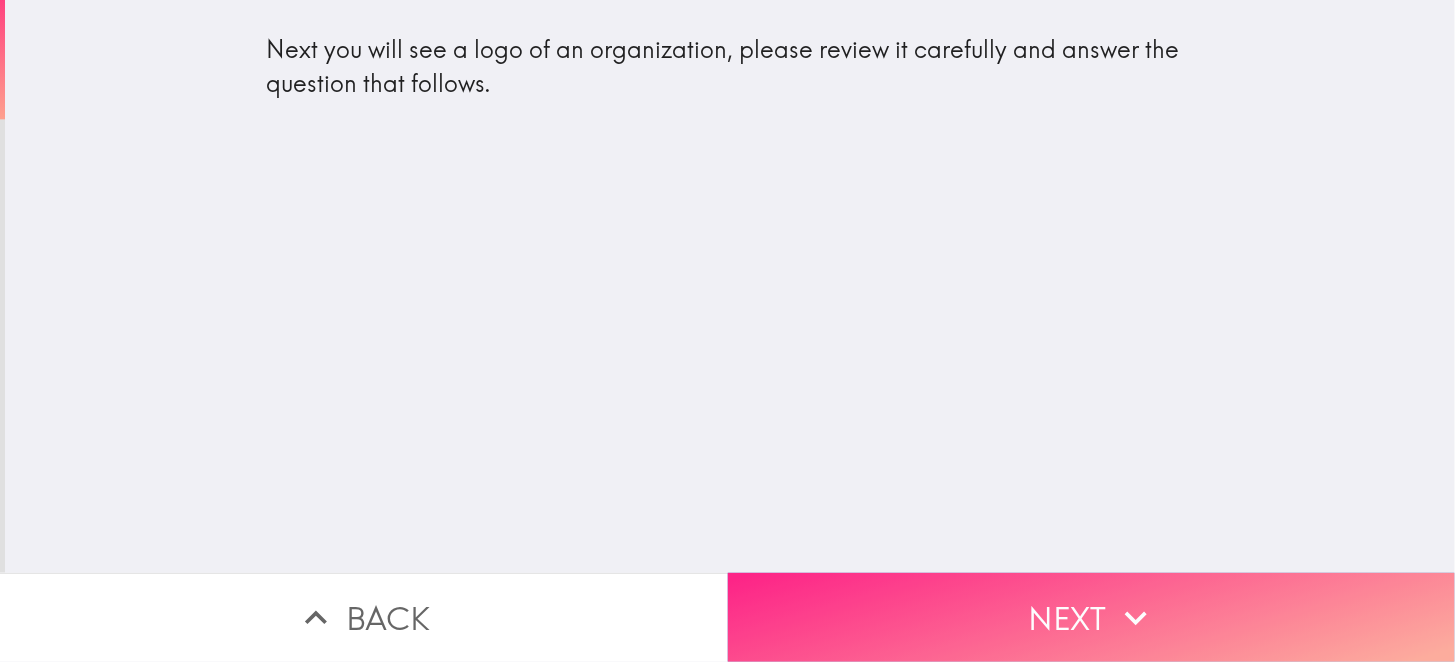 click on "Next" at bounding box center [1092, 617] 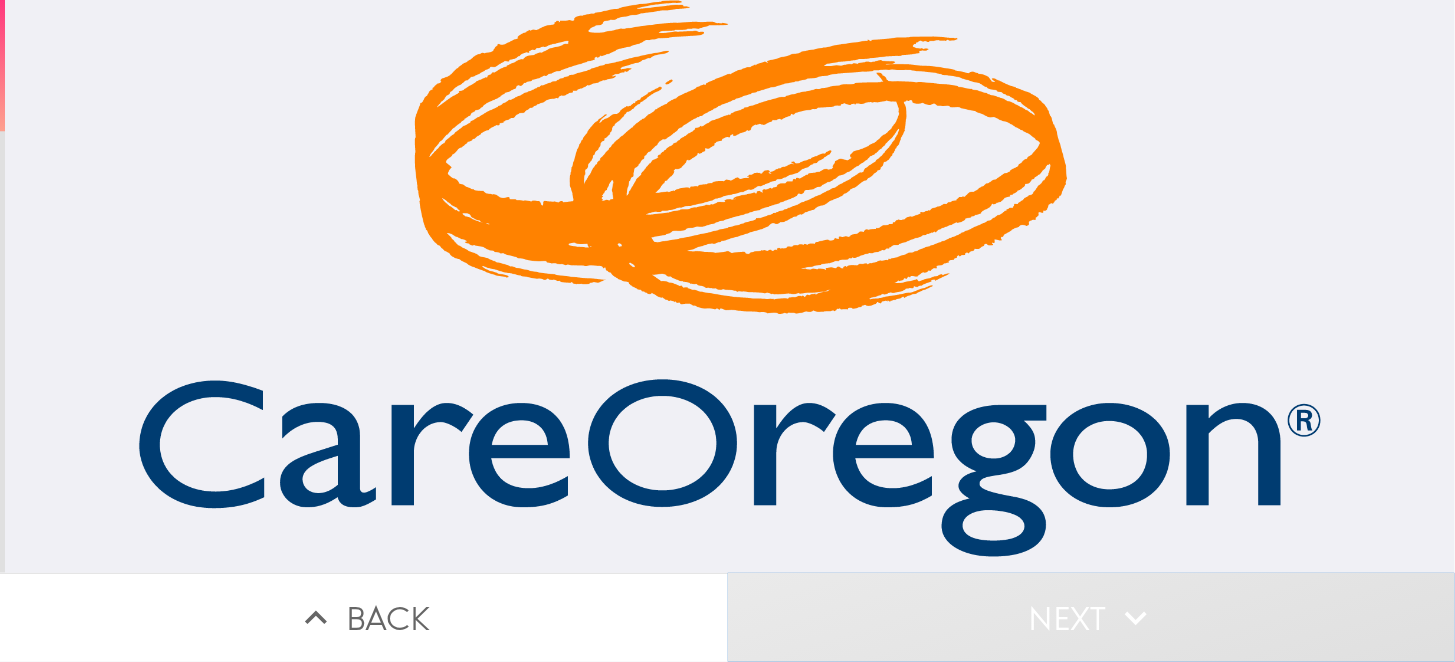 click on "Next" at bounding box center [1092, 617] 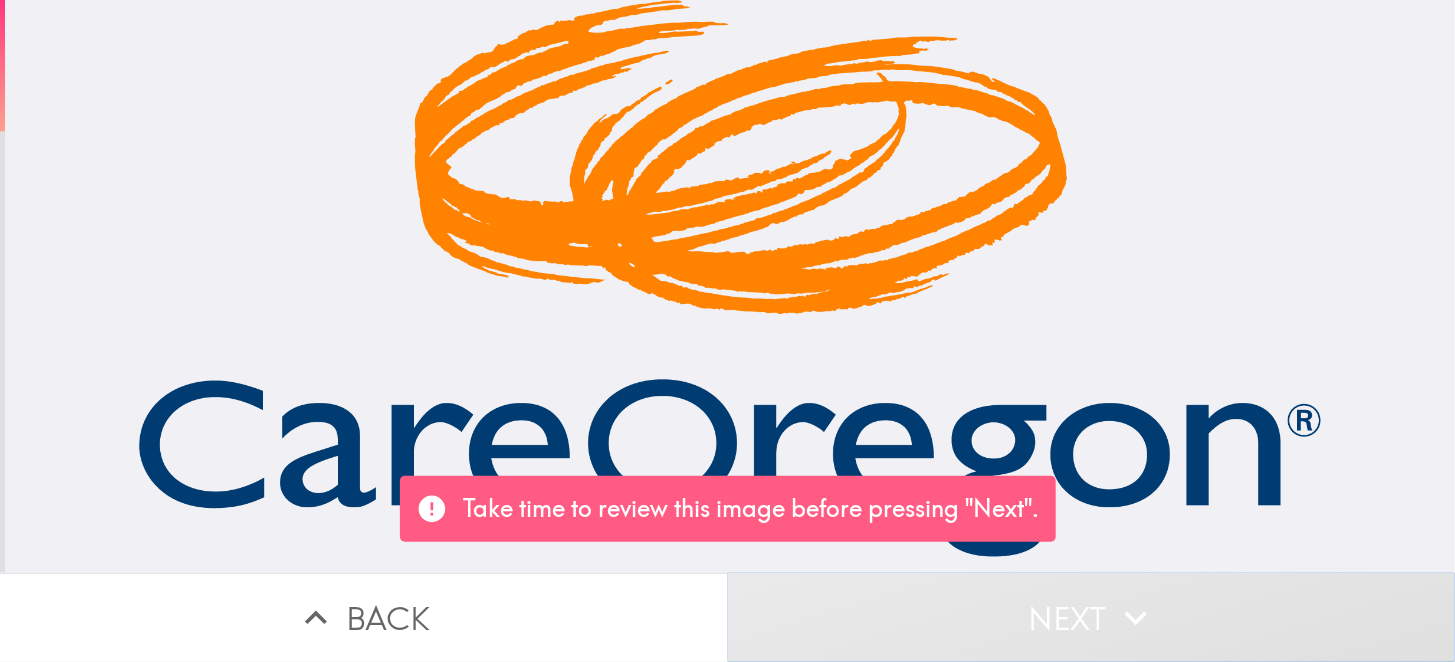 click on "Next" at bounding box center (1092, 617) 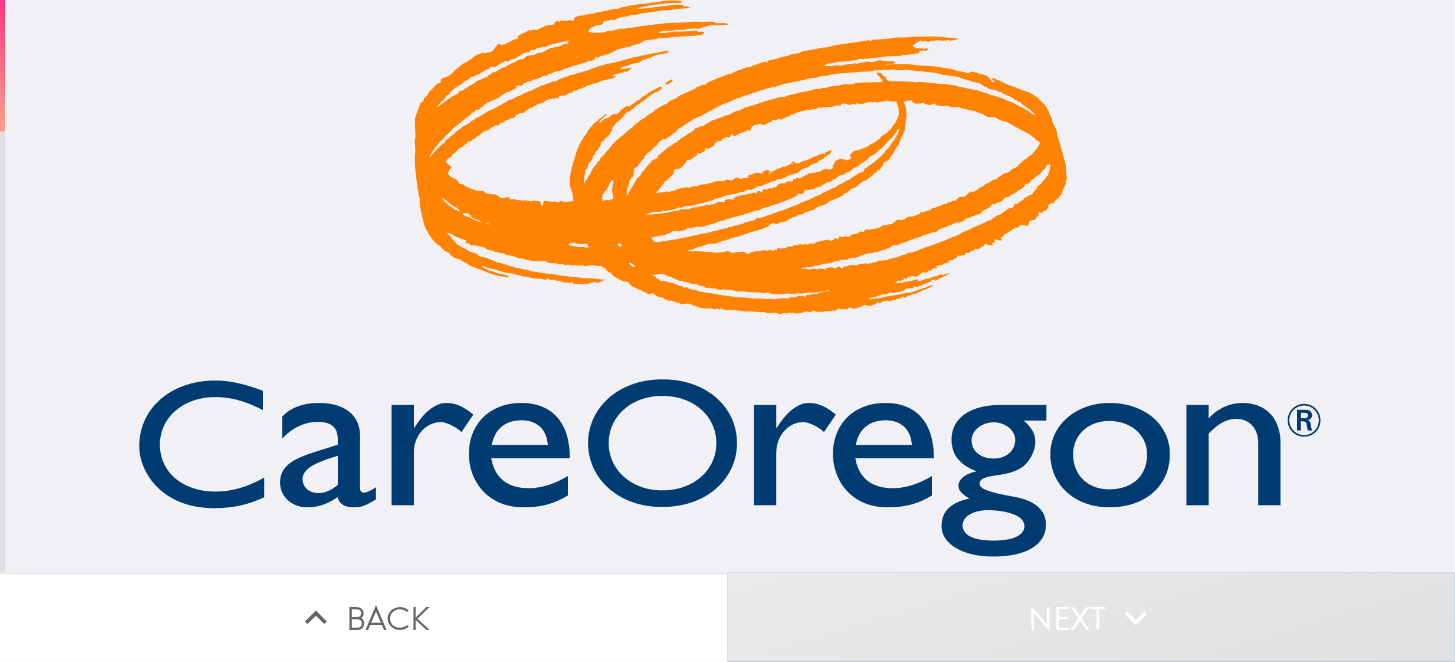 click on "Next" at bounding box center [1092, 617] 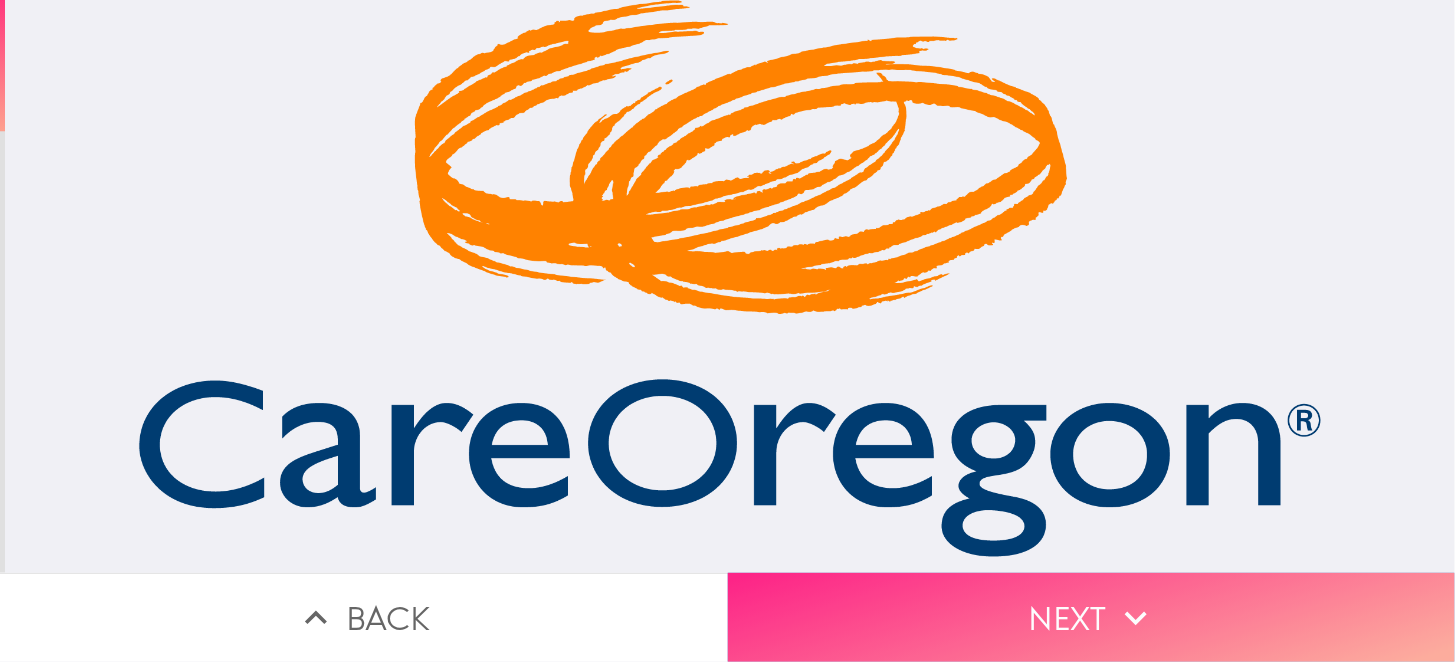 click on "Next" at bounding box center [1092, 617] 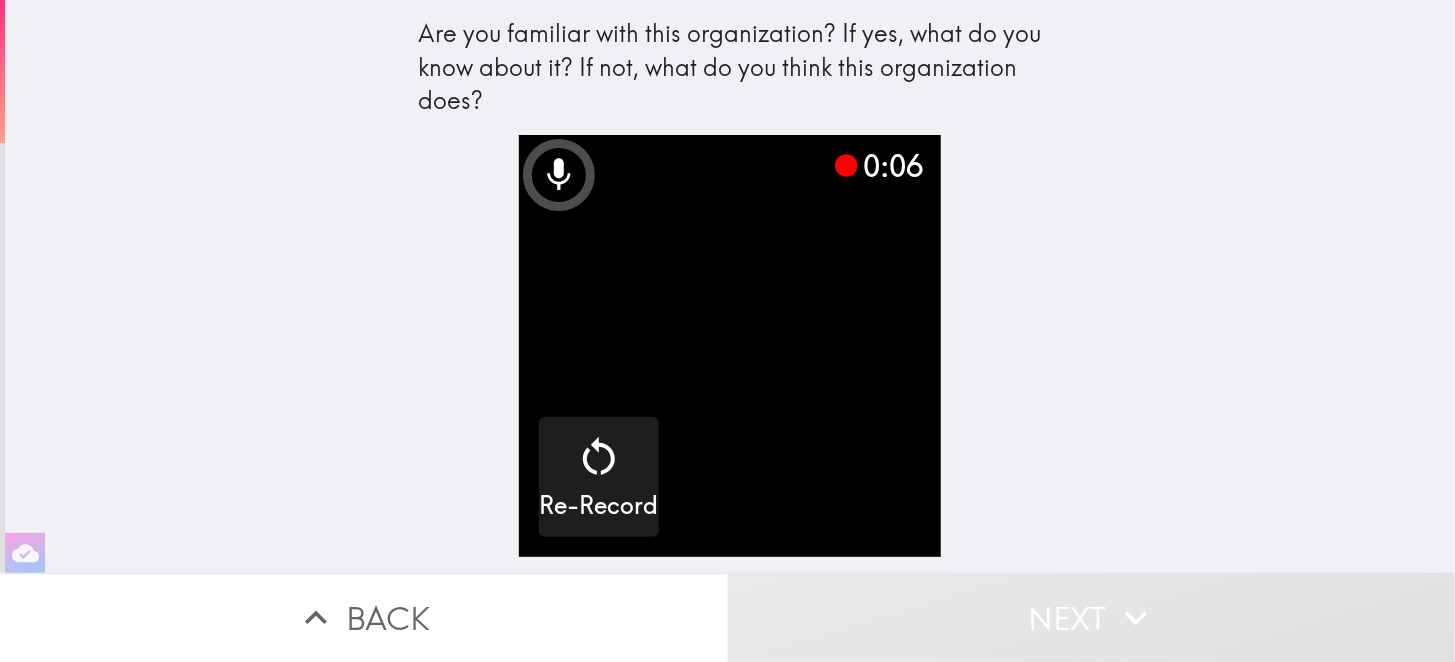 click 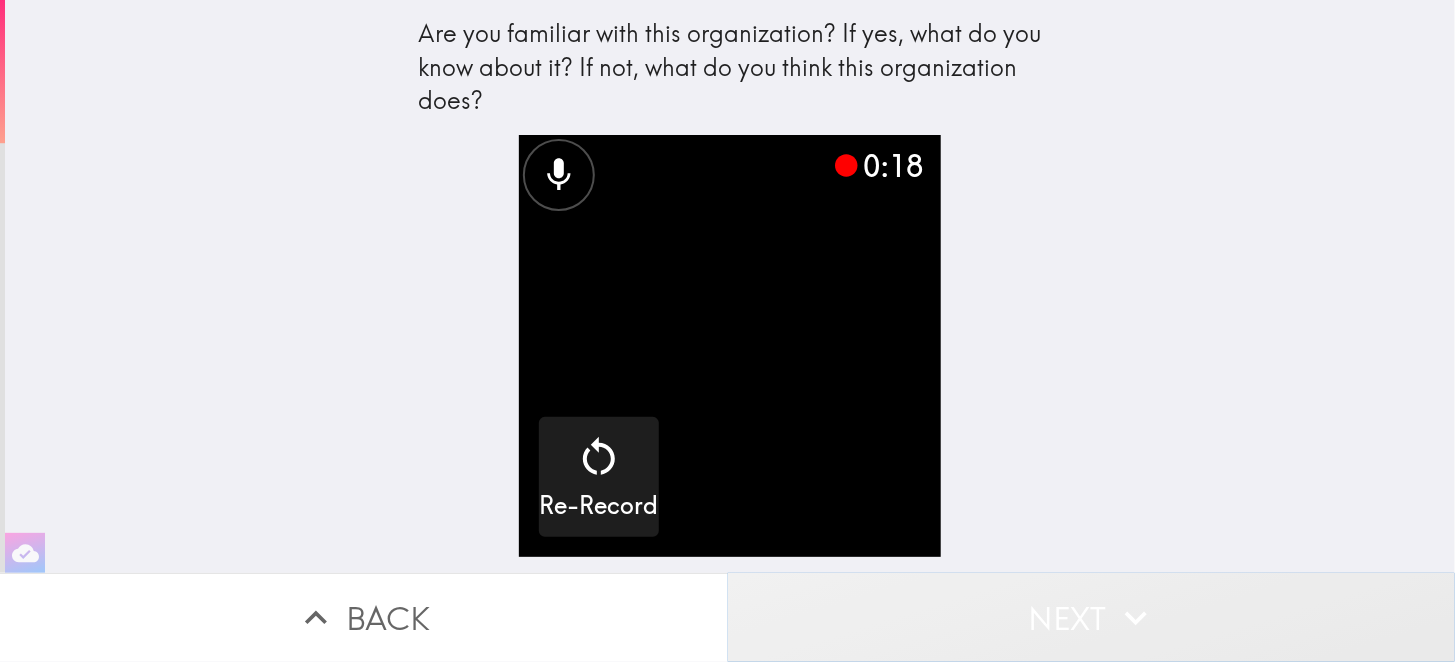 click on "Next" at bounding box center [1092, 617] 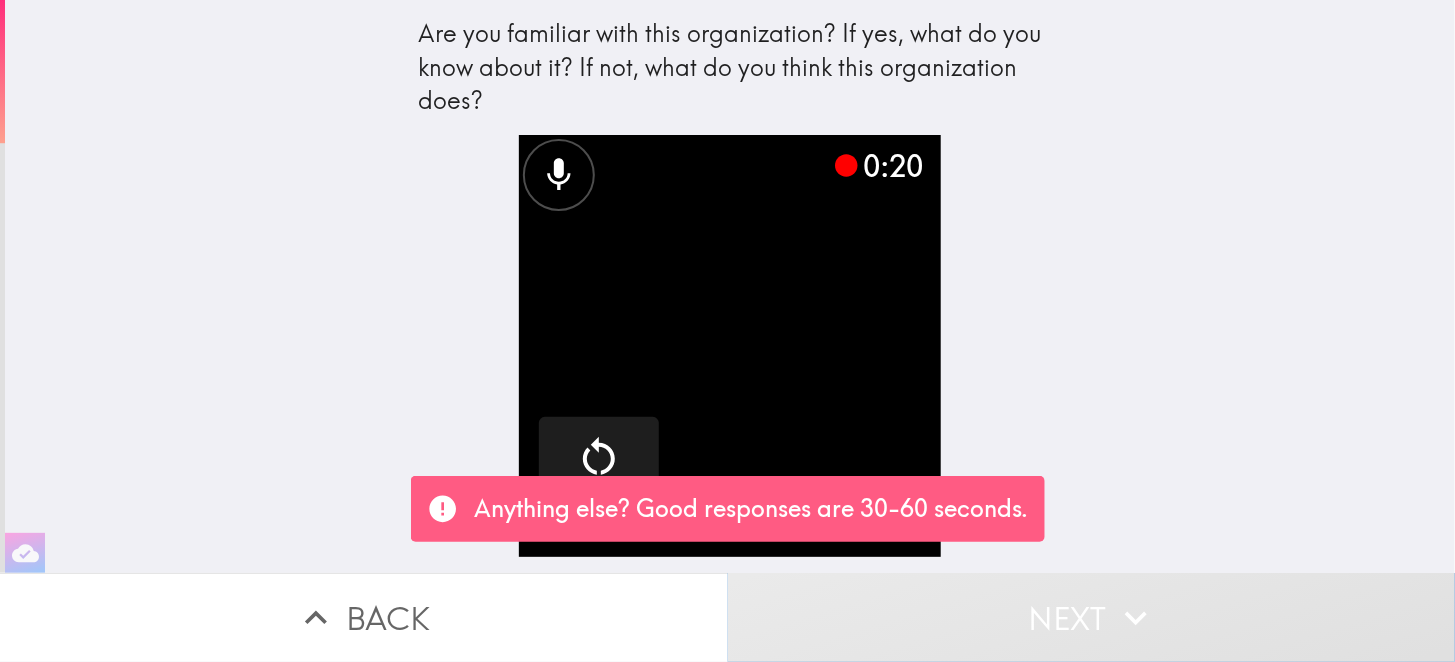 click on "Next" at bounding box center (1092, 617) 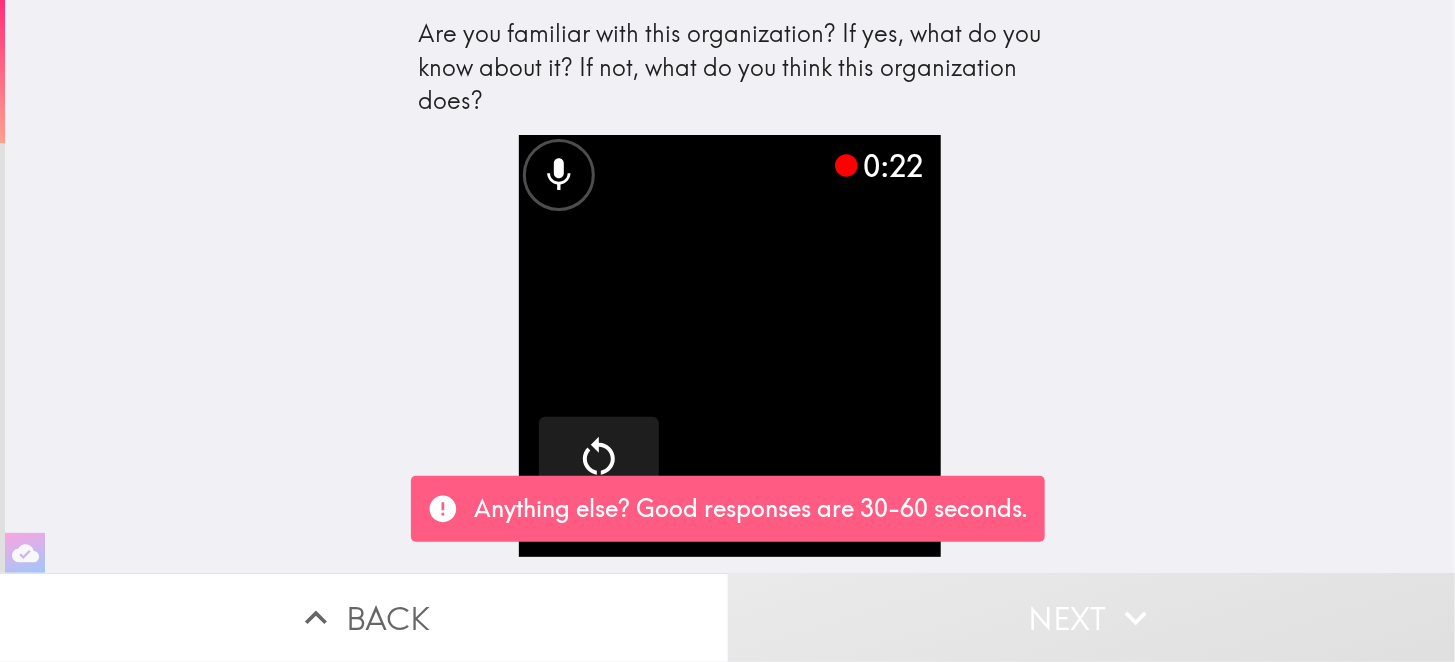 click on "0:22 Re-Record" at bounding box center (730, 354) 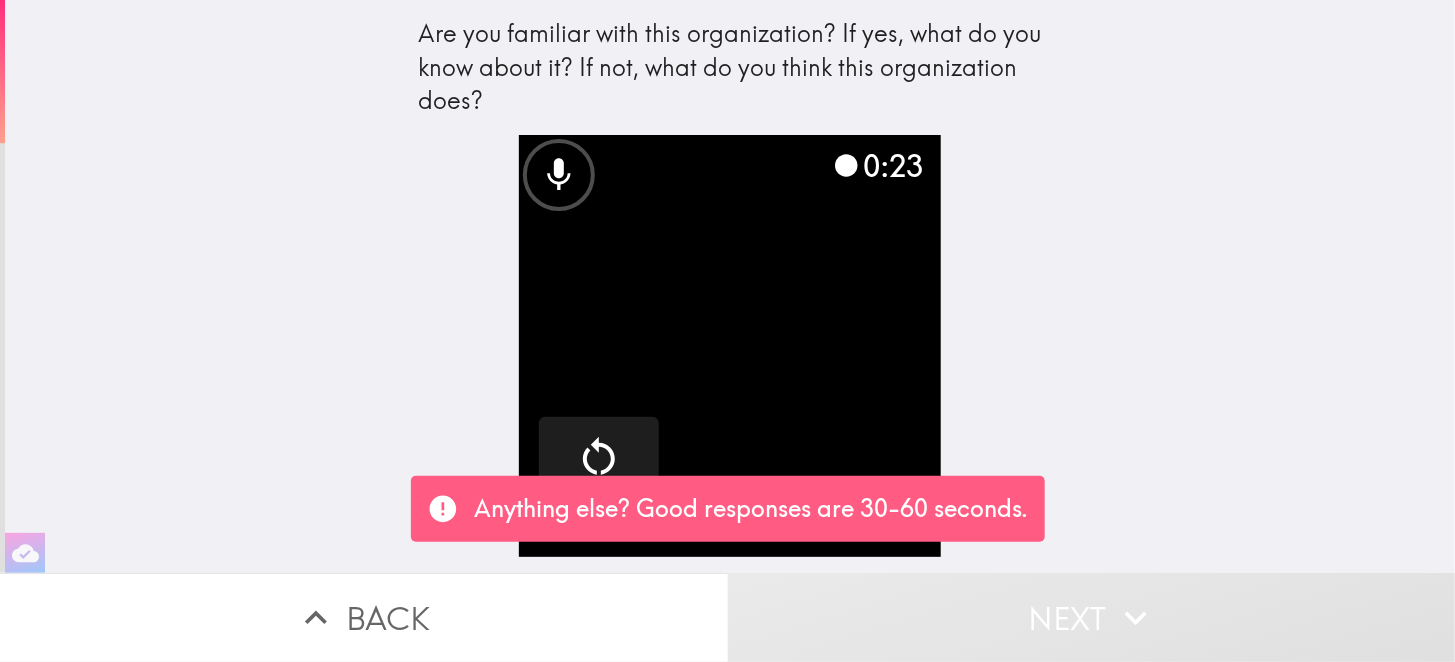 click on "Are you familiar with this organization? If yes, what do you know about it? If not, what do you think this organization does? 0:23 Re-Record" at bounding box center [730, 286] 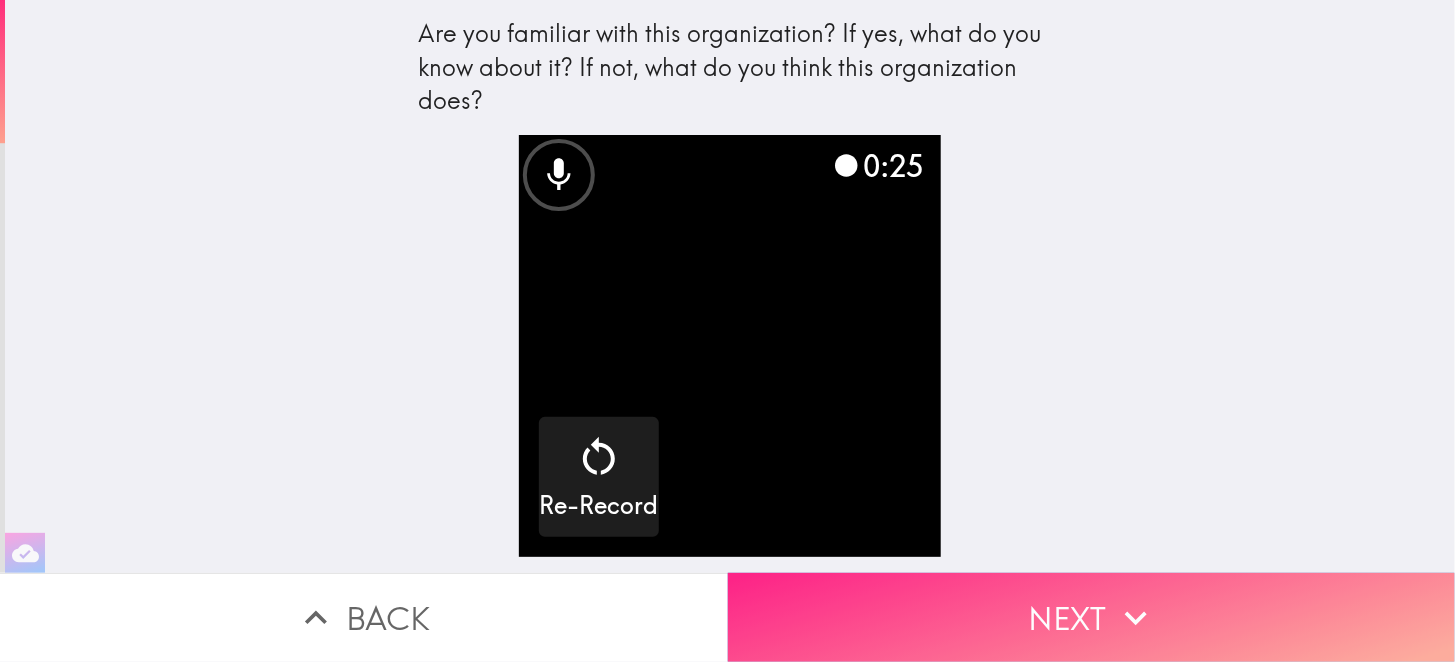 click on "Next" at bounding box center [1092, 617] 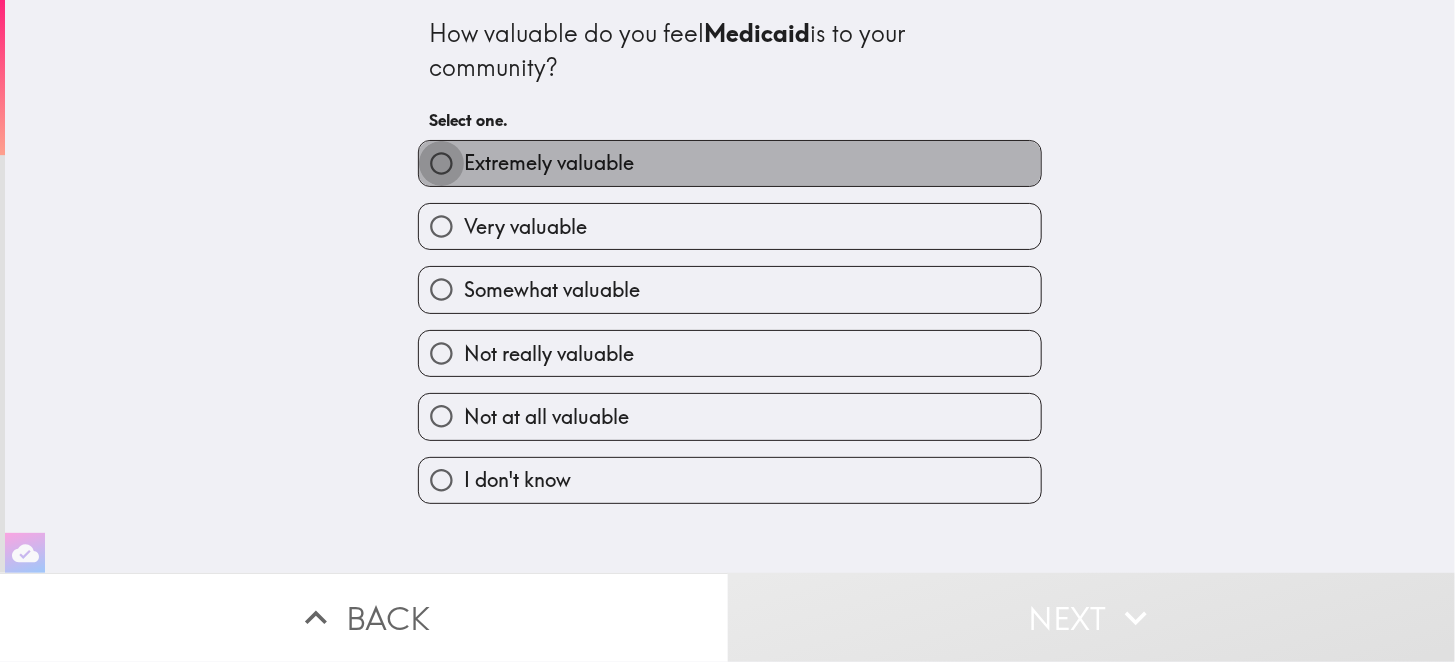 click on "Extremely valuable" at bounding box center [441, 163] 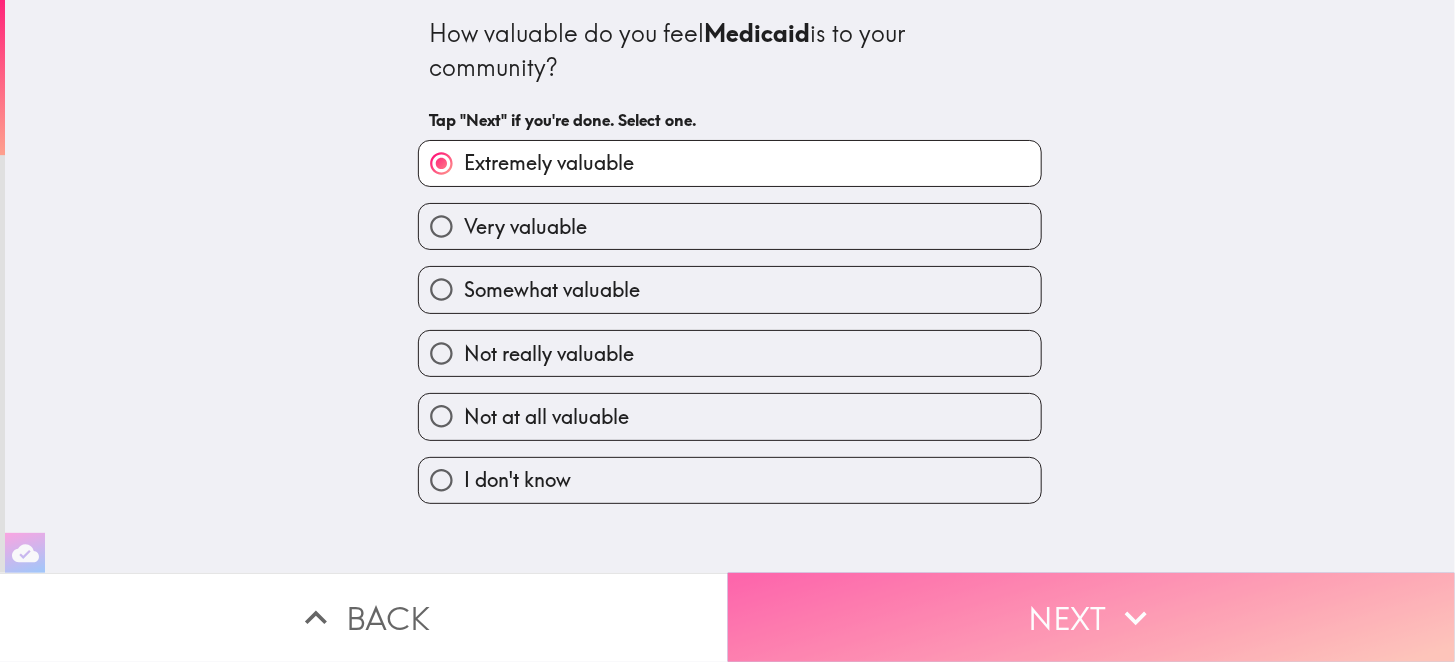 click on "Next" at bounding box center (1092, 617) 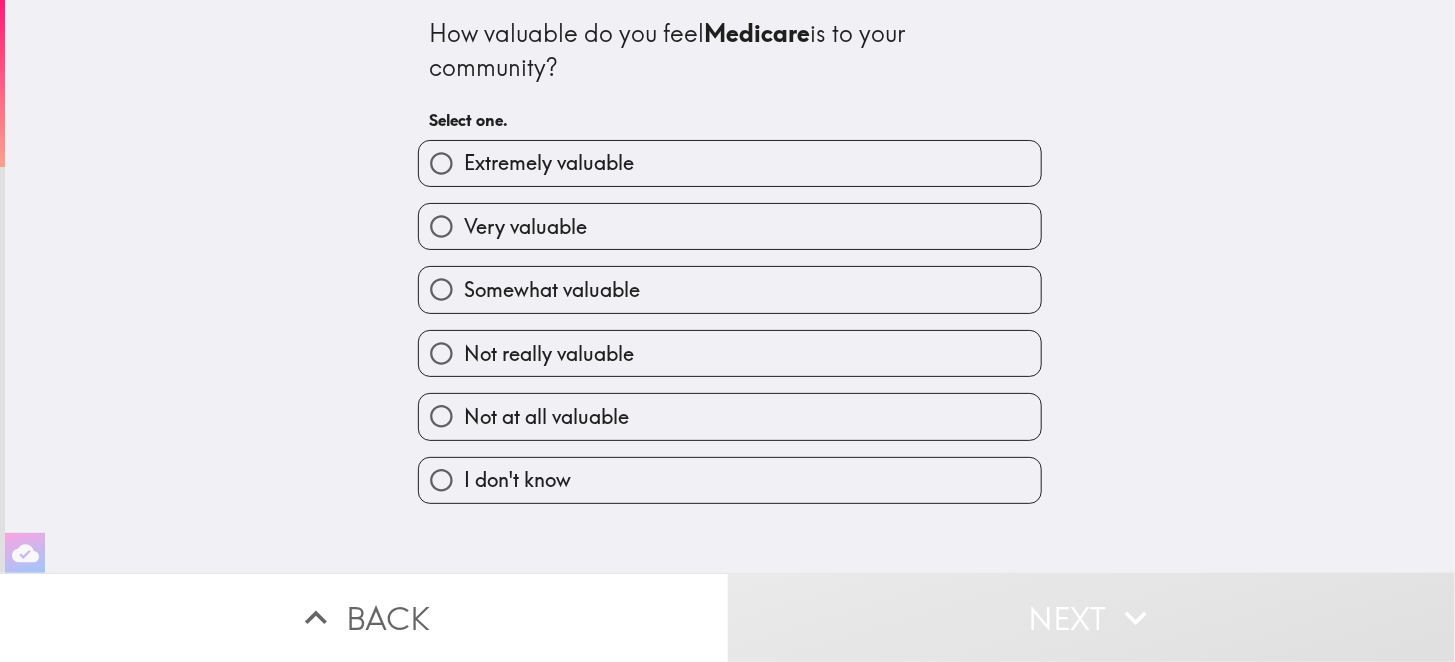 click on "Extremely valuable" at bounding box center (441, 163) 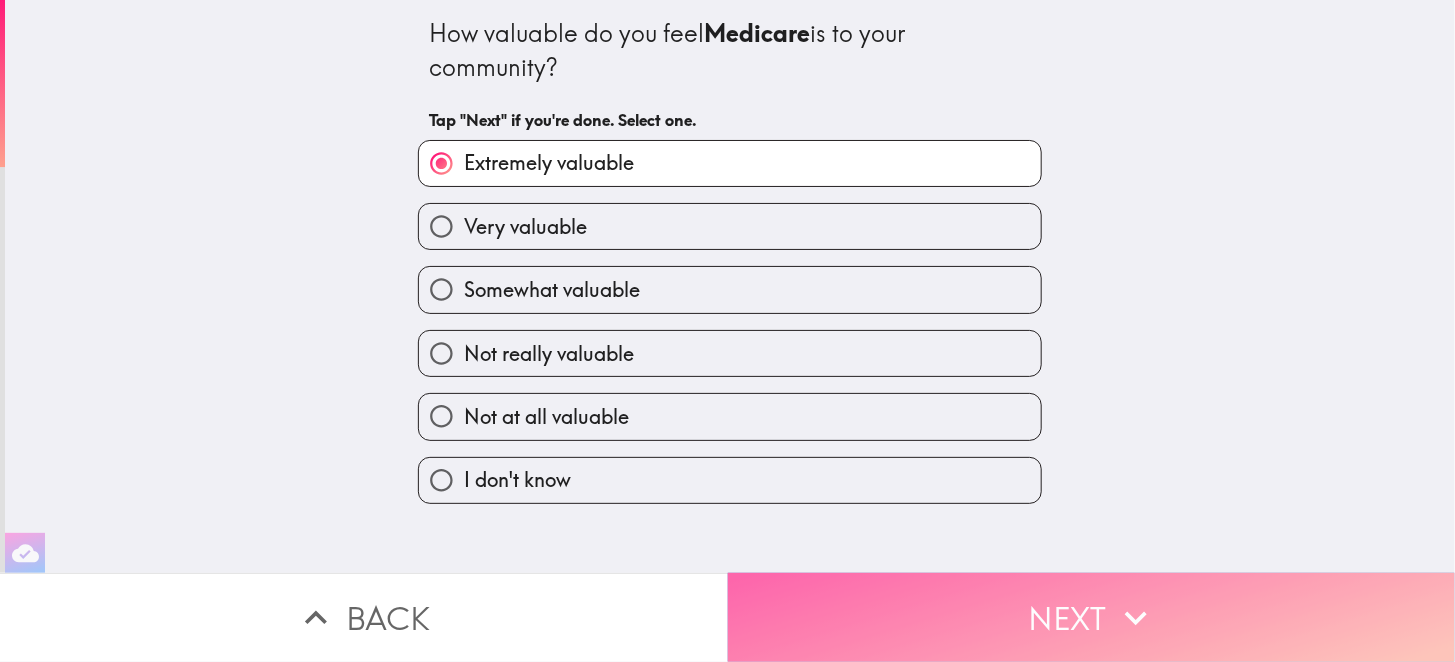 click on "Next" at bounding box center [1092, 617] 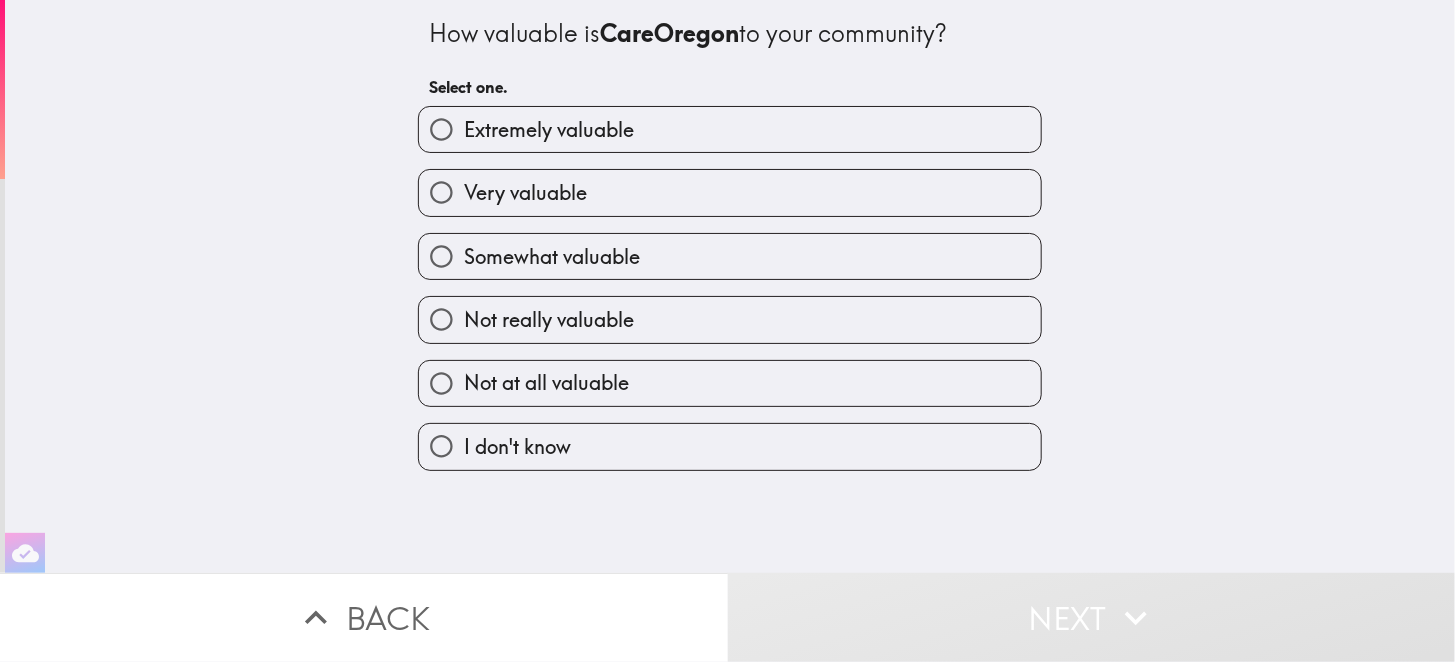 drag, startPoint x: 423, startPoint y: 128, endPoint x: 448, endPoint y: 142, distance: 28.653097 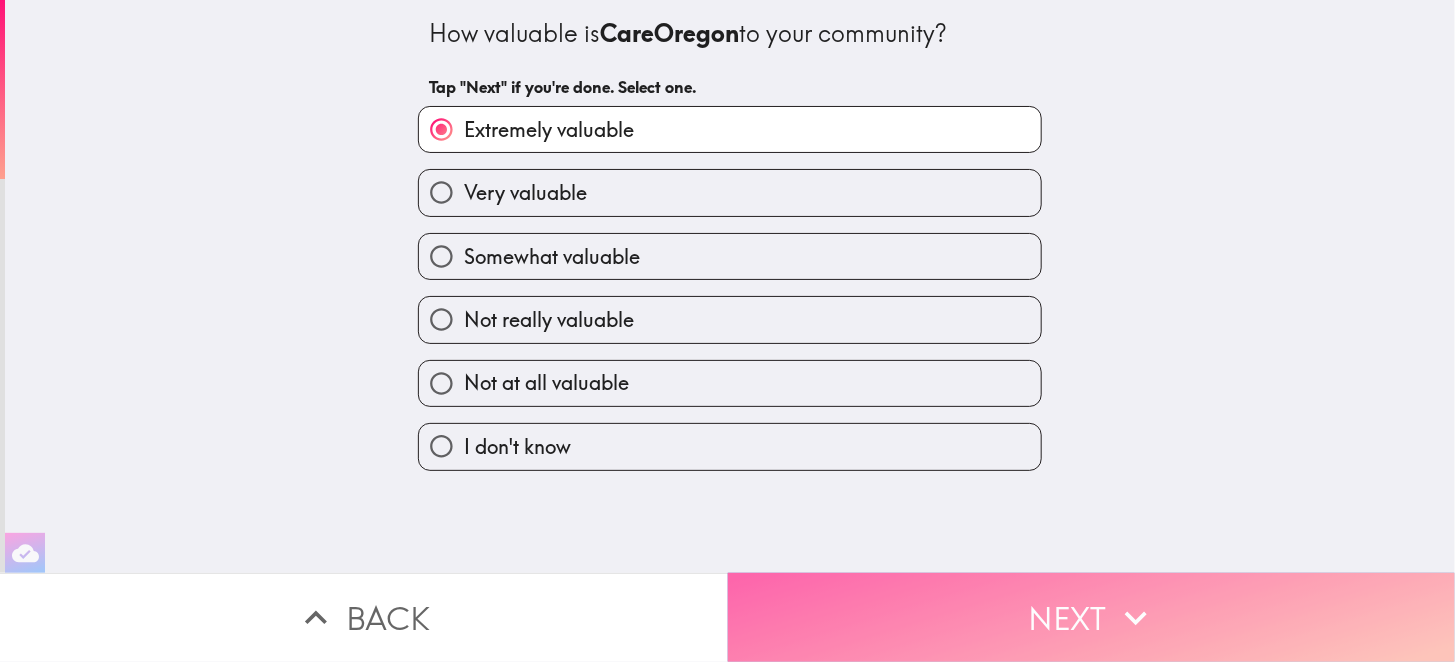 click on "Next" at bounding box center [1092, 617] 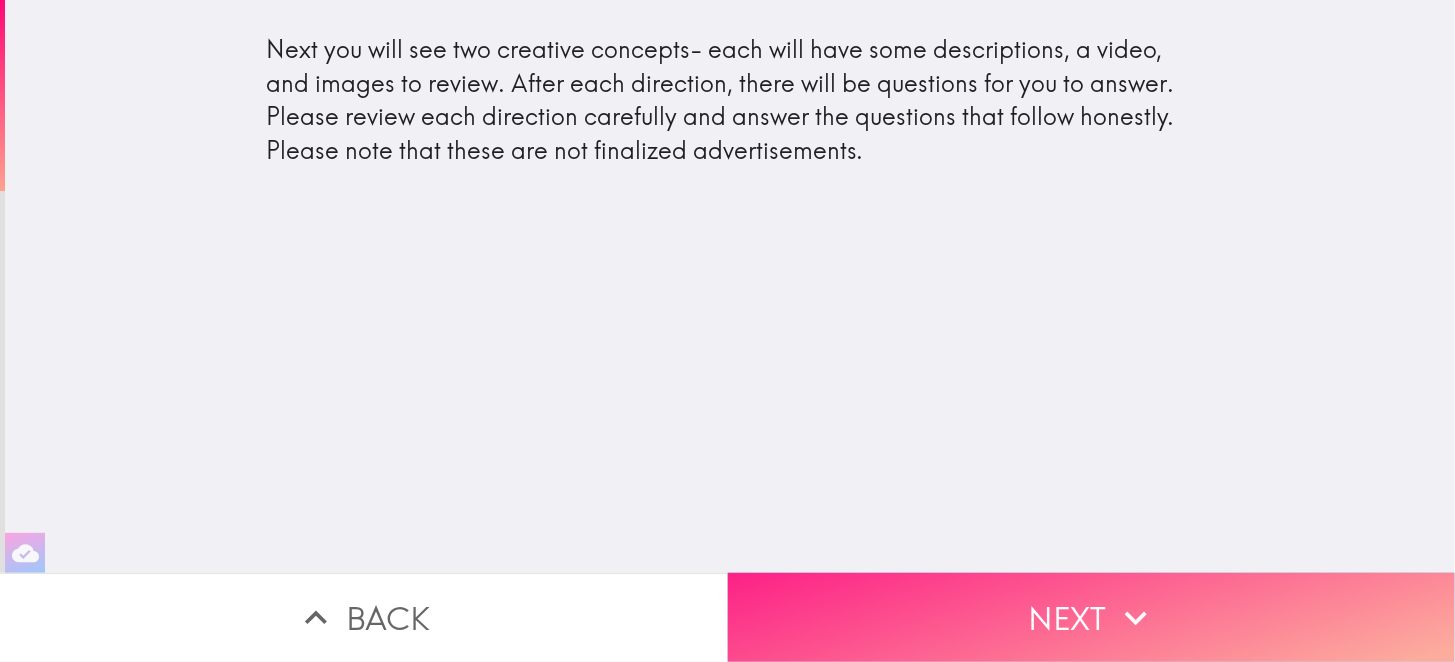 click on "Next" at bounding box center (1092, 617) 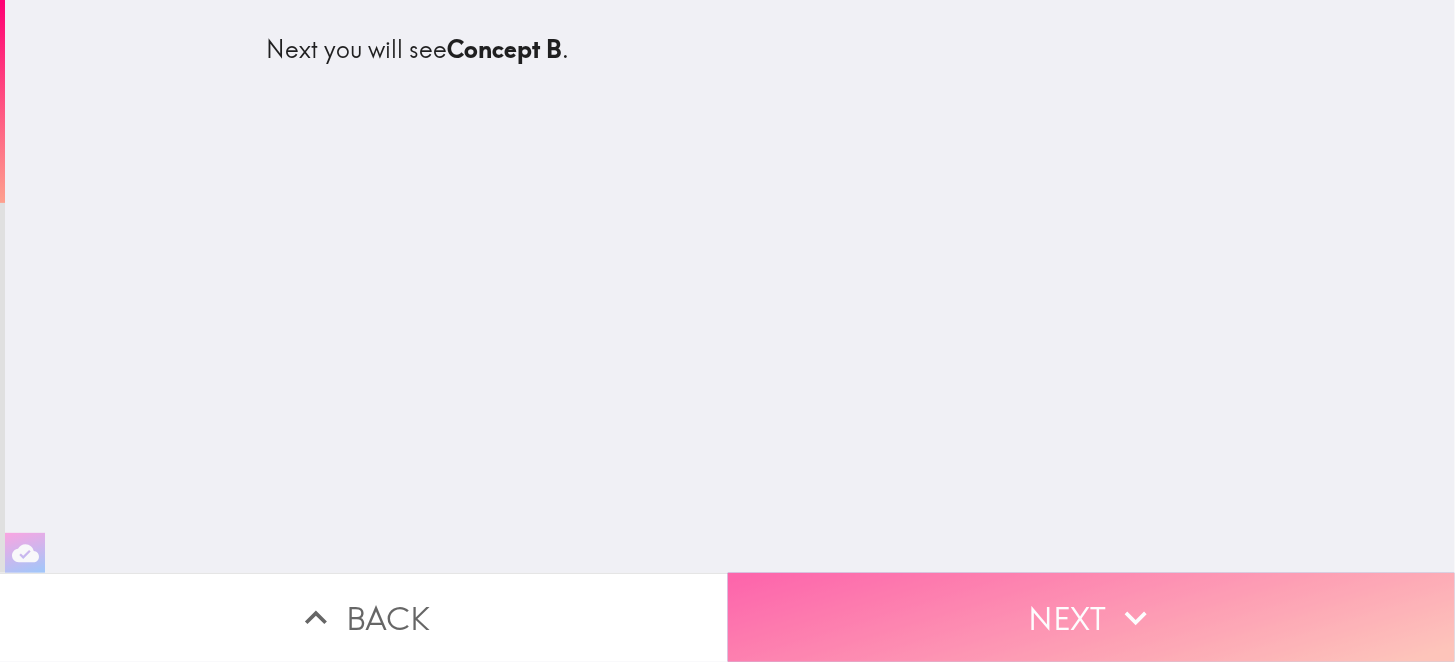 click on "Next" at bounding box center (1092, 617) 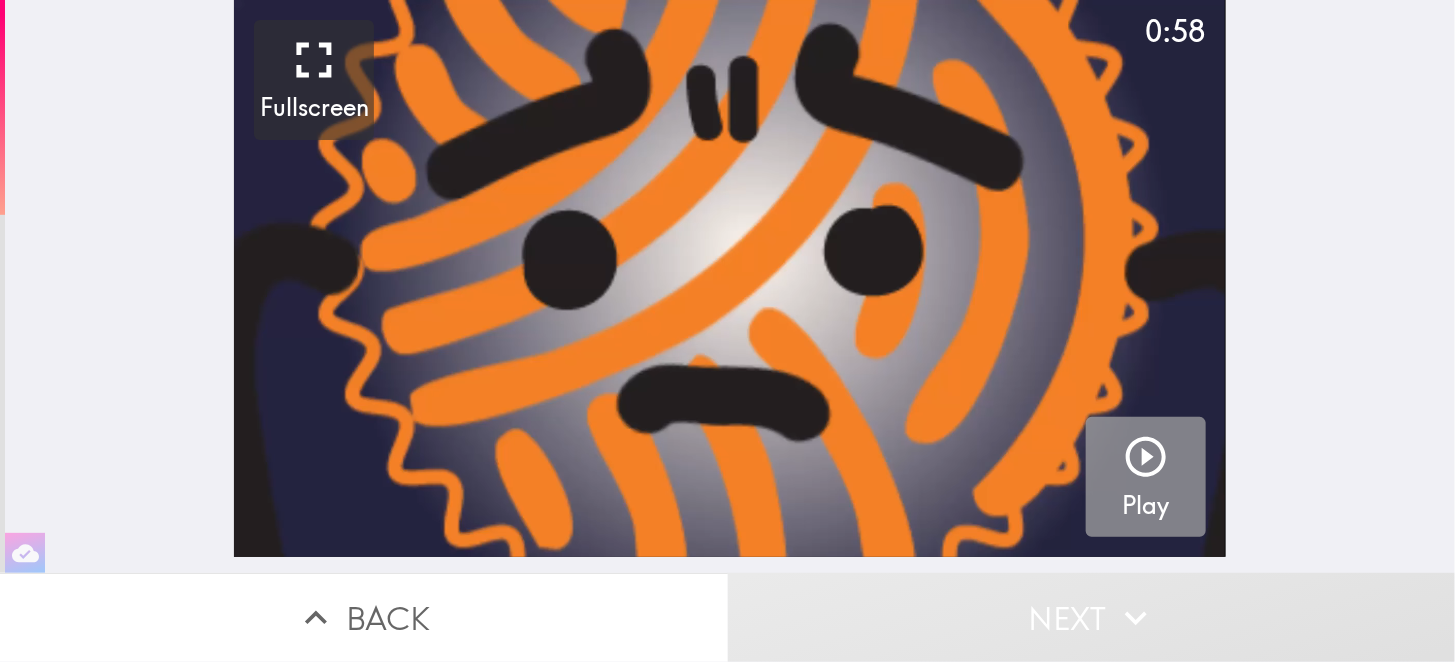 click 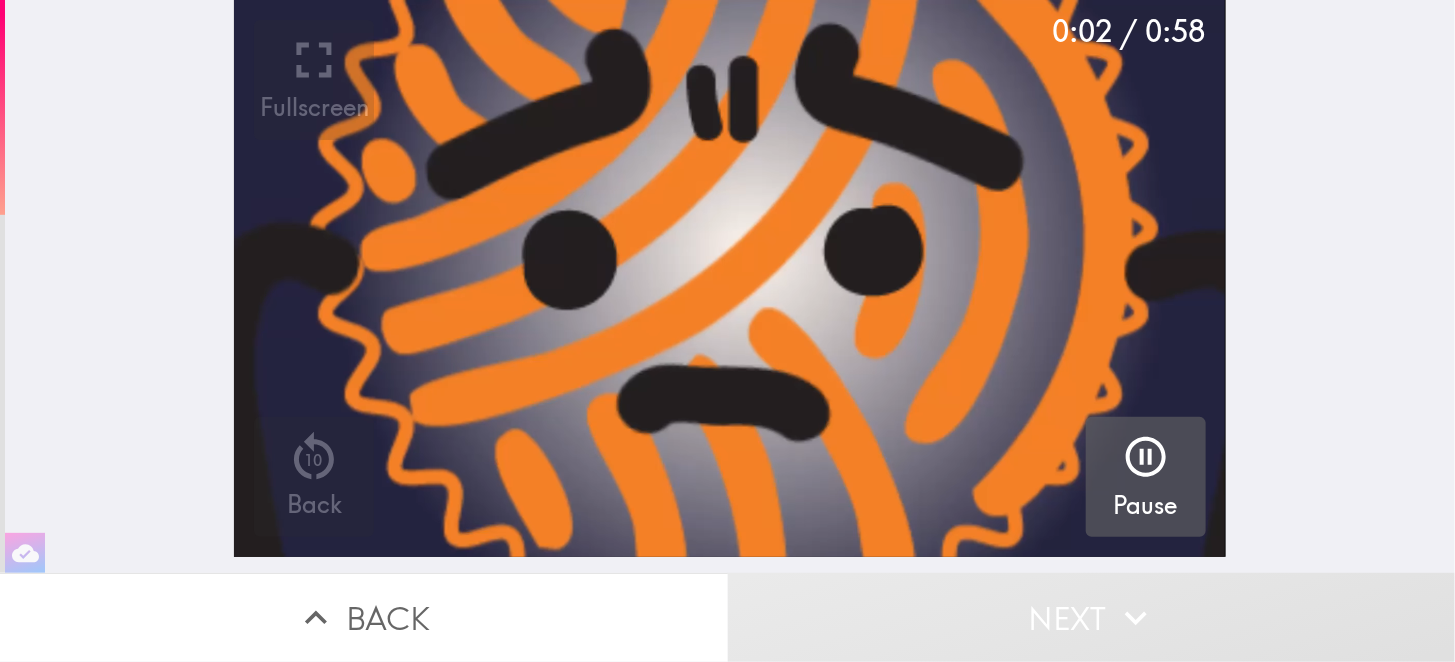 type 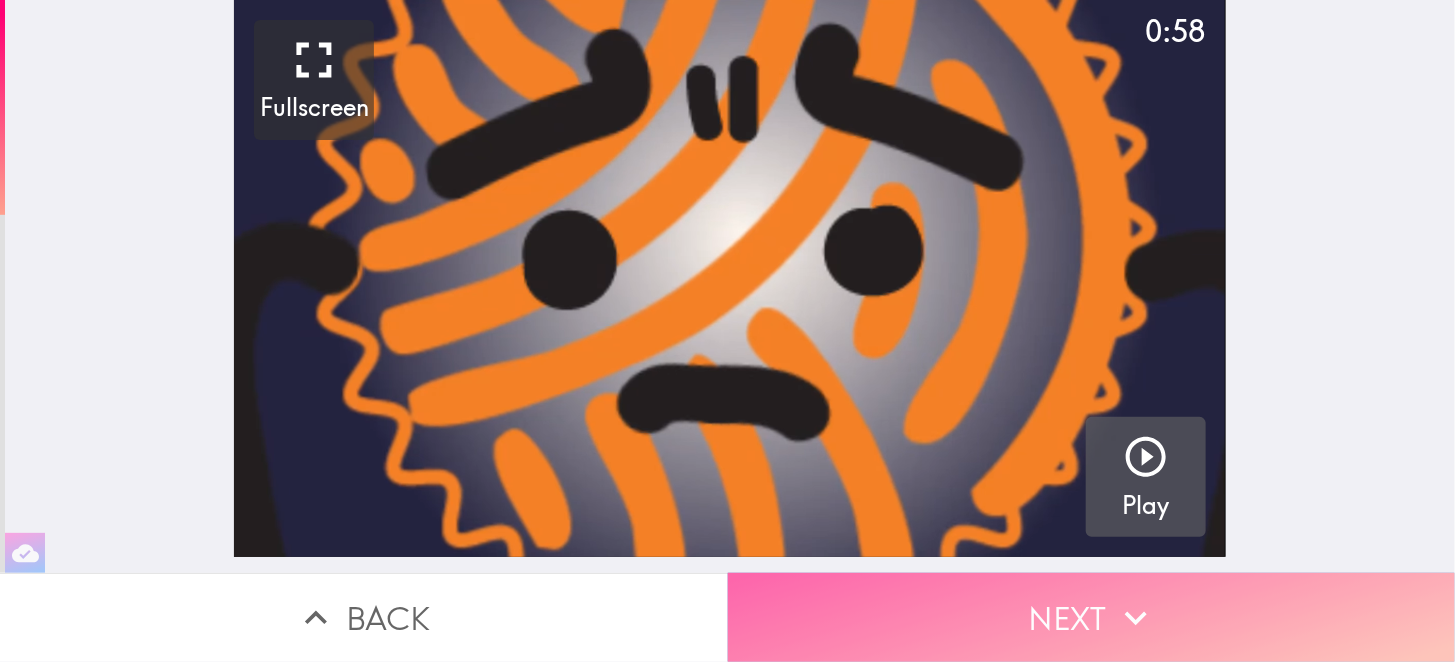 click on "Next" at bounding box center [1092, 617] 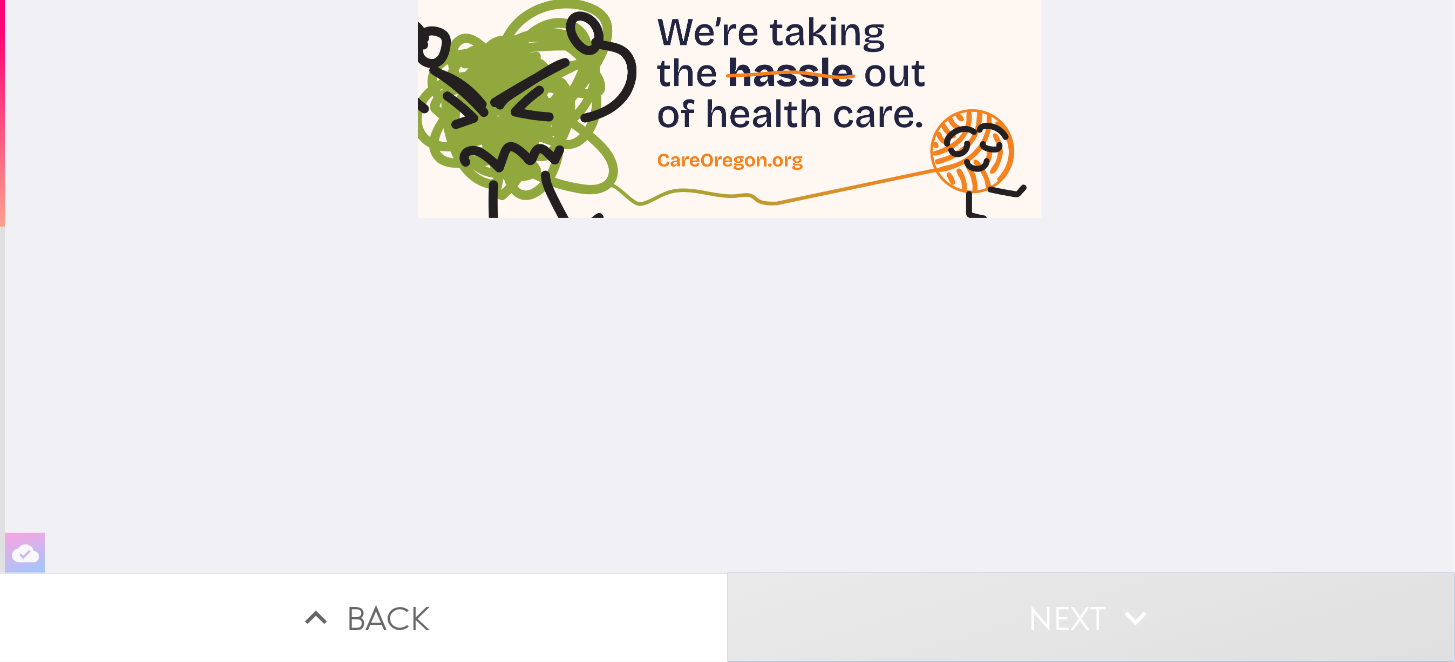 click on "Next" at bounding box center (1092, 617) 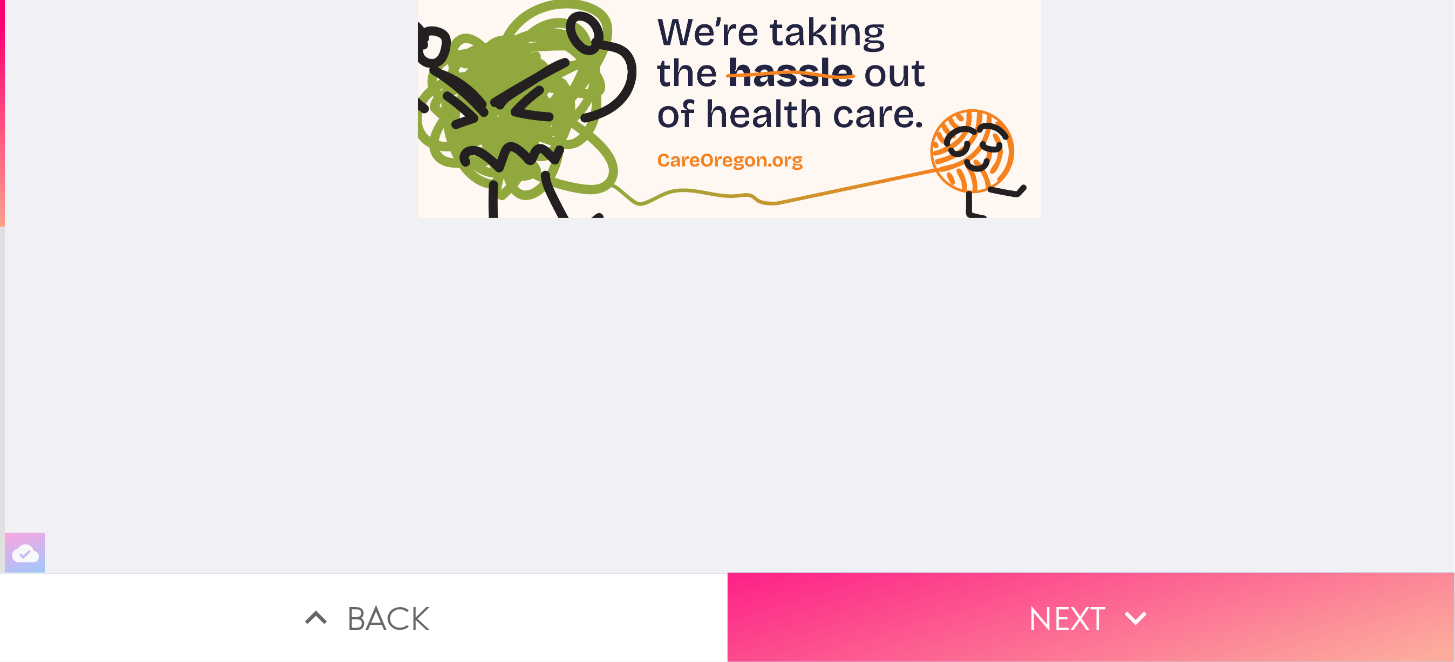 click on "Next" at bounding box center (1092, 617) 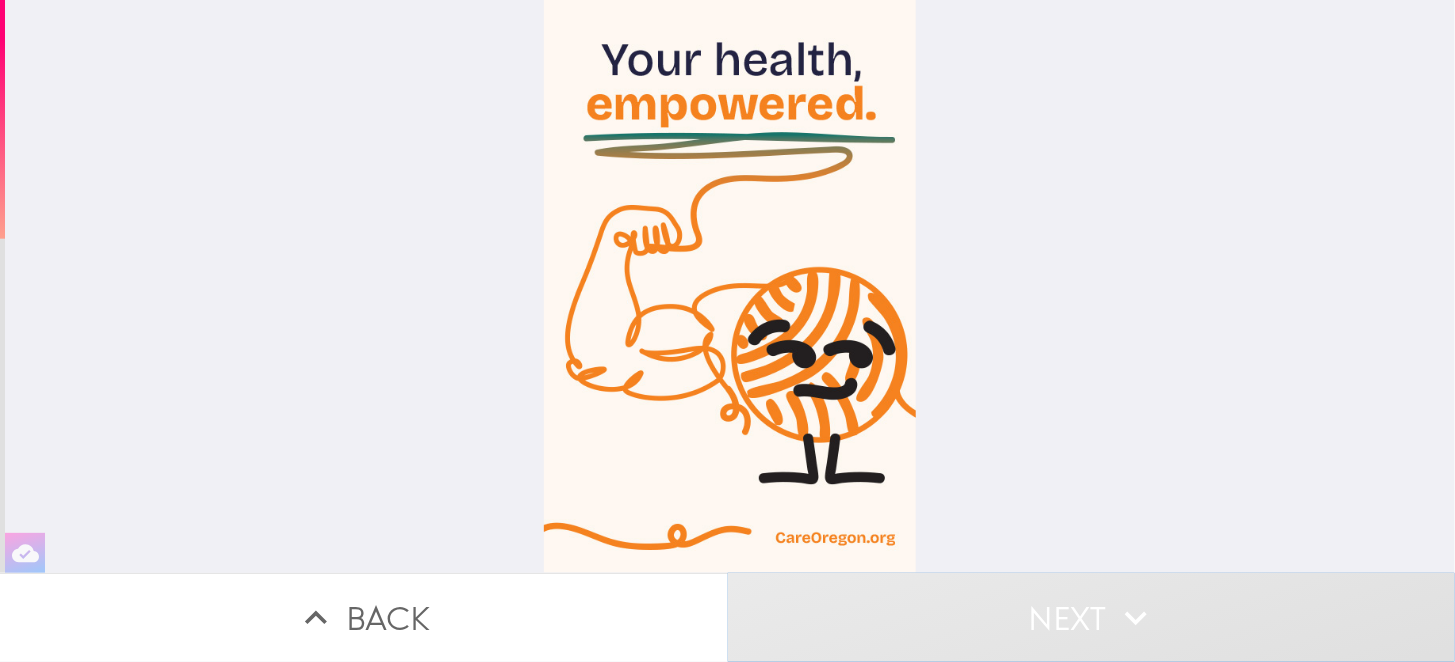 click on "Next" at bounding box center (1092, 617) 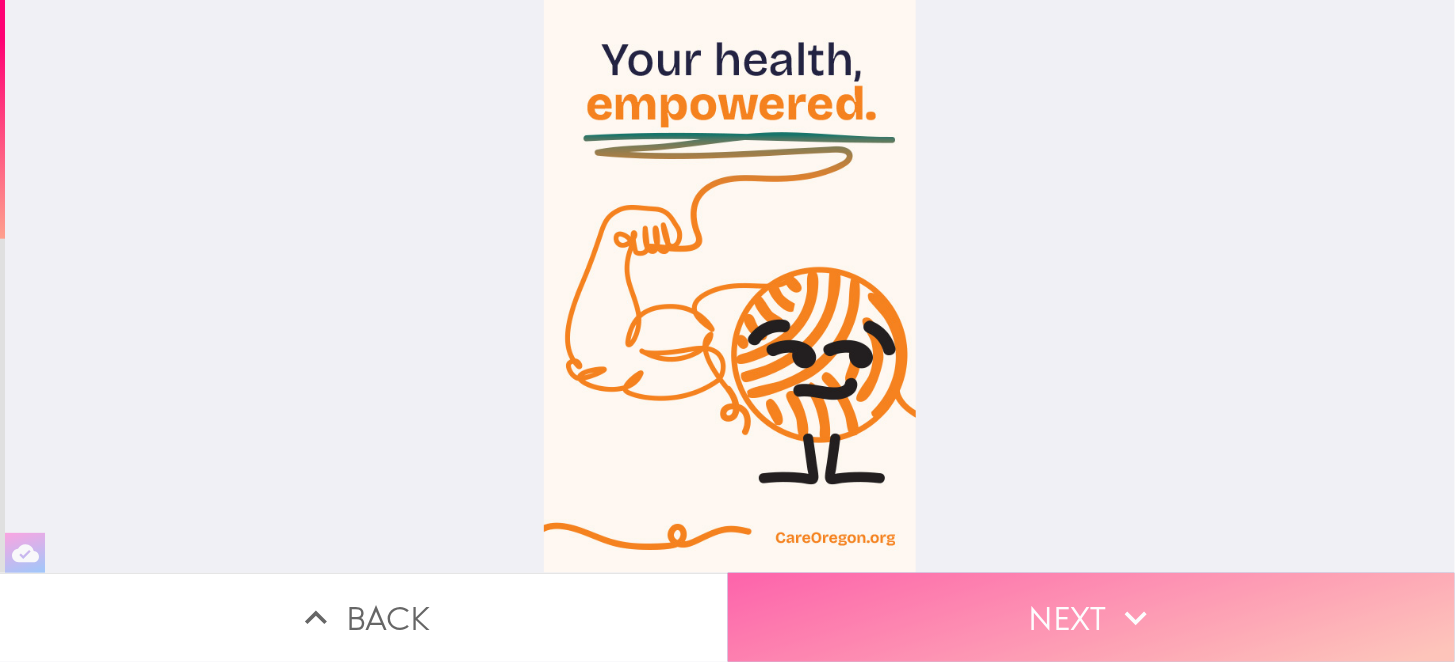 click on "Next" at bounding box center [1092, 617] 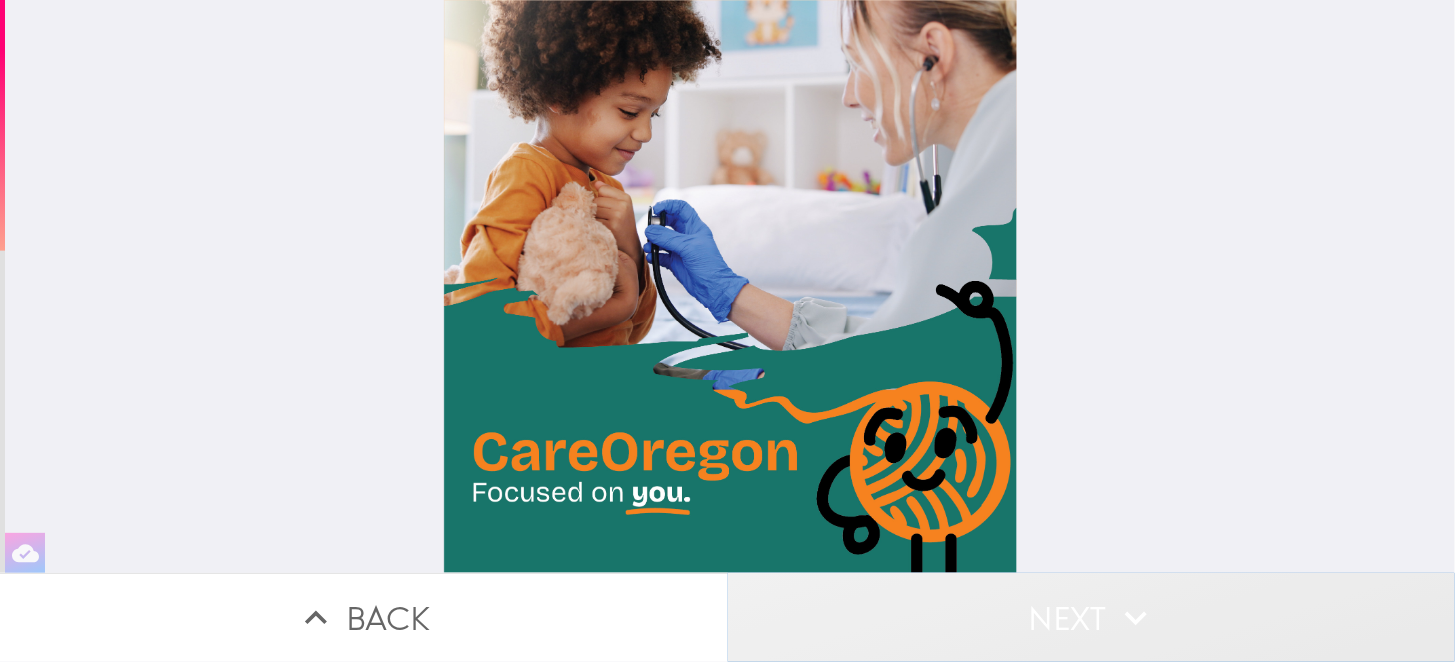 click on "Next" at bounding box center [1092, 617] 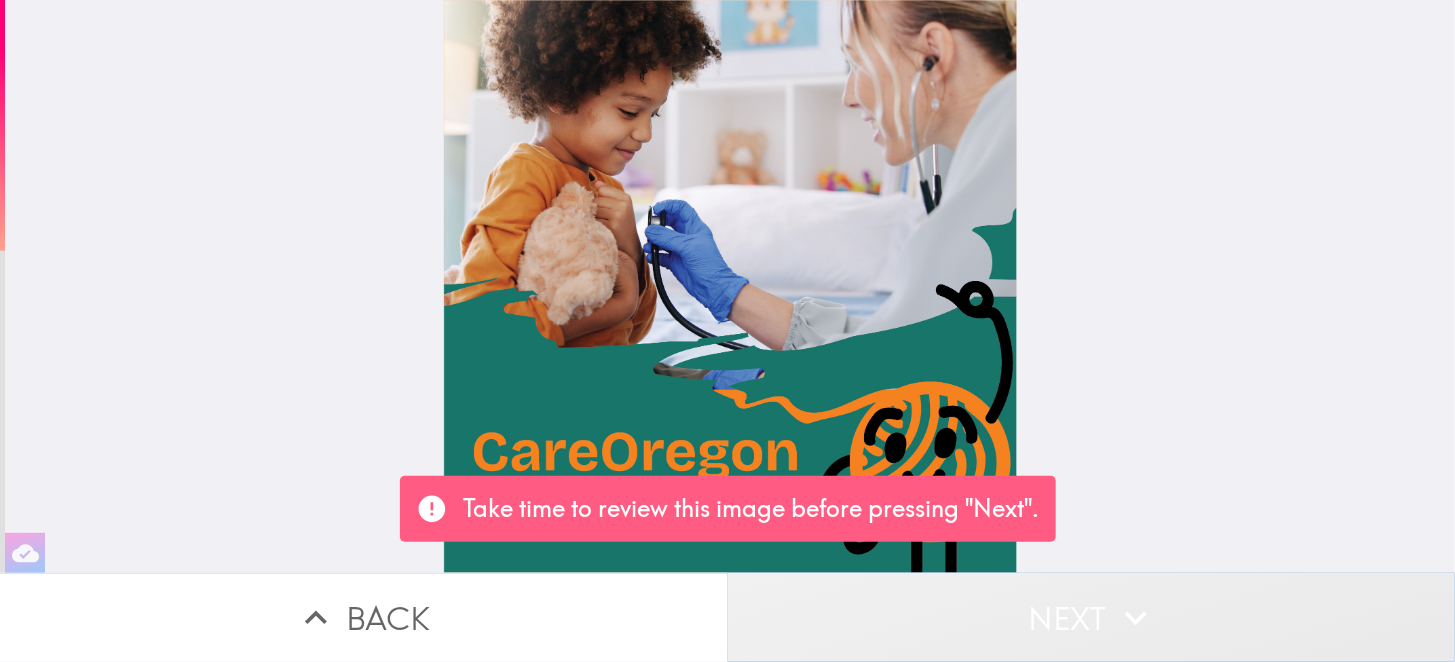 click on "Next" at bounding box center [1092, 617] 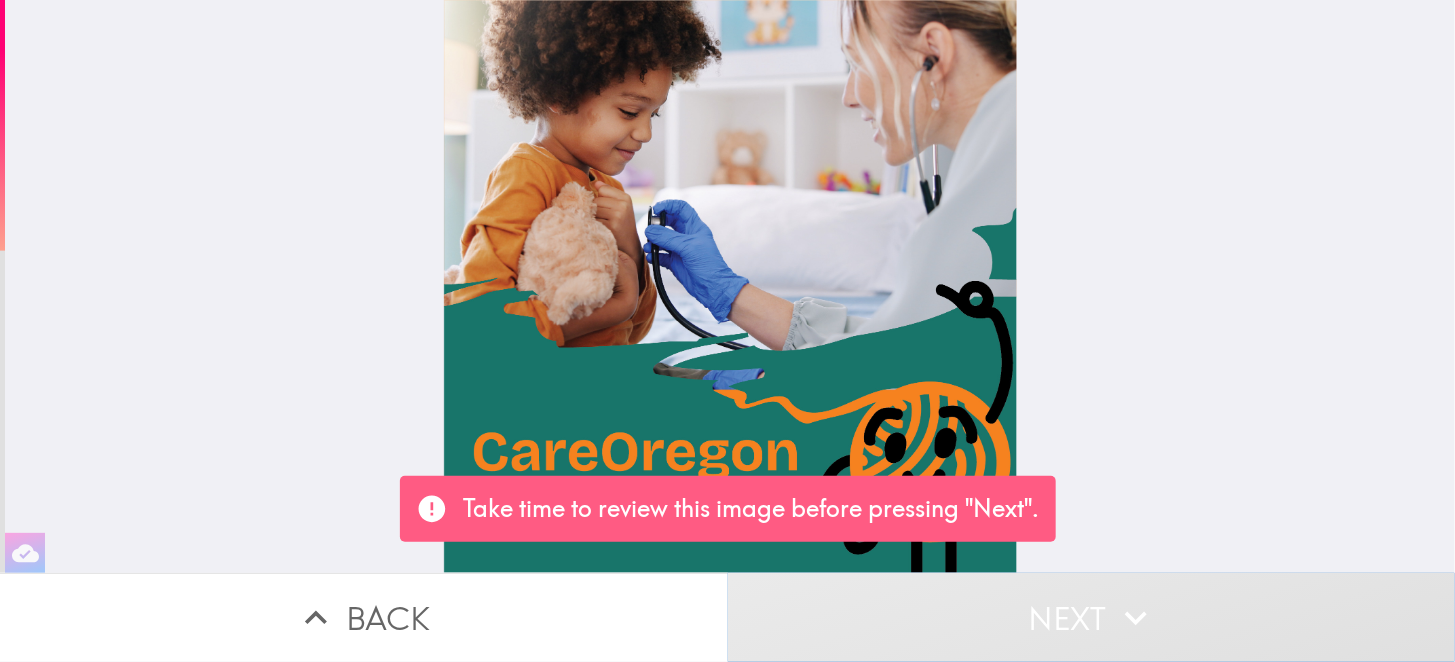 click on "Next" at bounding box center [1092, 617] 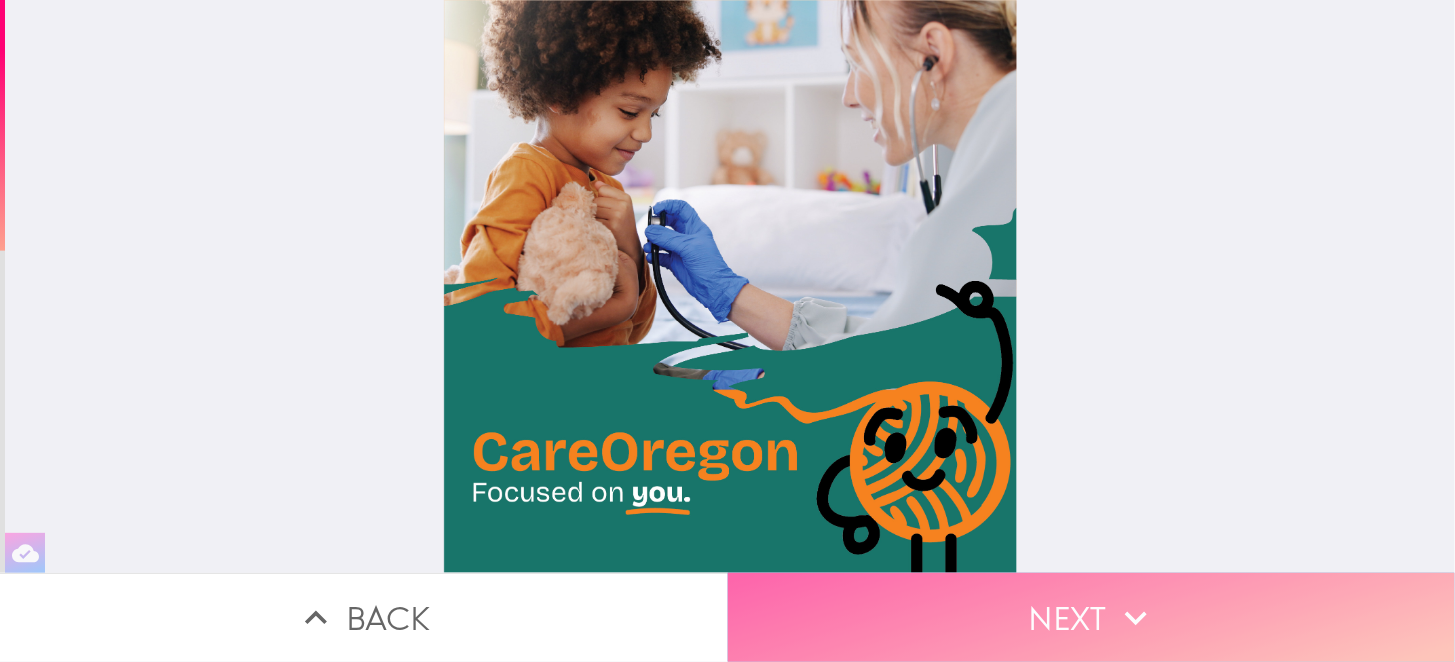 click on "Next" at bounding box center (1092, 617) 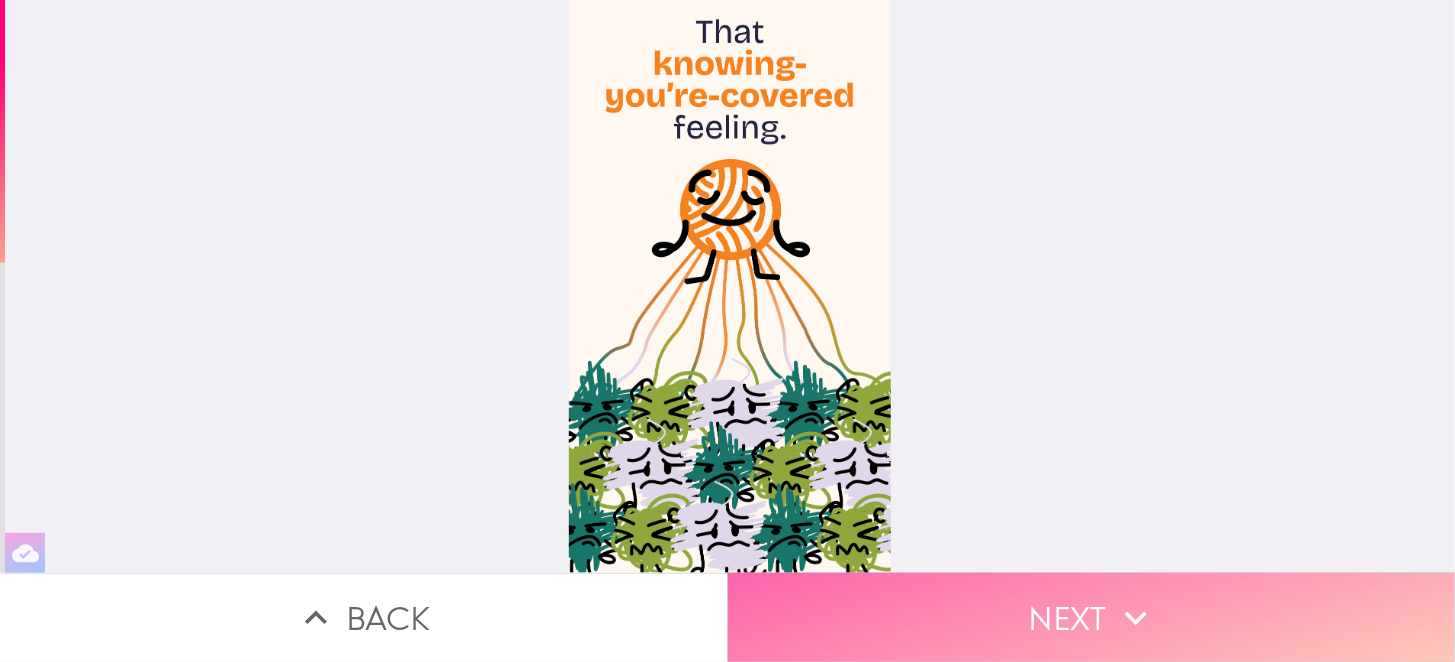 click on "Next" at bounding box center (1092, 617) 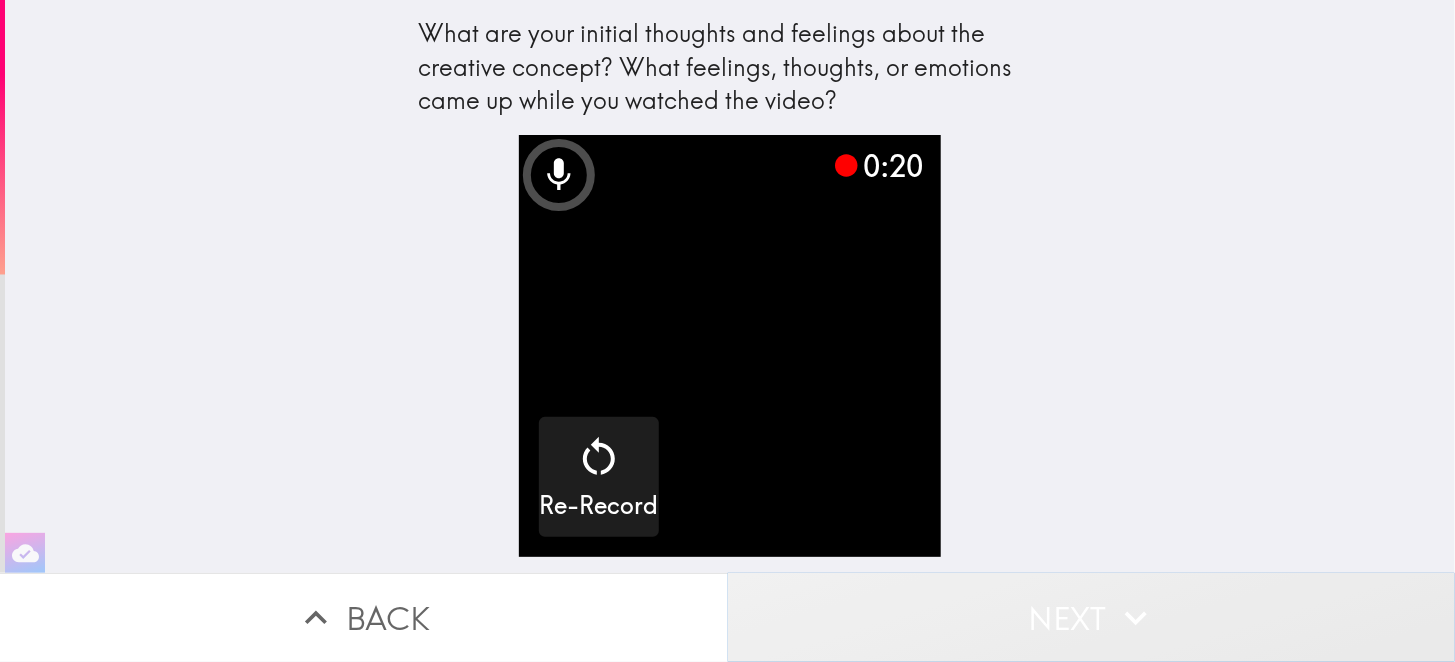 click on "Next" at bounding box center (1092, 617) 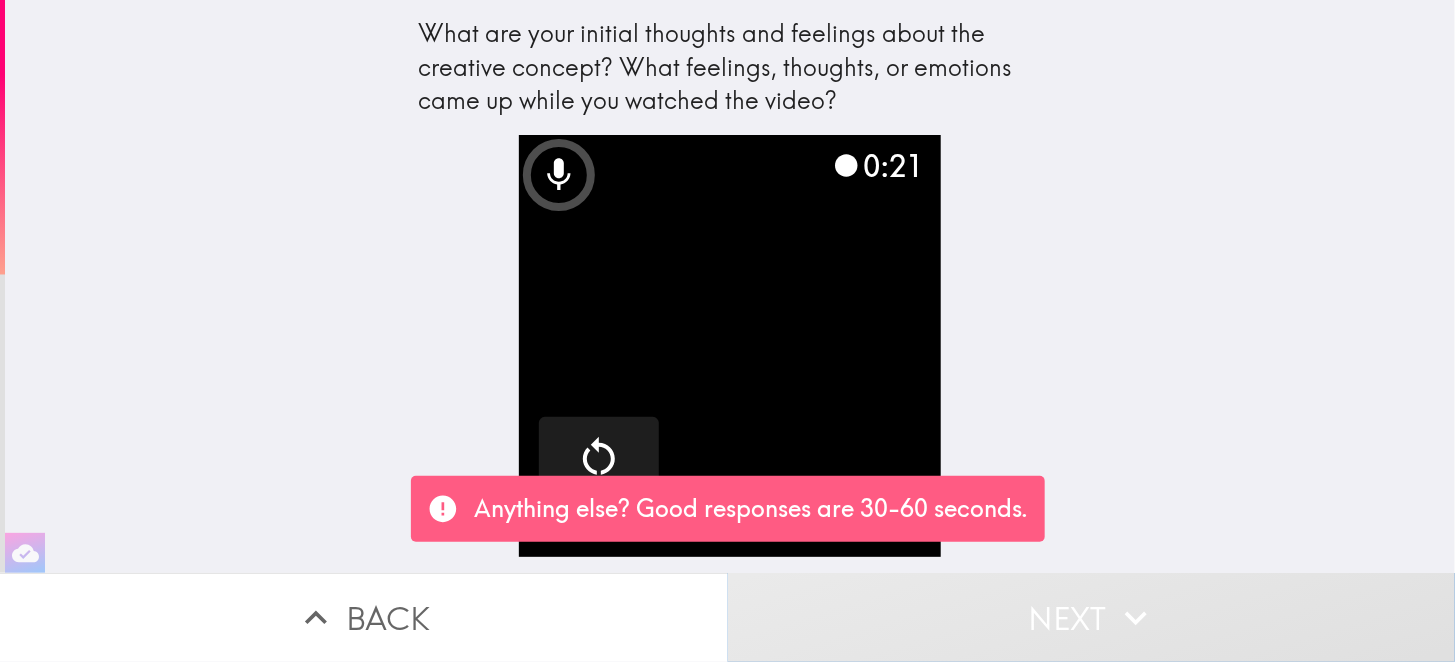 click on "Next" at bounding box center [1092, 617] 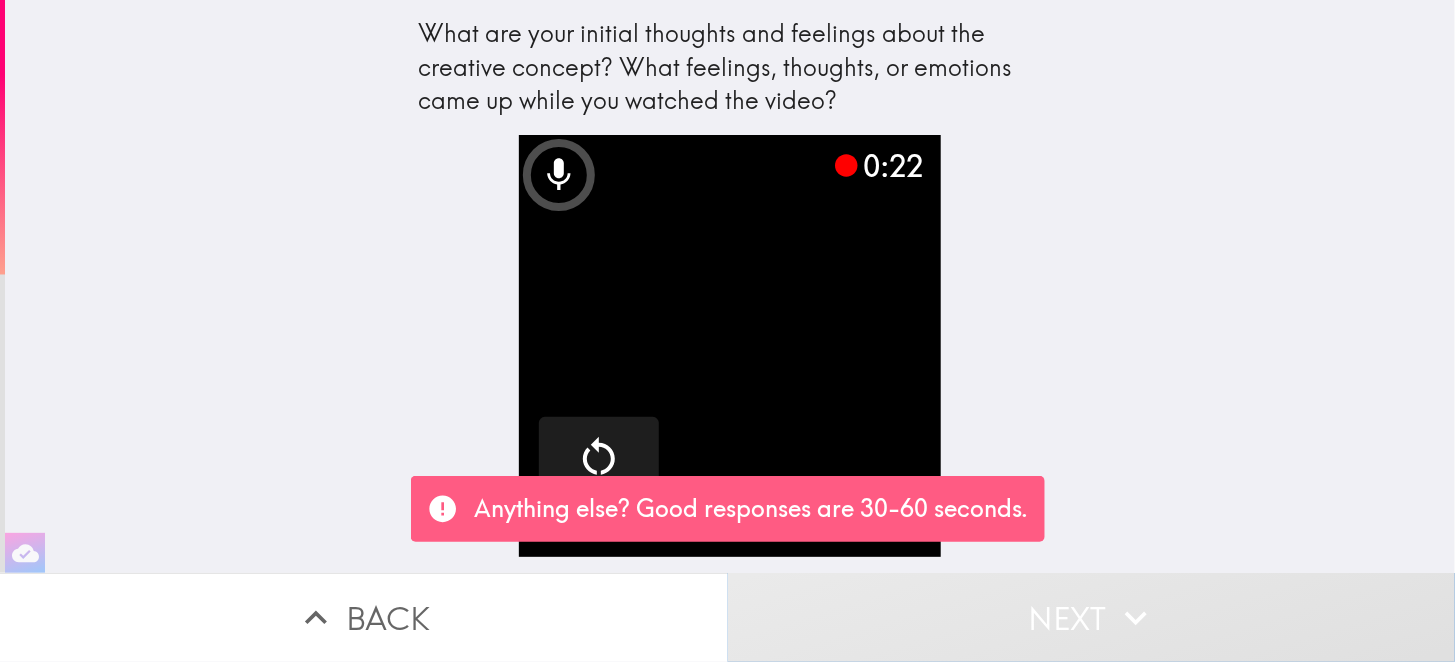 click on "Next" at bounding box center [1092, 617] 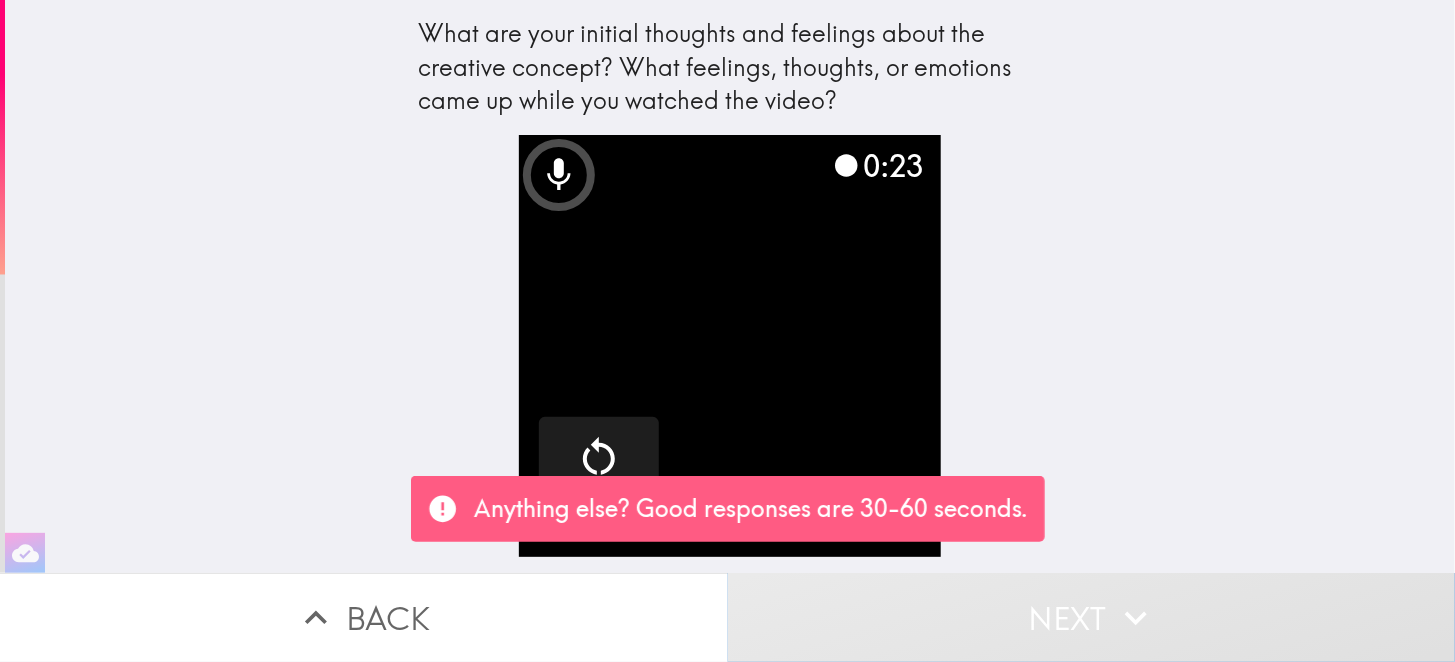 click on "Next" at bounding box center (1092, 617) 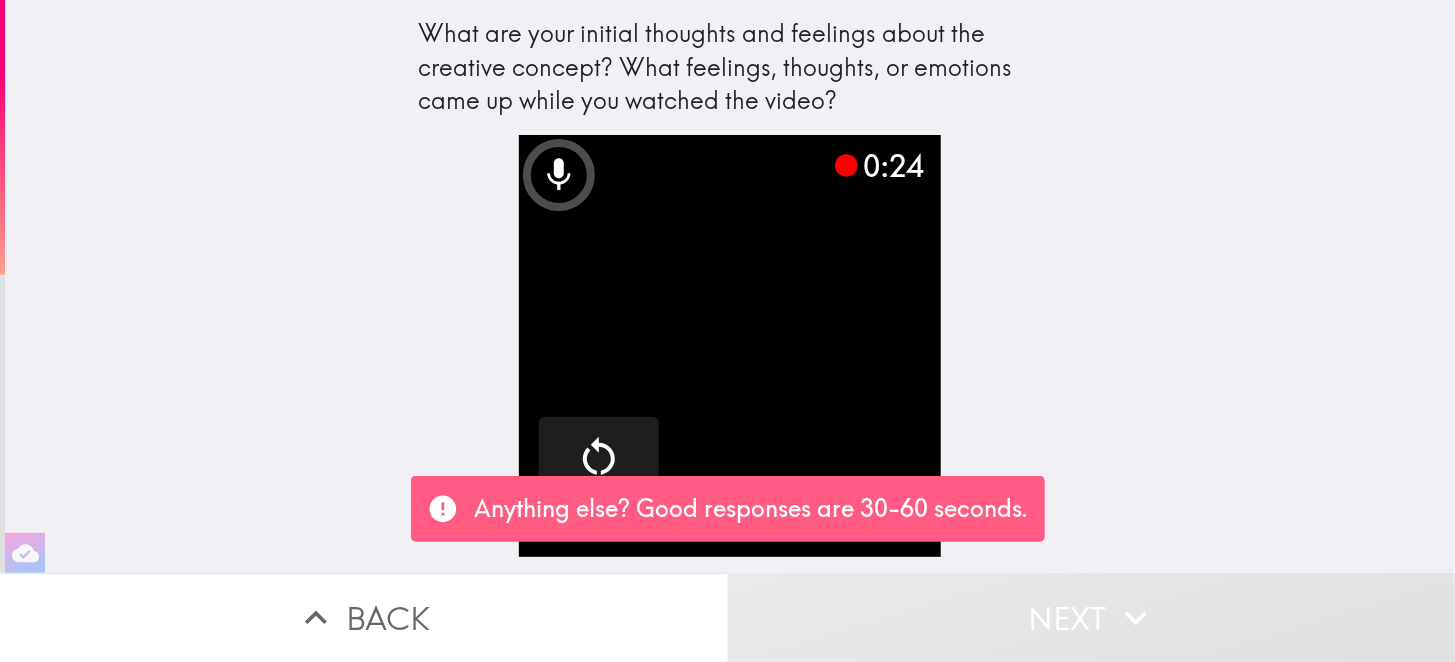 click on "What are your initial thoughts and feelings about the creative concept? What feelings, thoughts, or emotions came up while you watched the video? 0:24 Re-Record" at bounding box center [730, 286] 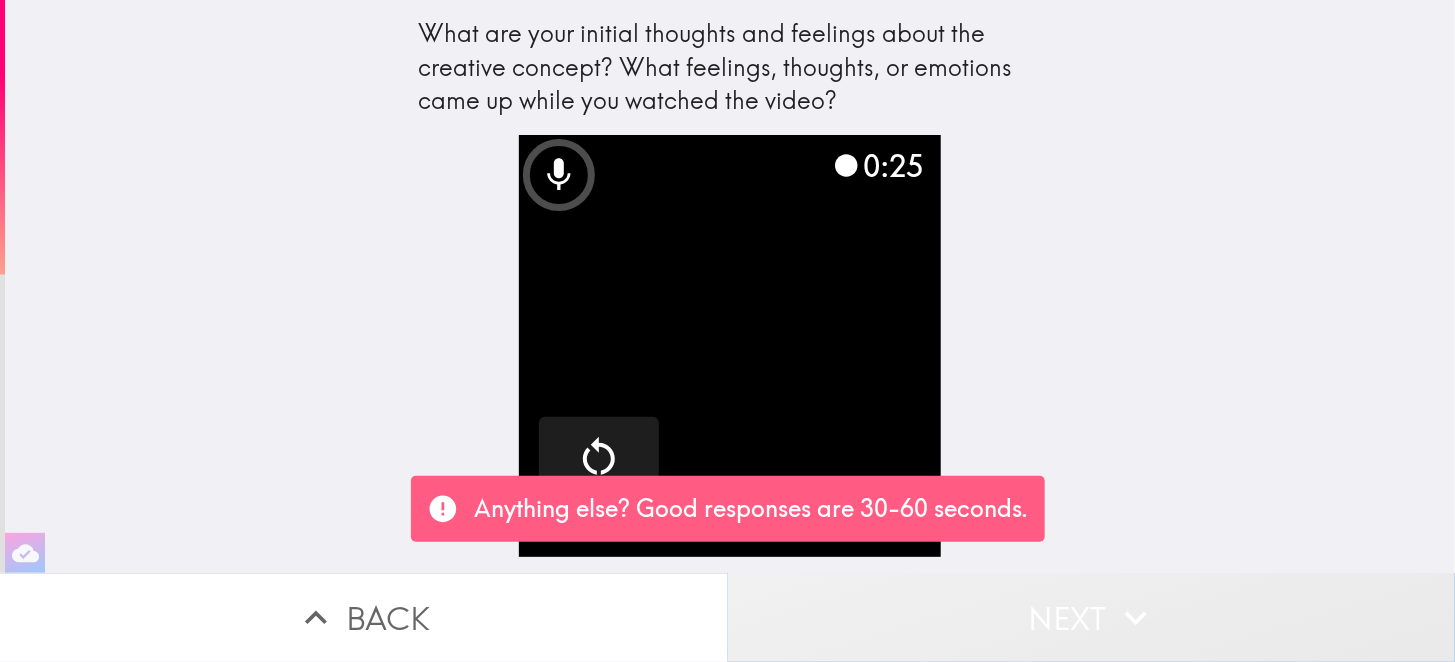 click 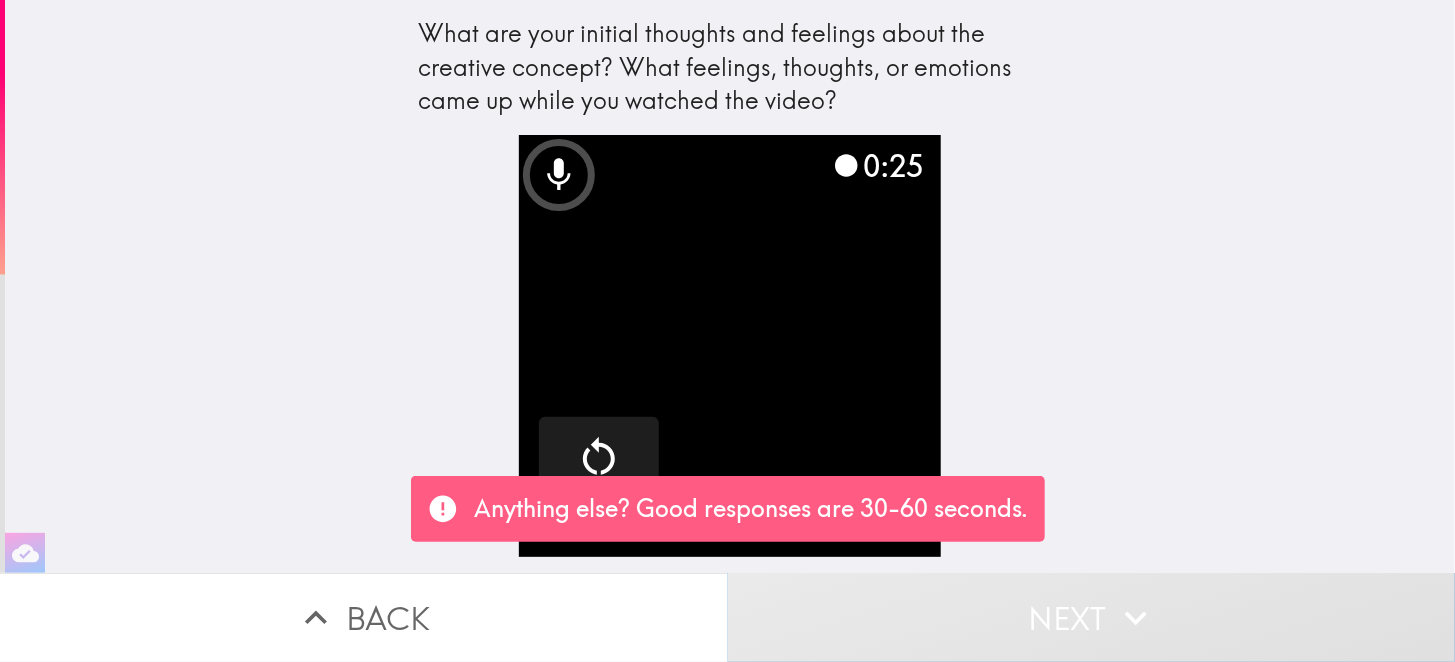 click 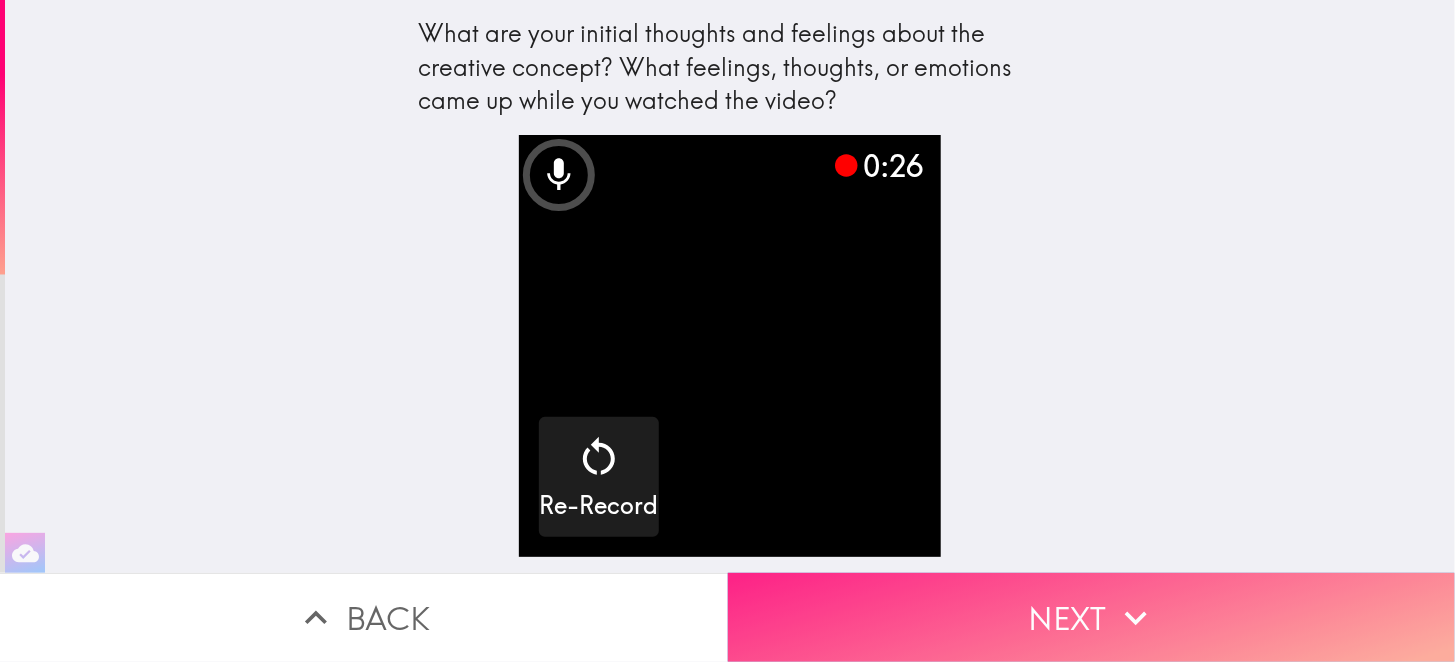 click 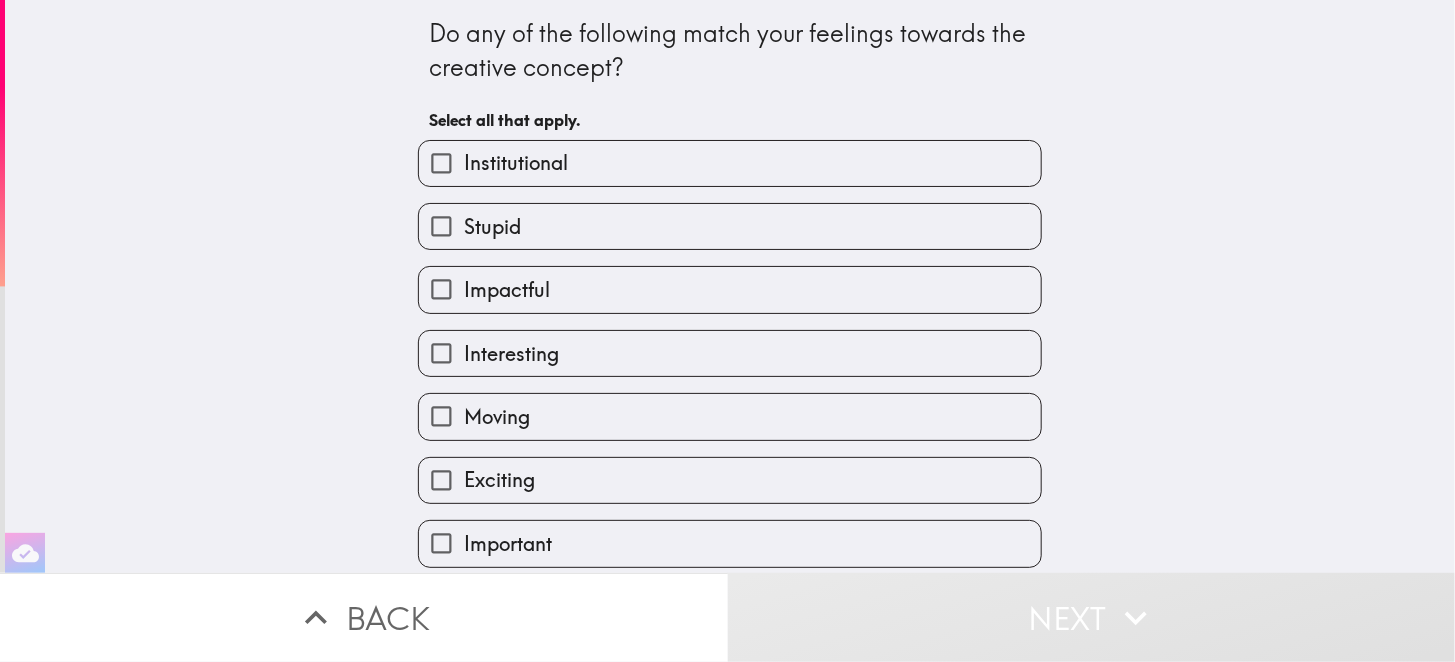 click on "Important" at bounding box center (441, 543) 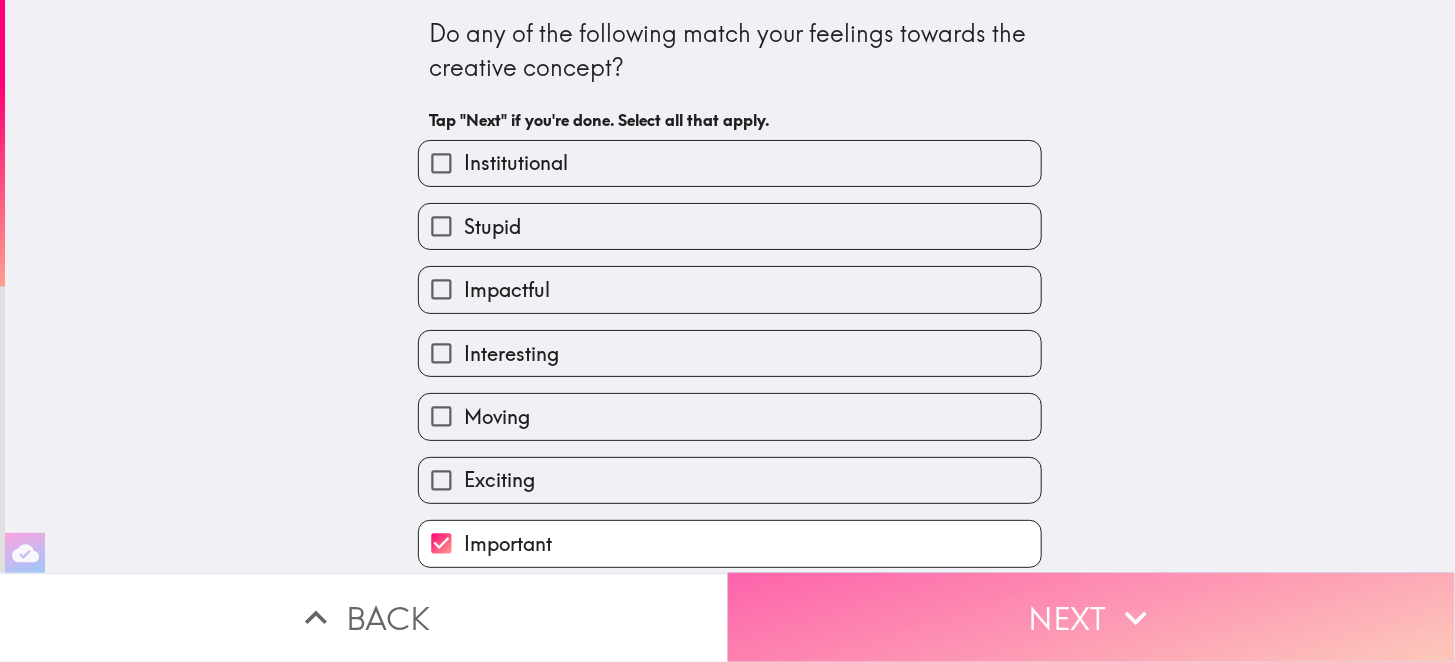 click on "Next" at bounding box center [1092, 617] 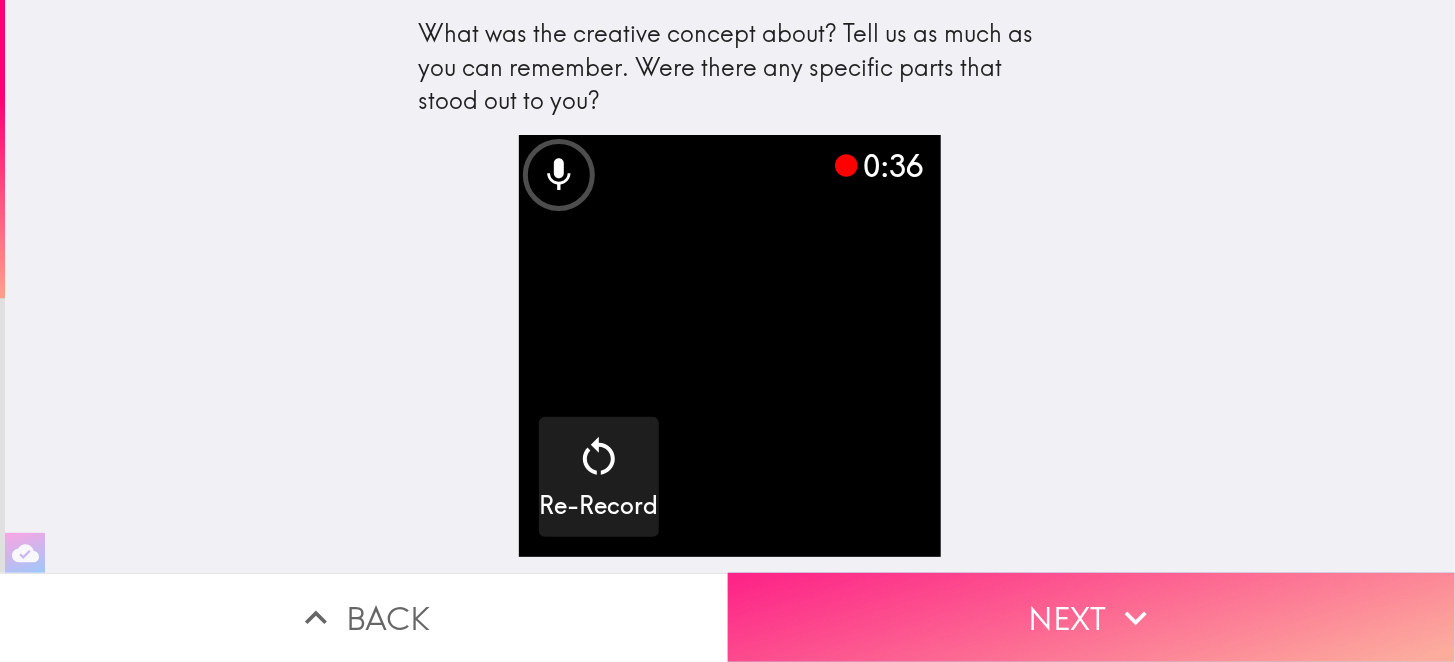 click 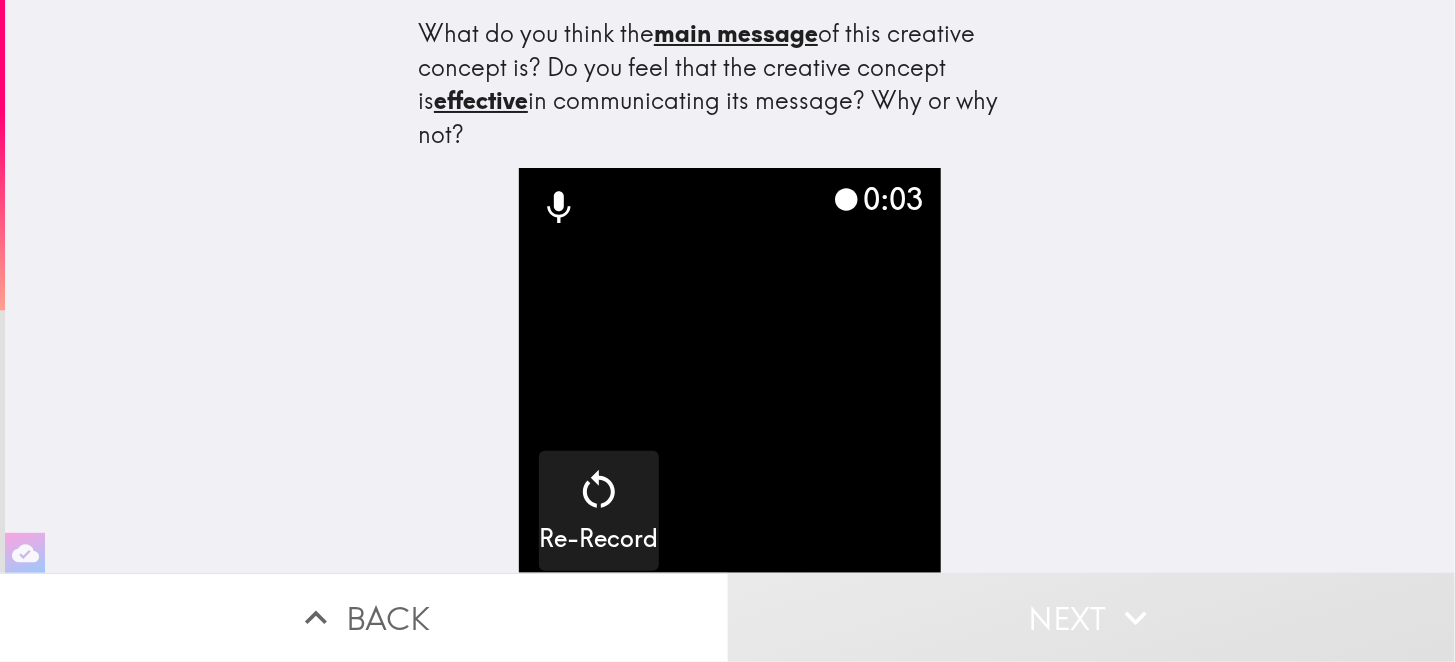click at bounding box center (730, 379) 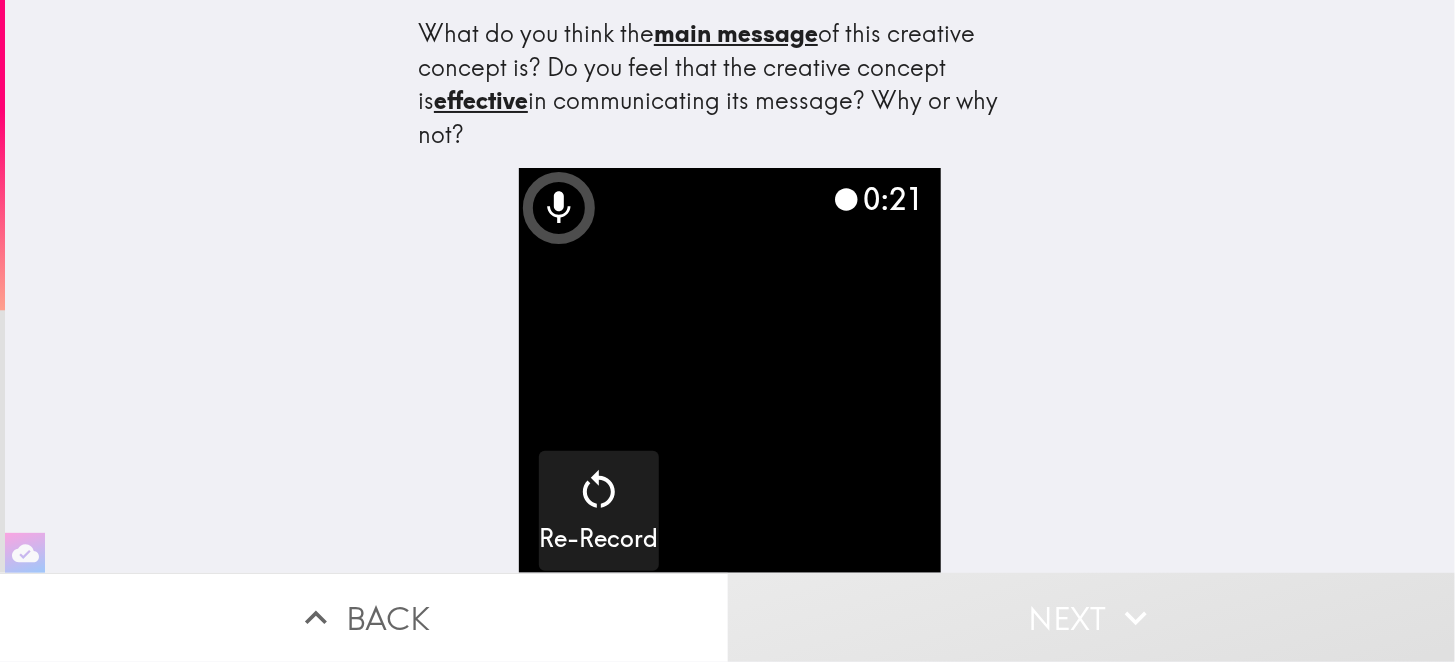 click on "What do you think the  main message  of this creative concept is? Do you feel that the creative concept is  effective  in communicating its message? Why or why not? 0:21 Re-Record" at bounding box center (730, 286) 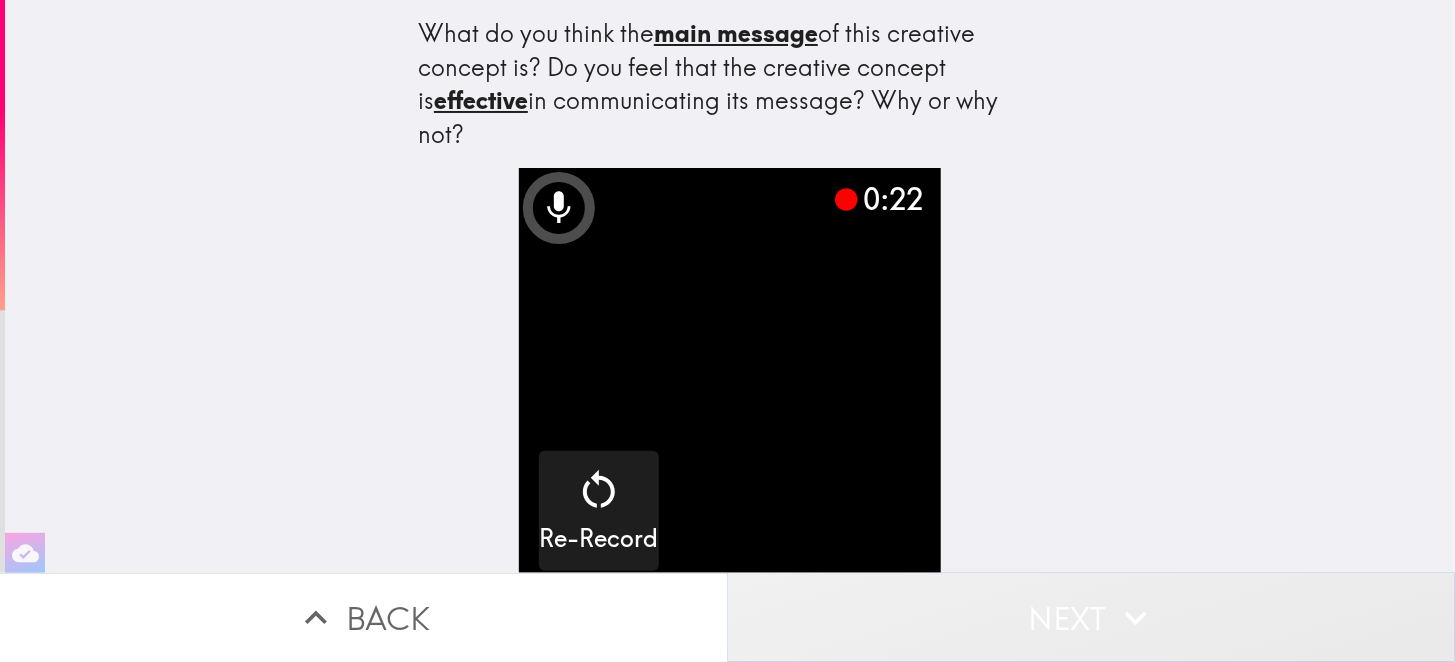 click on "Next" at bounding box center [1092, 617] 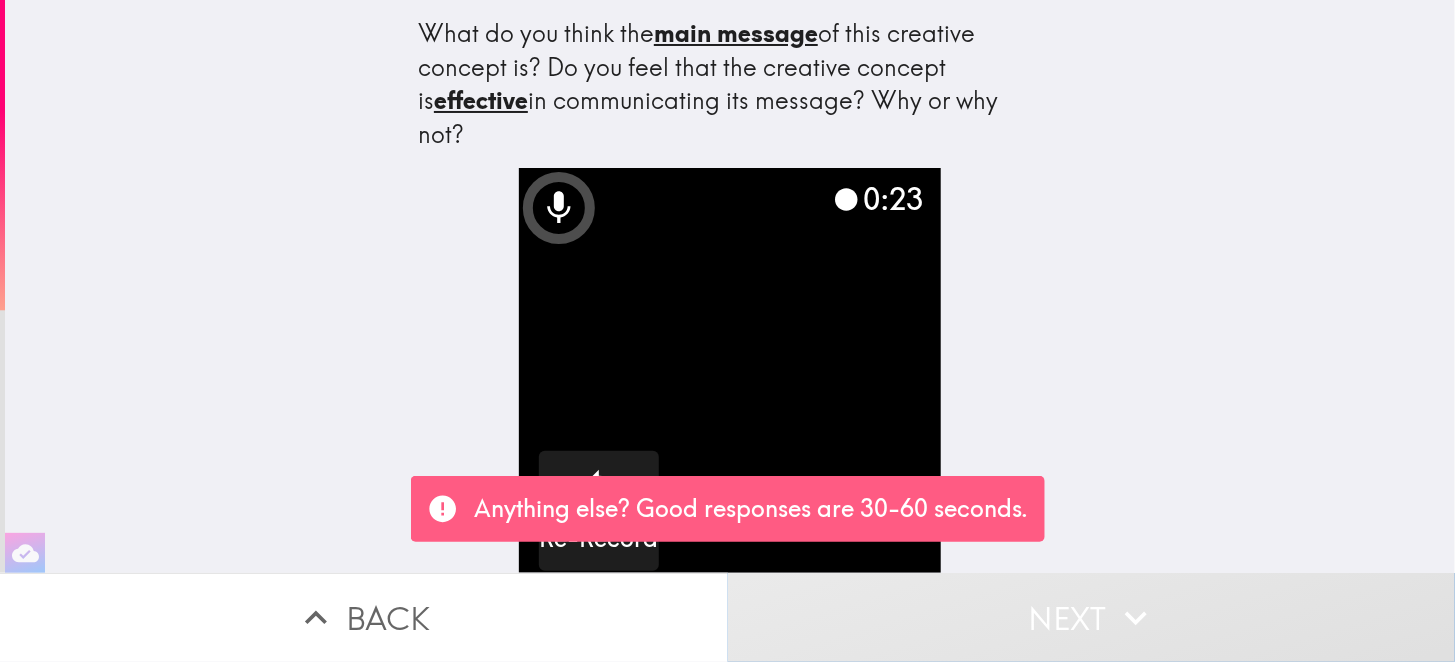 click on "Next" at bounding box center [1092, 617] 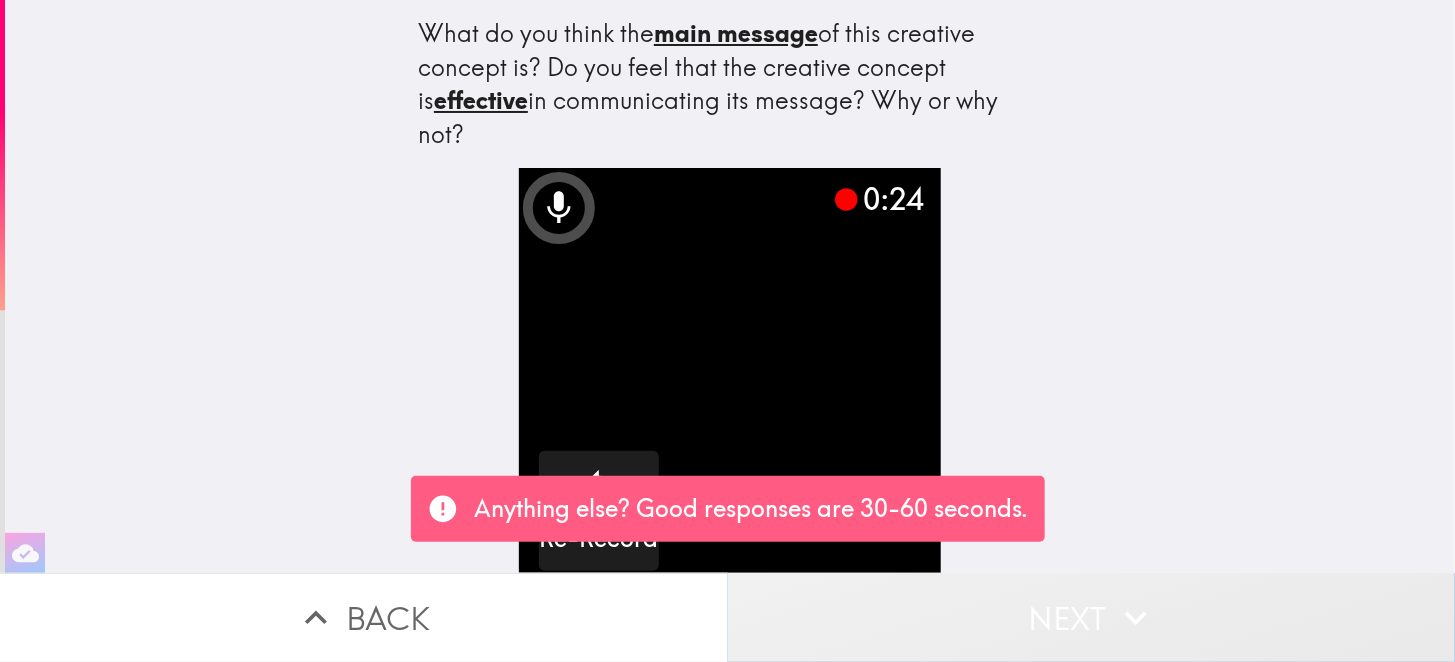 click on "Next" at bounding box center (1092, 617) 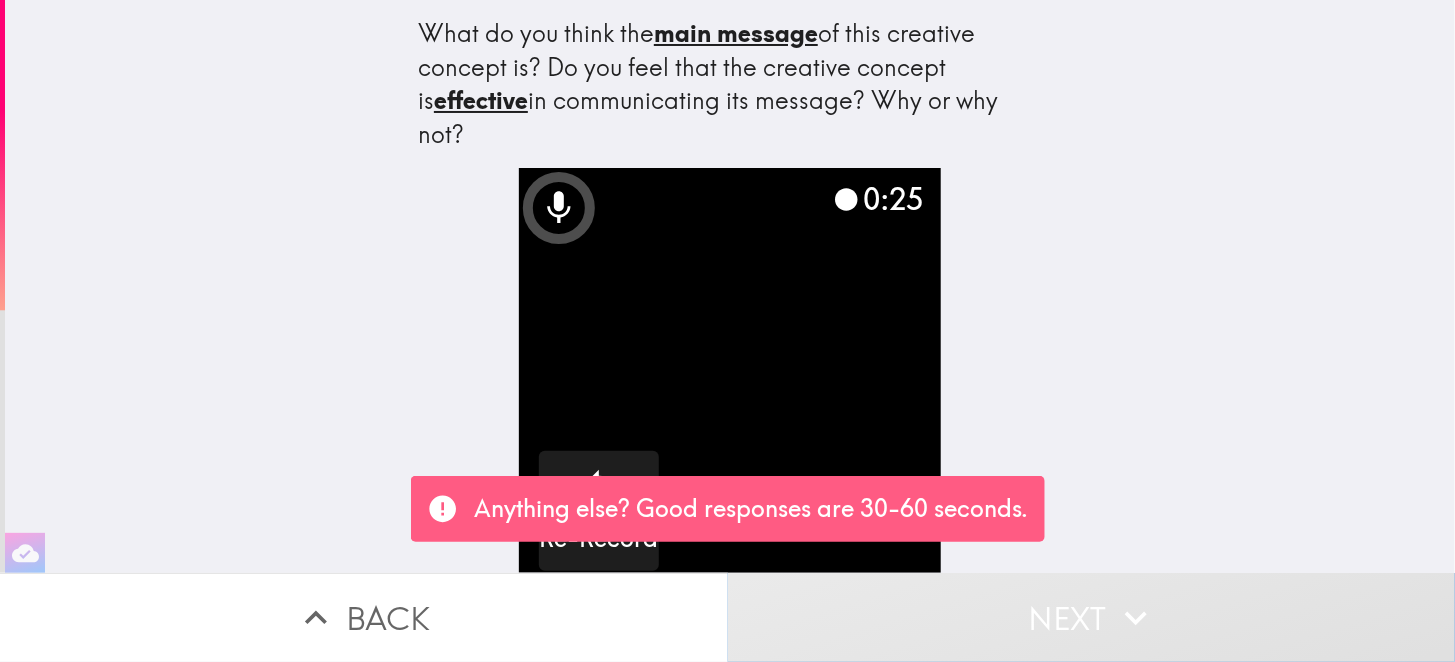 click on "Next" at bounding box center (1092, 617) 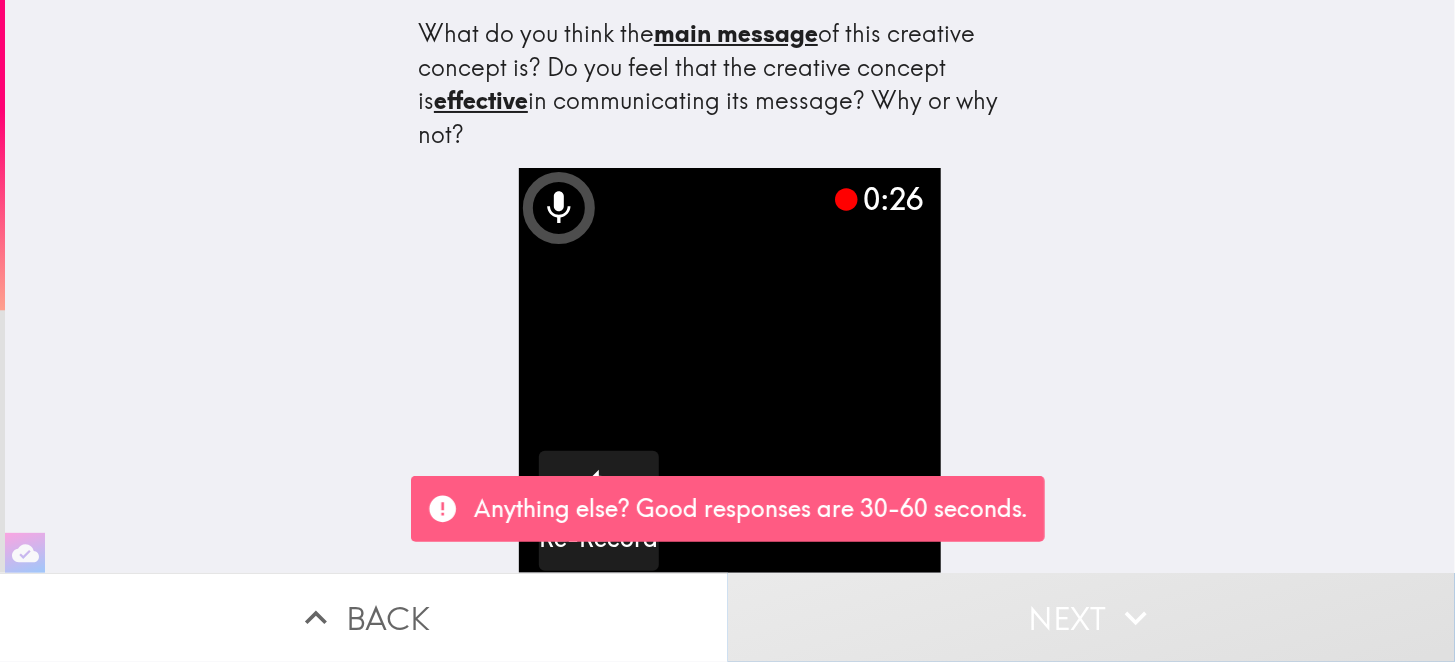 click on "Next" at bounding box center [1092, 617] 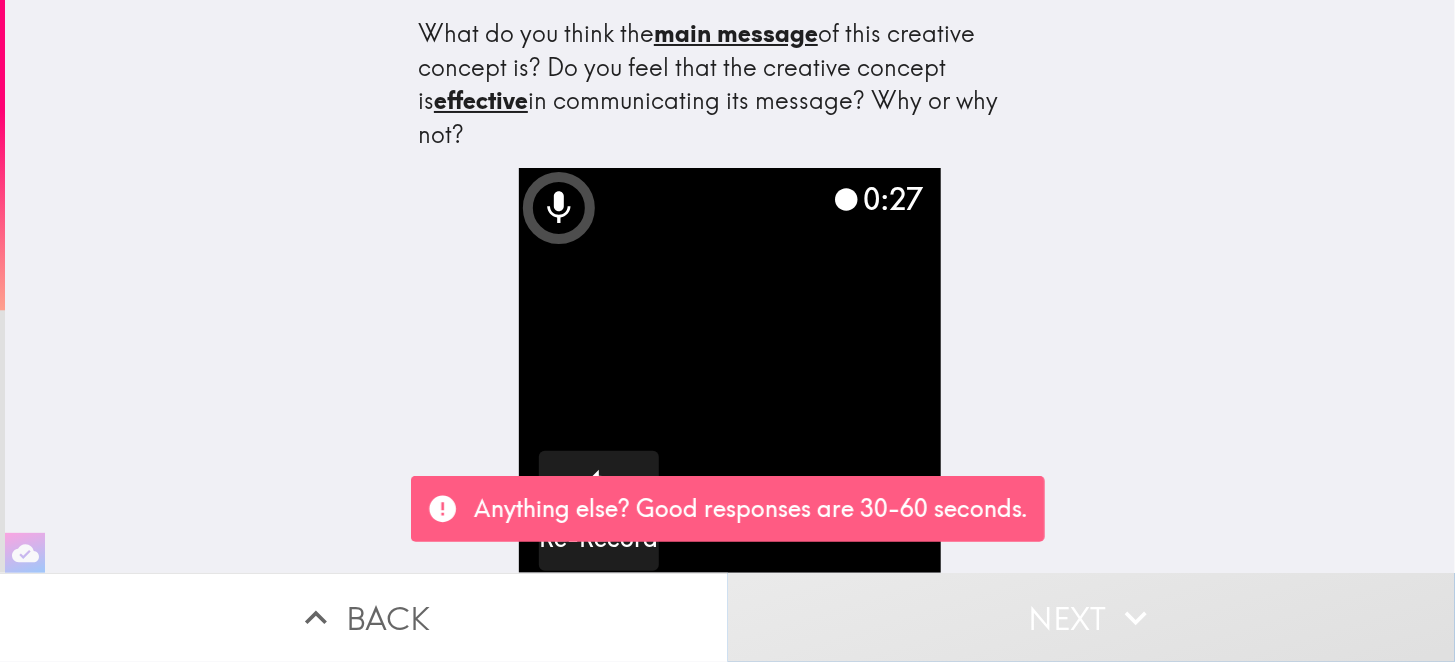 click on "Next" at bounding box center [1092, 617] 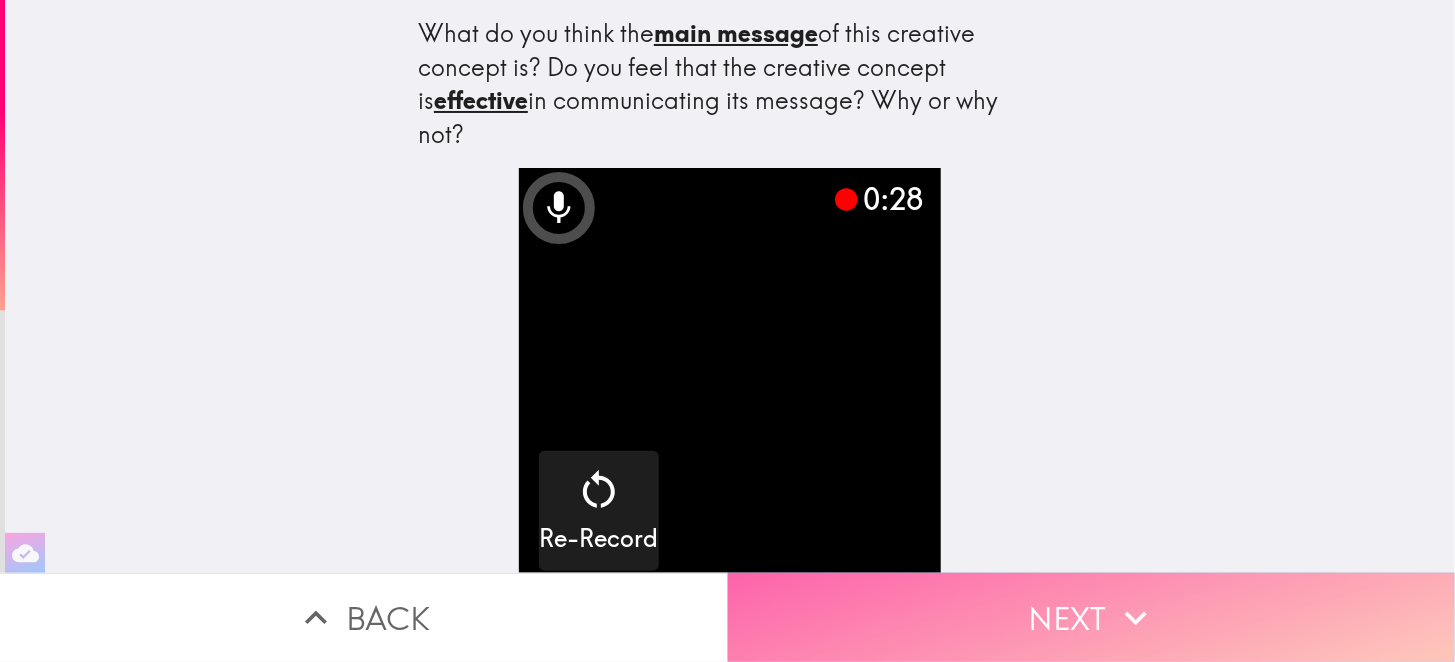 click on "Next" at bounding box center [1092, 617] 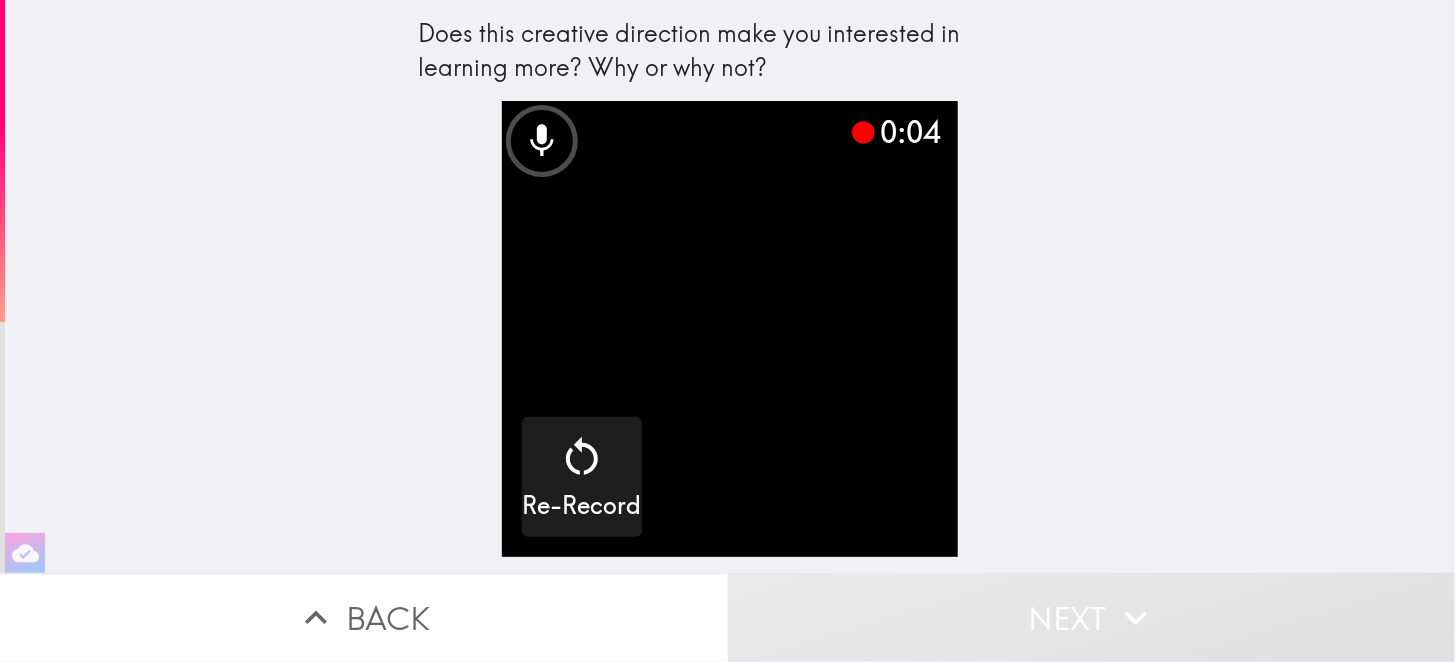 click at bounding box center [730, 329] 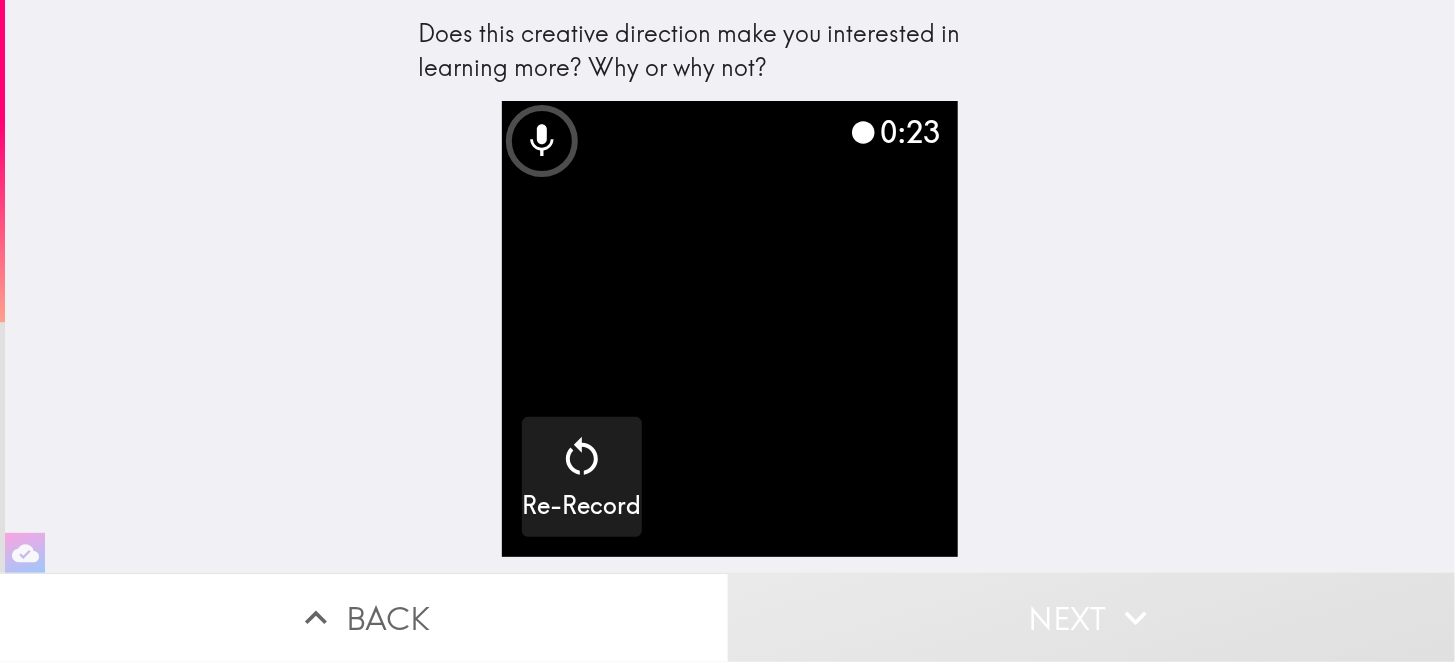 click at bounding box center (730, 329) 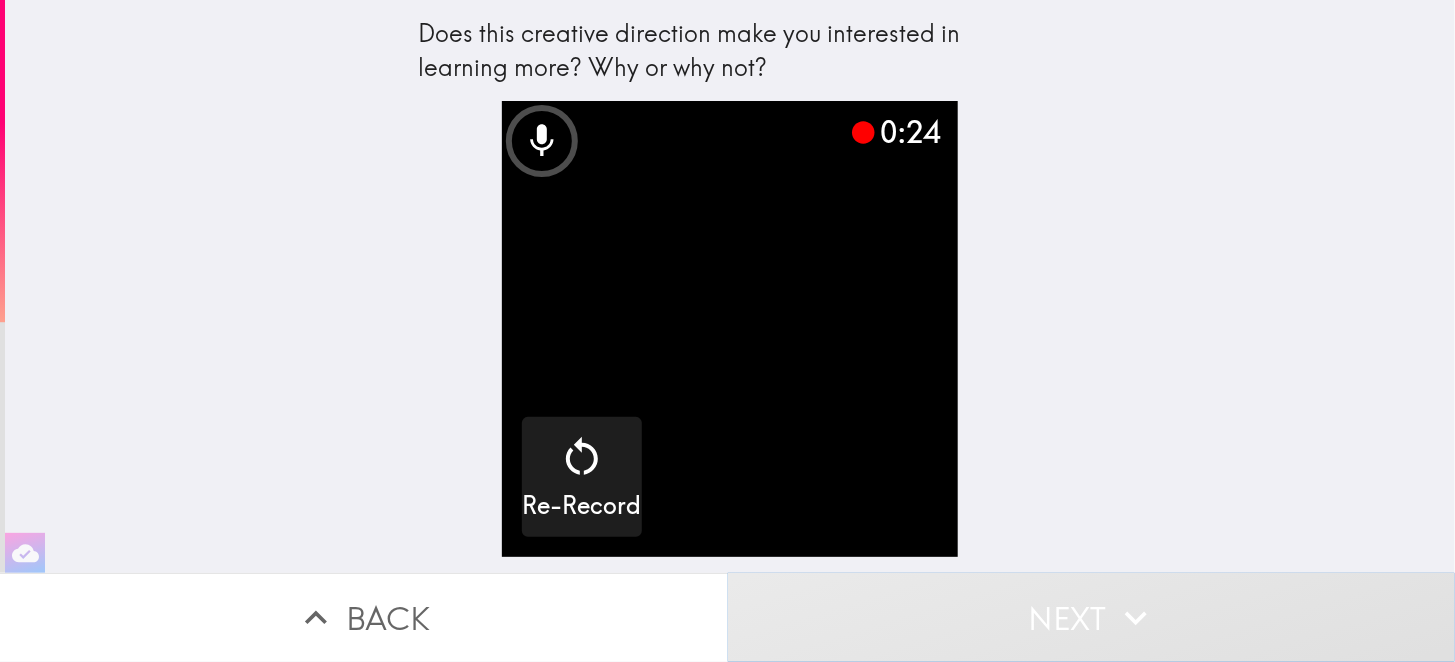 click on "Next" at bounding box center [1092, 617] 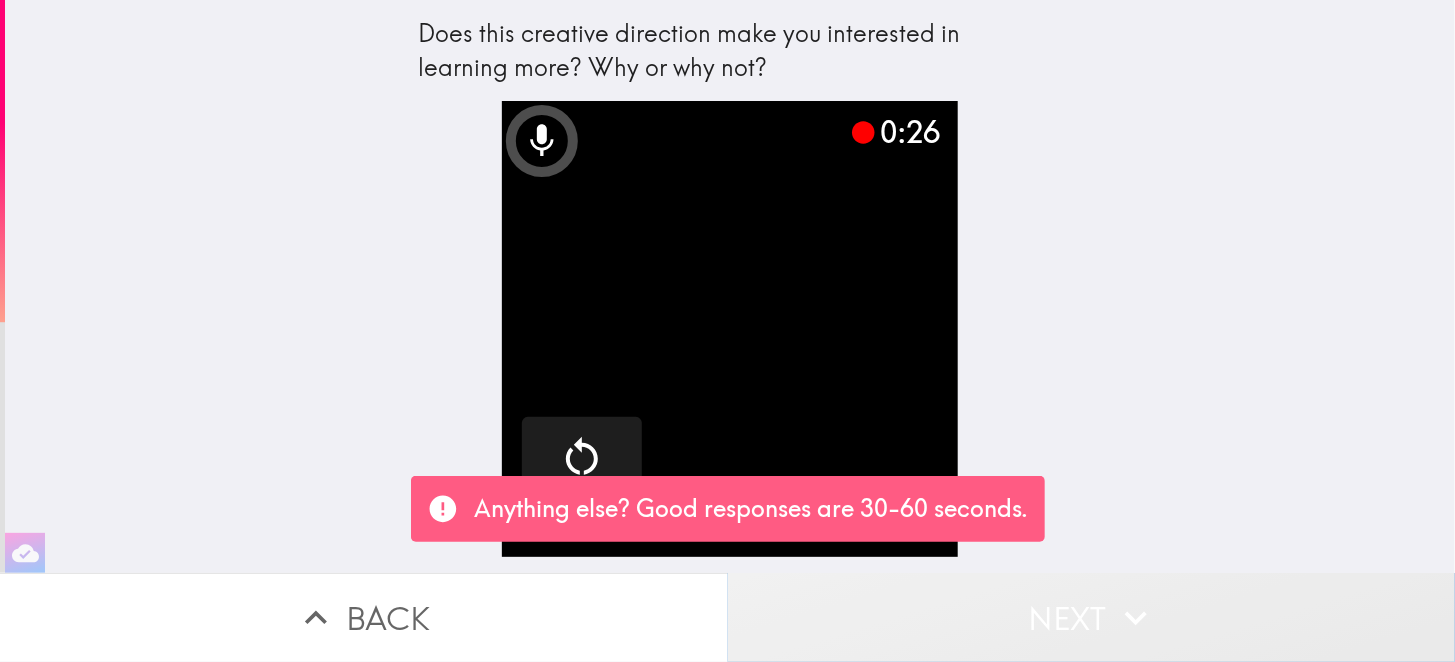 click on "Next" at bounding box center (1092, 617) 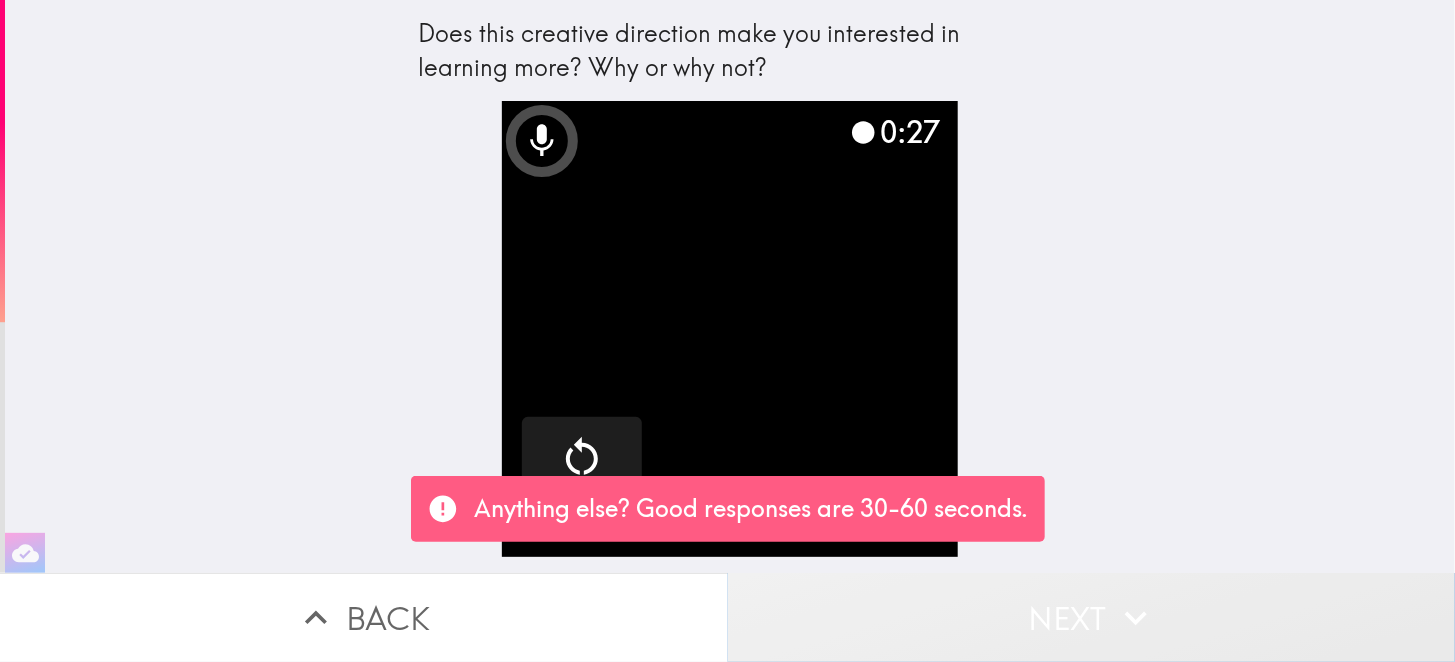 click on "Next" at bounding box center (1092, 617) 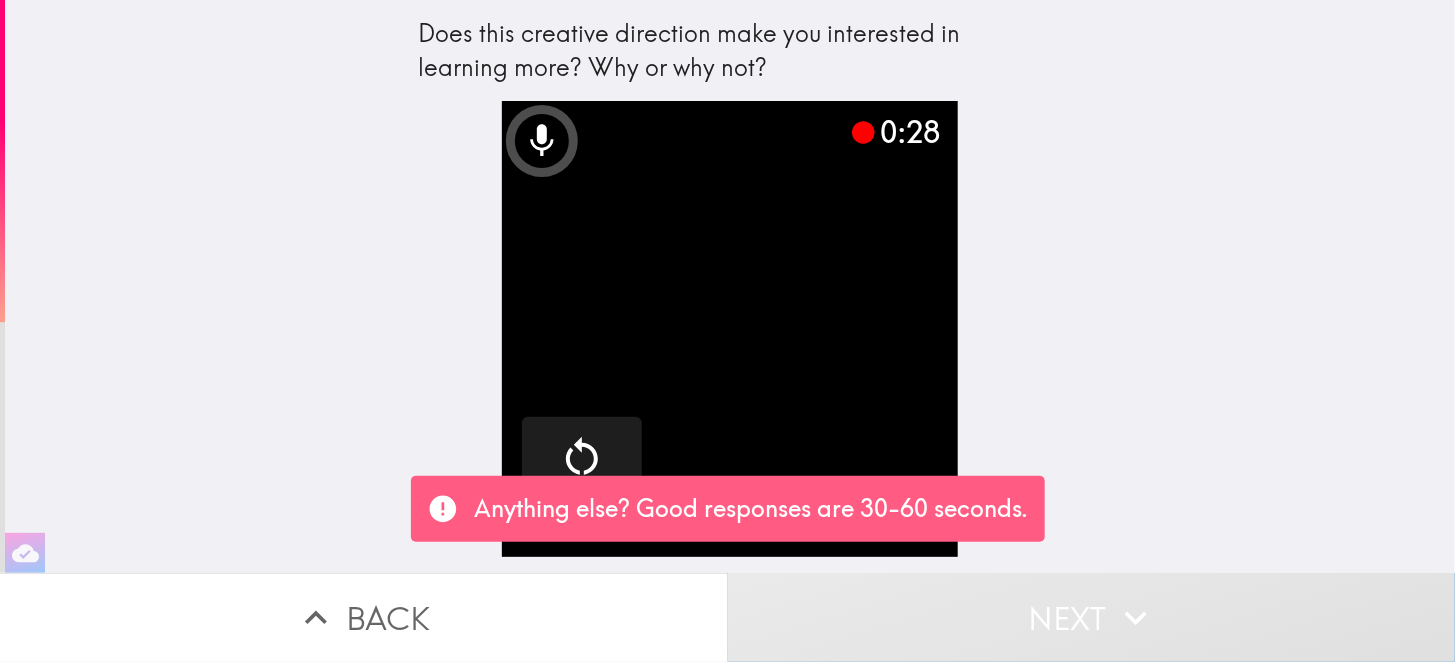 click on "Next" at bounding box center (1092, 617) 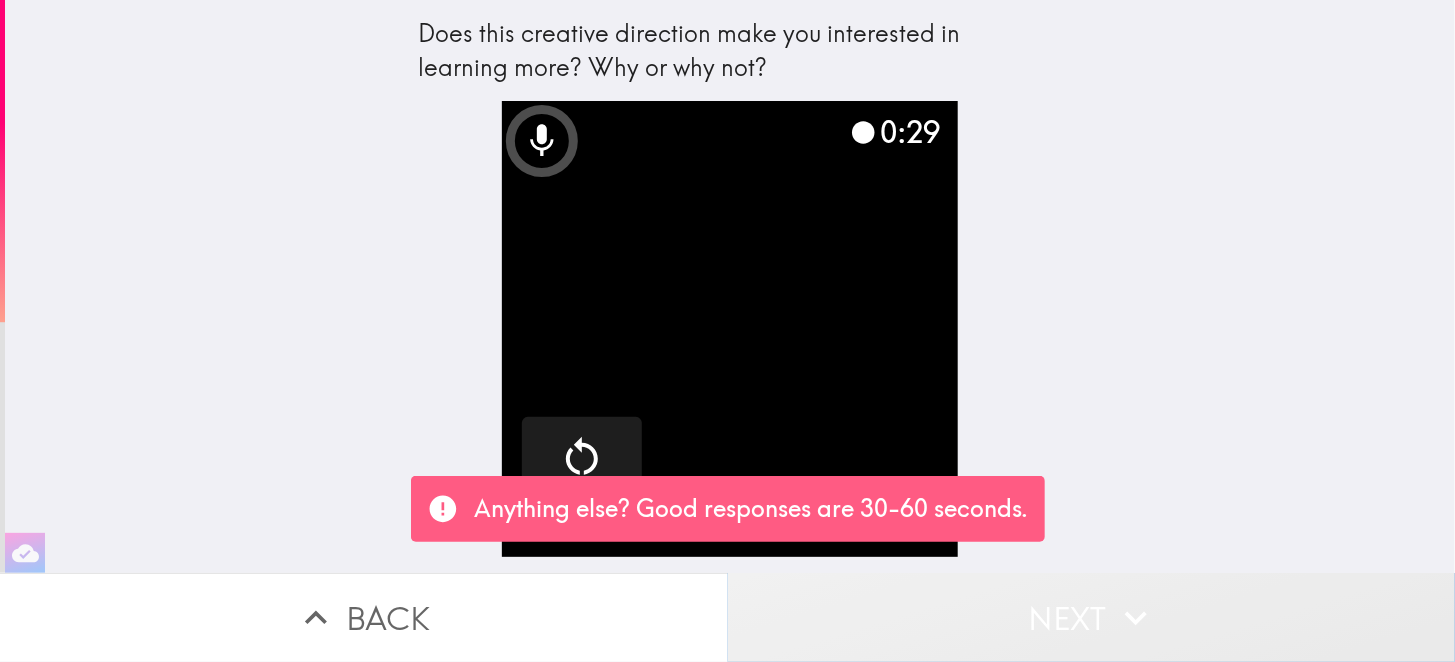 click on "Next" at bounding box center [1092, 617] 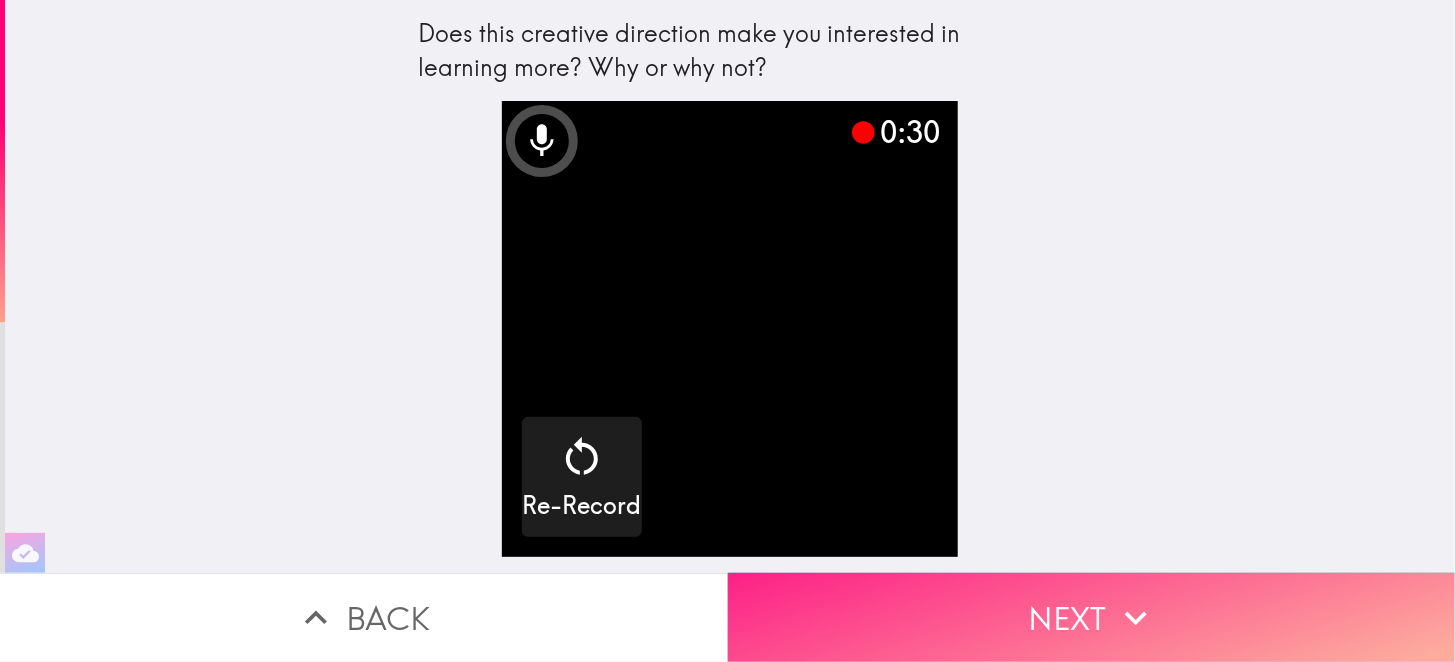 click on "Next" at bounding box center (1092, 617) 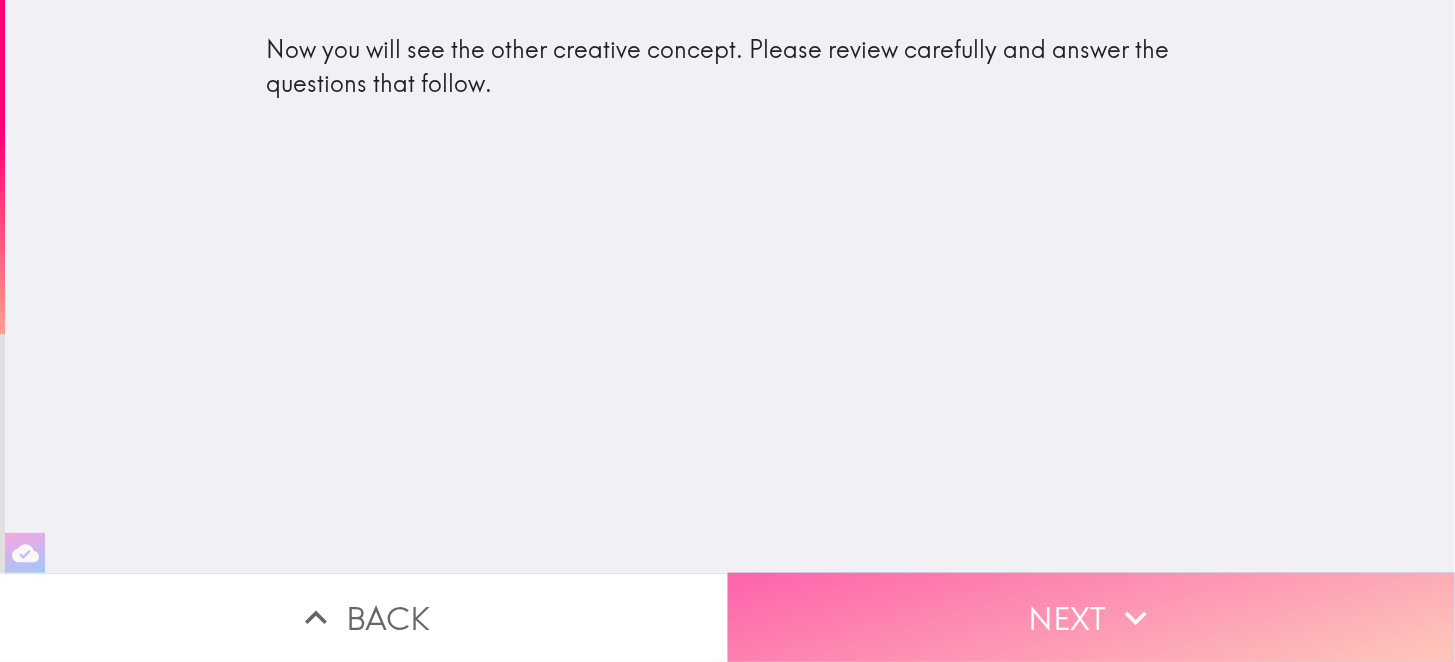 click on "Next" at bounding box center (1092, 617) 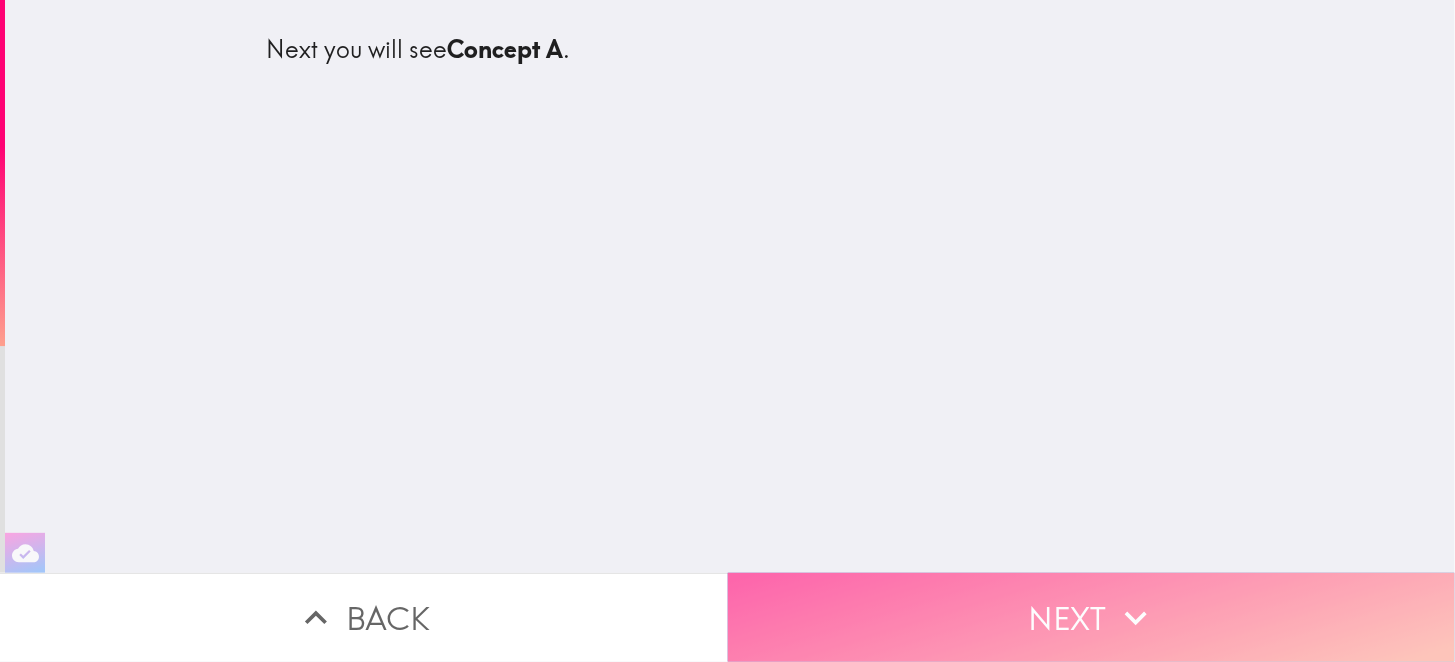 click on "Next" at bounding box center [1092, 617] 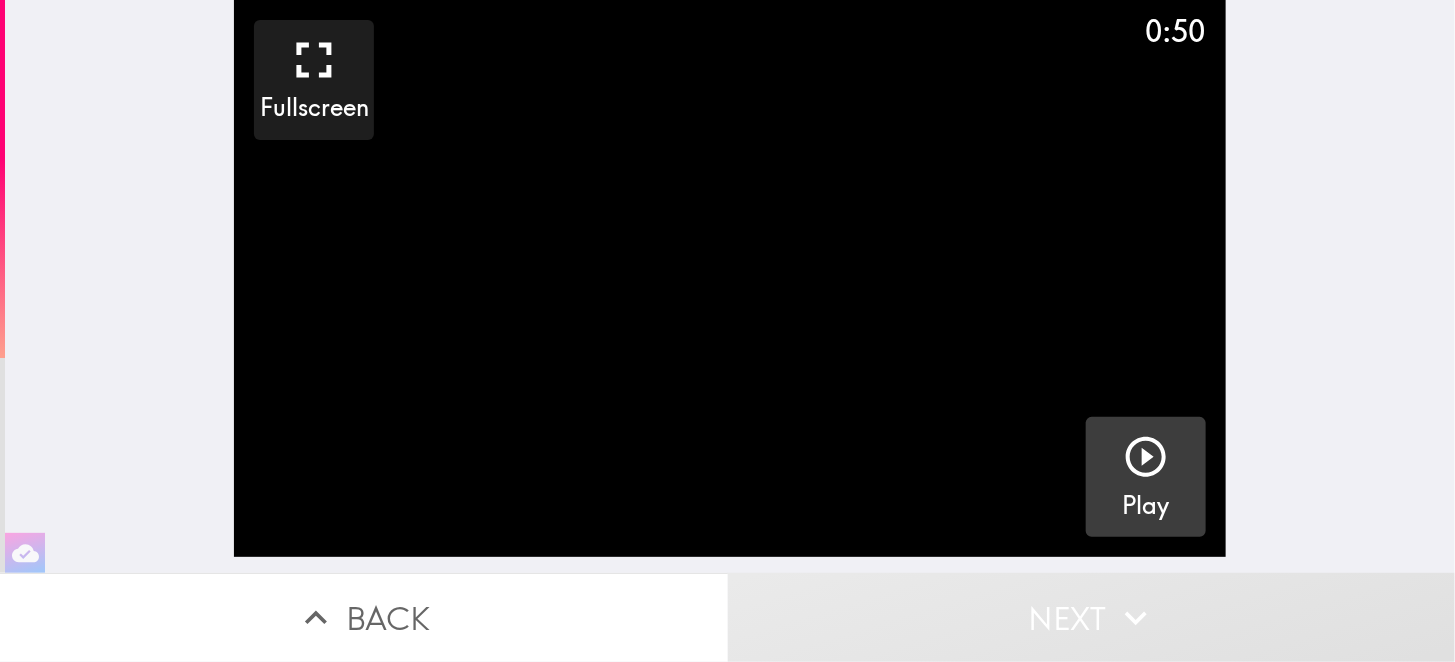 click 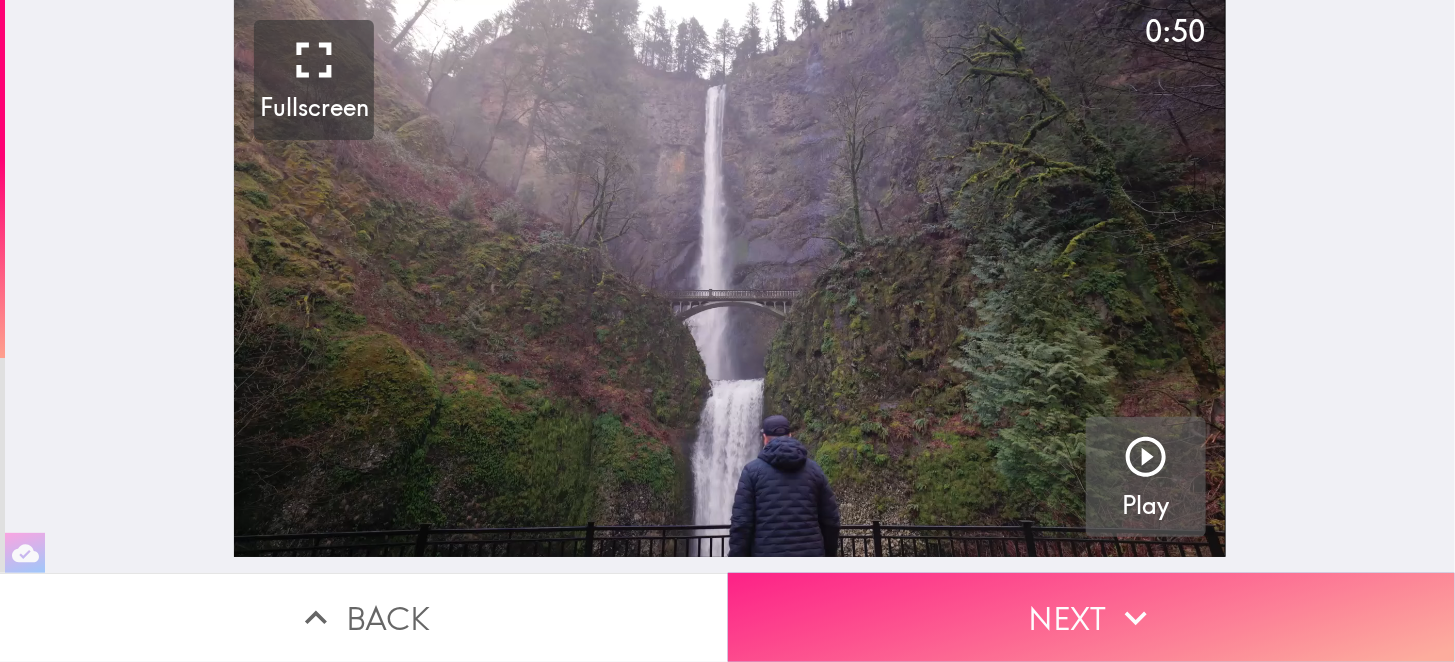 click on "Next" at bounding box center [1092, 617] 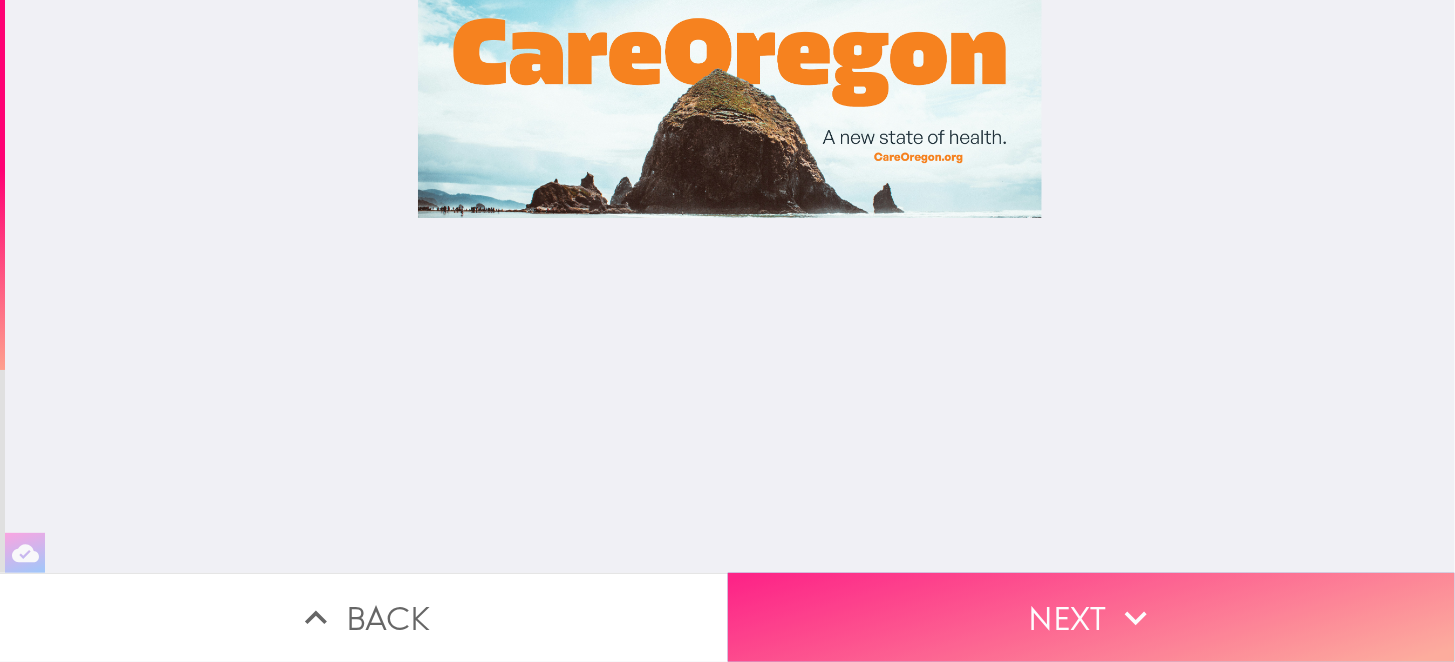click on "Next" at bounding box center [1092, 617] 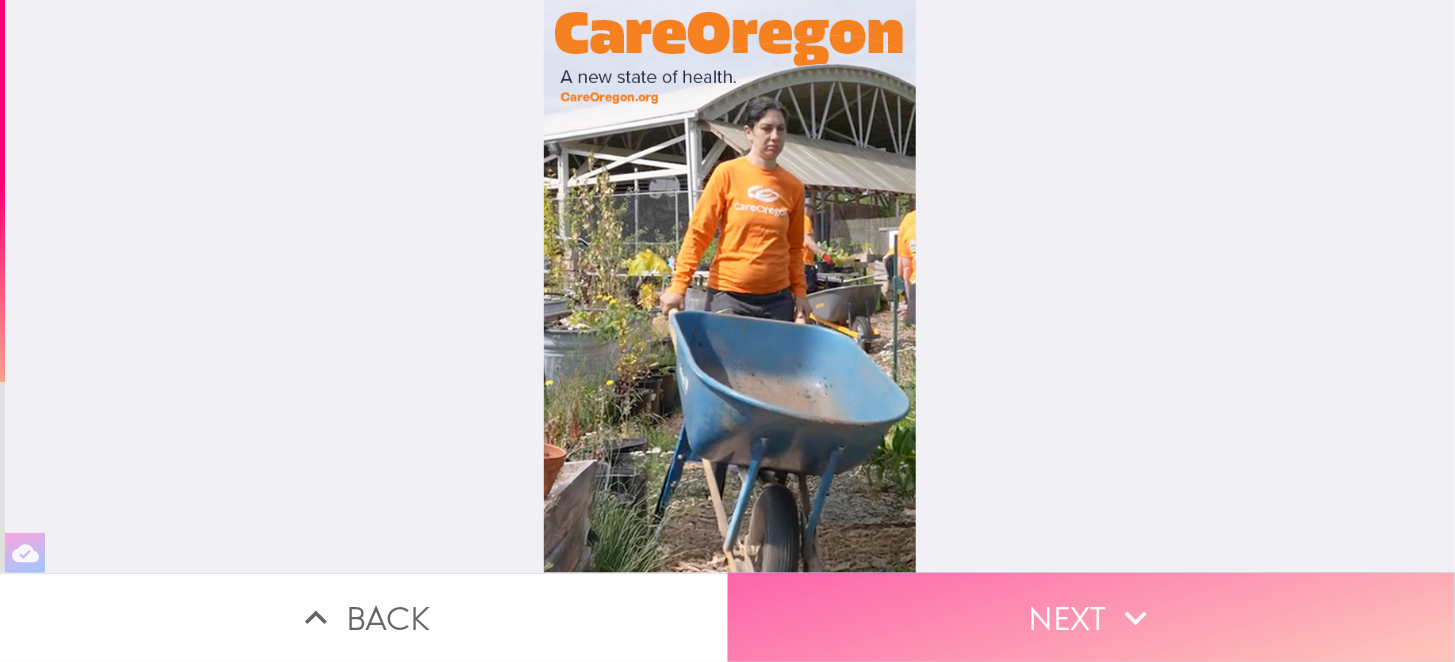 click on "Next" at bounding box center (1092, 617) 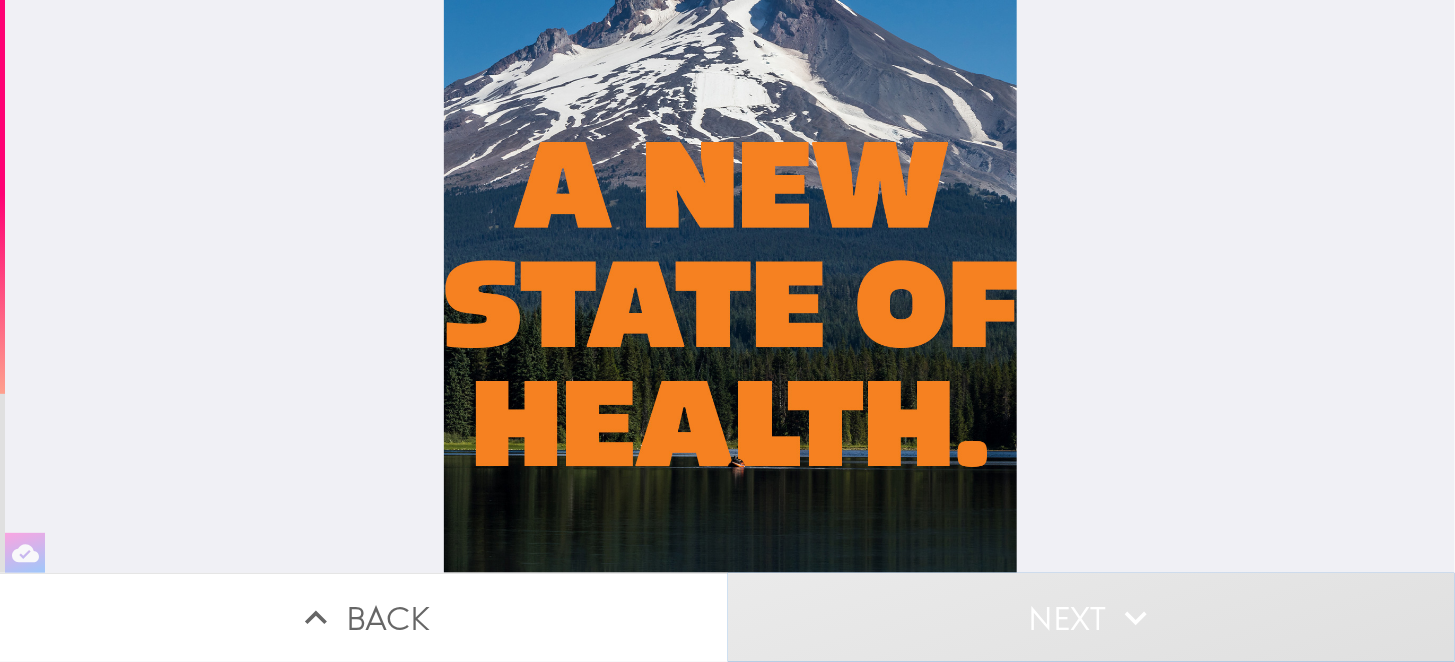 click on "Next" at bounding box center [1092, 617] 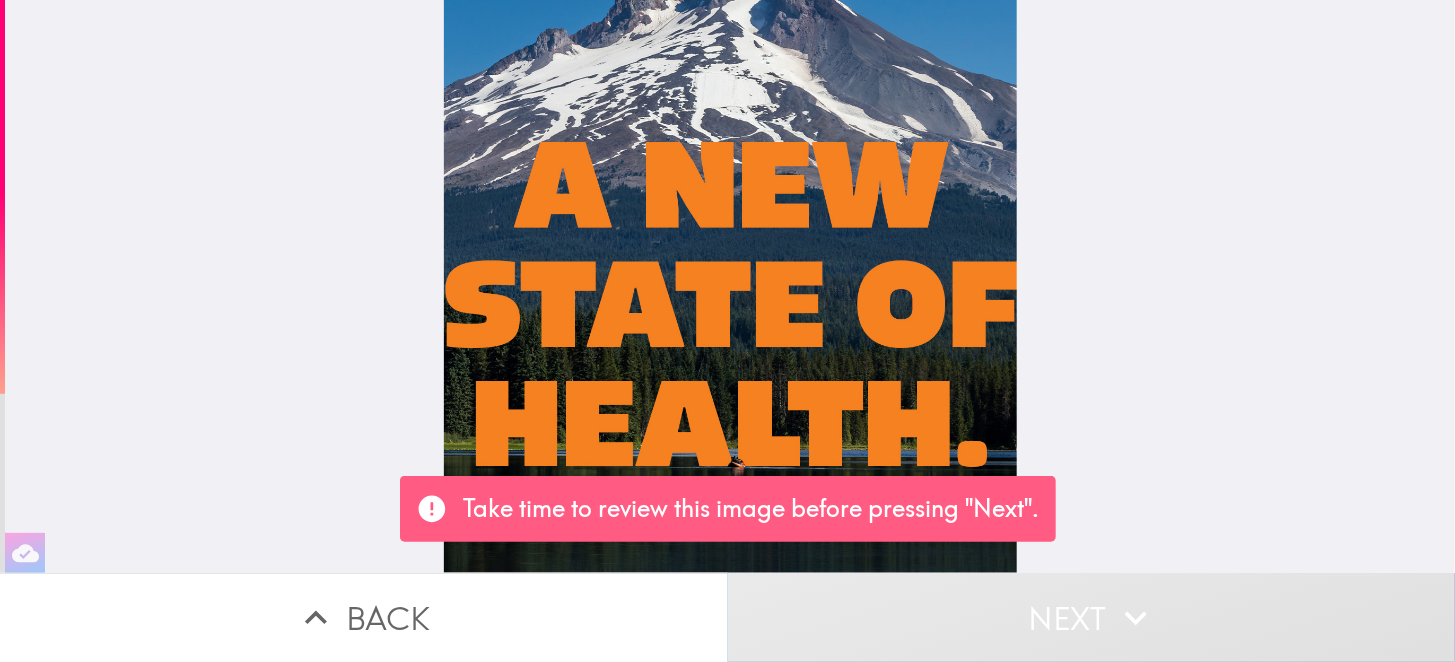 click on "Next" at bounding box center (1092, 617) 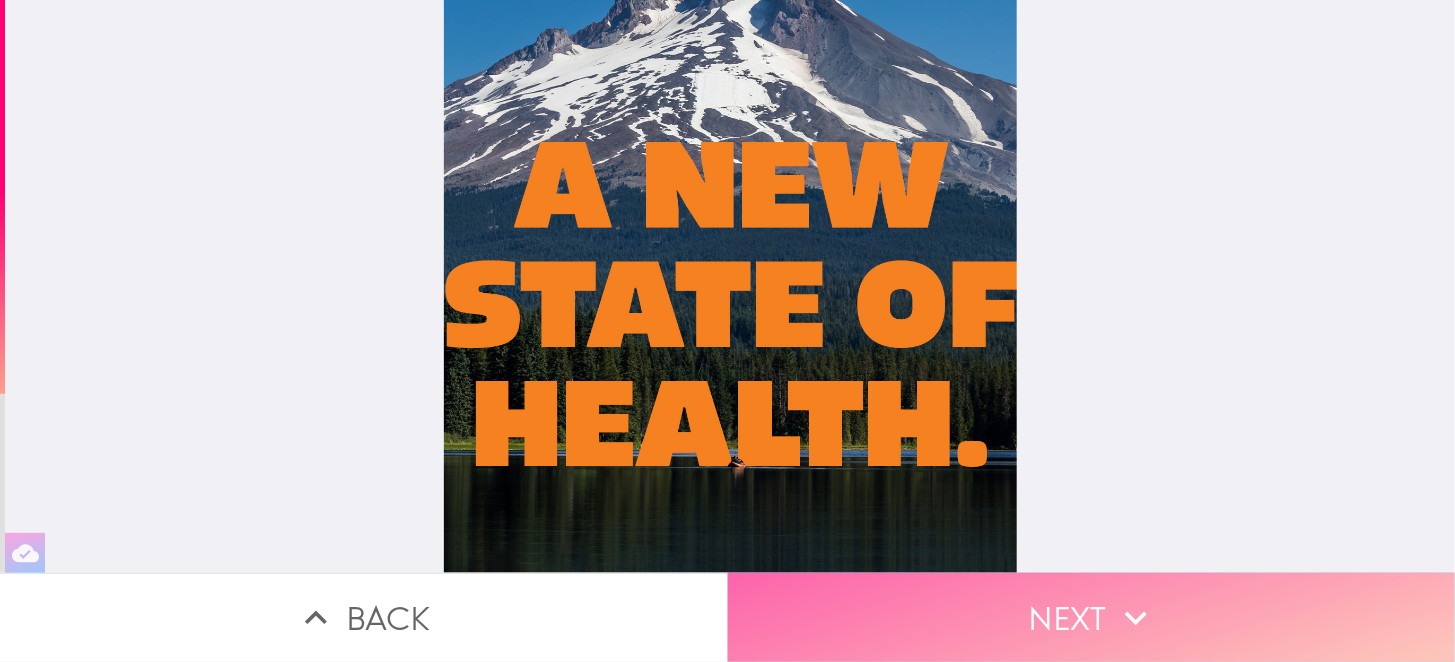 click 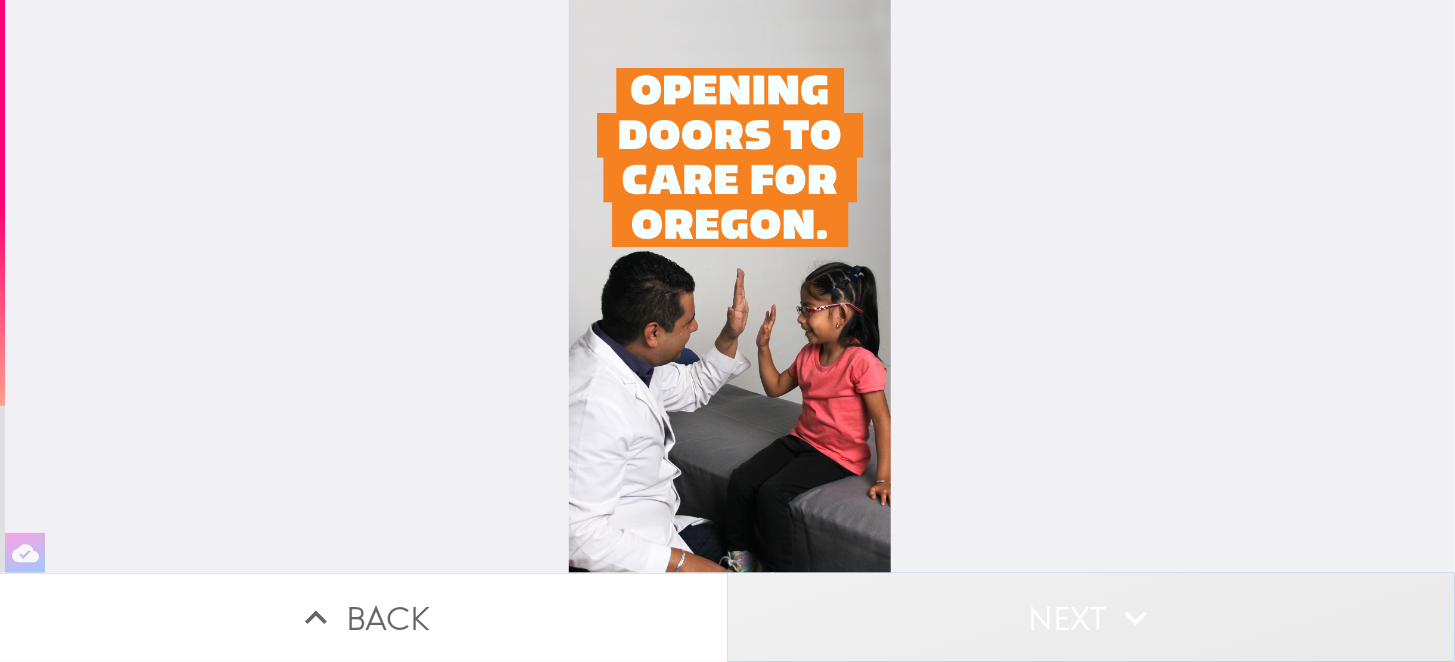 click 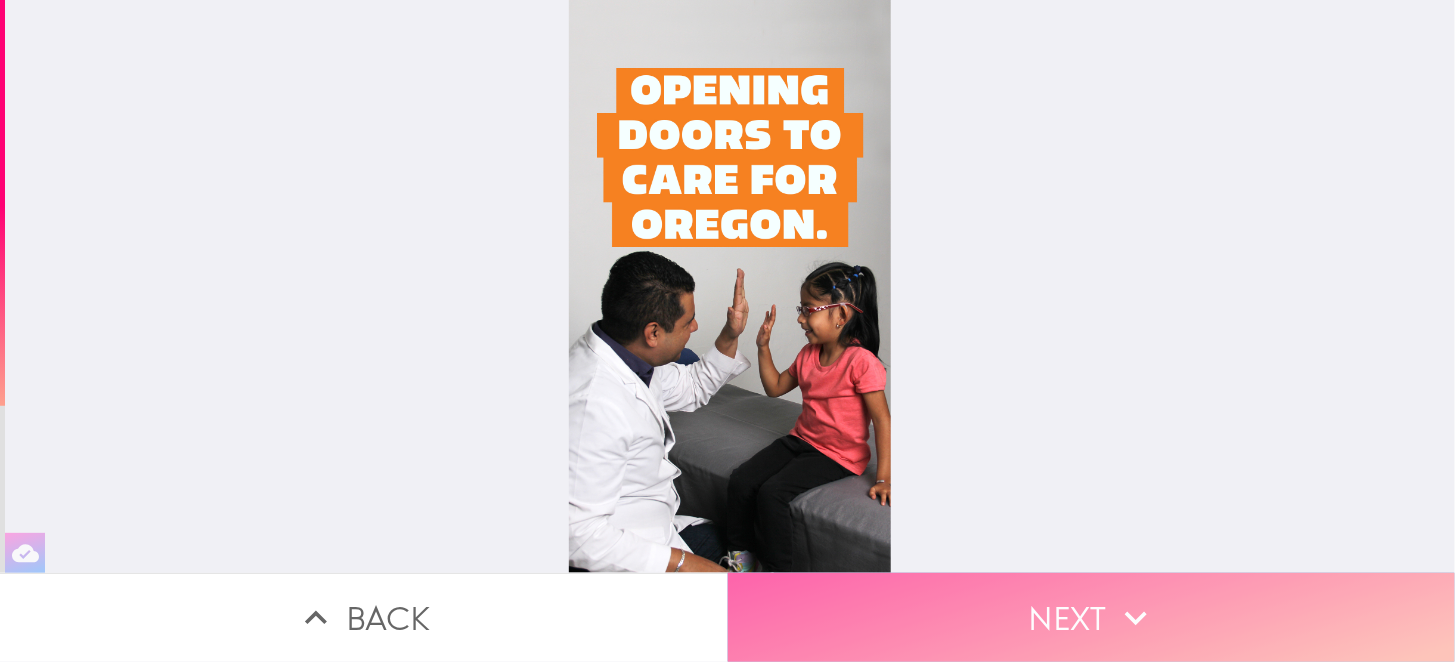 click 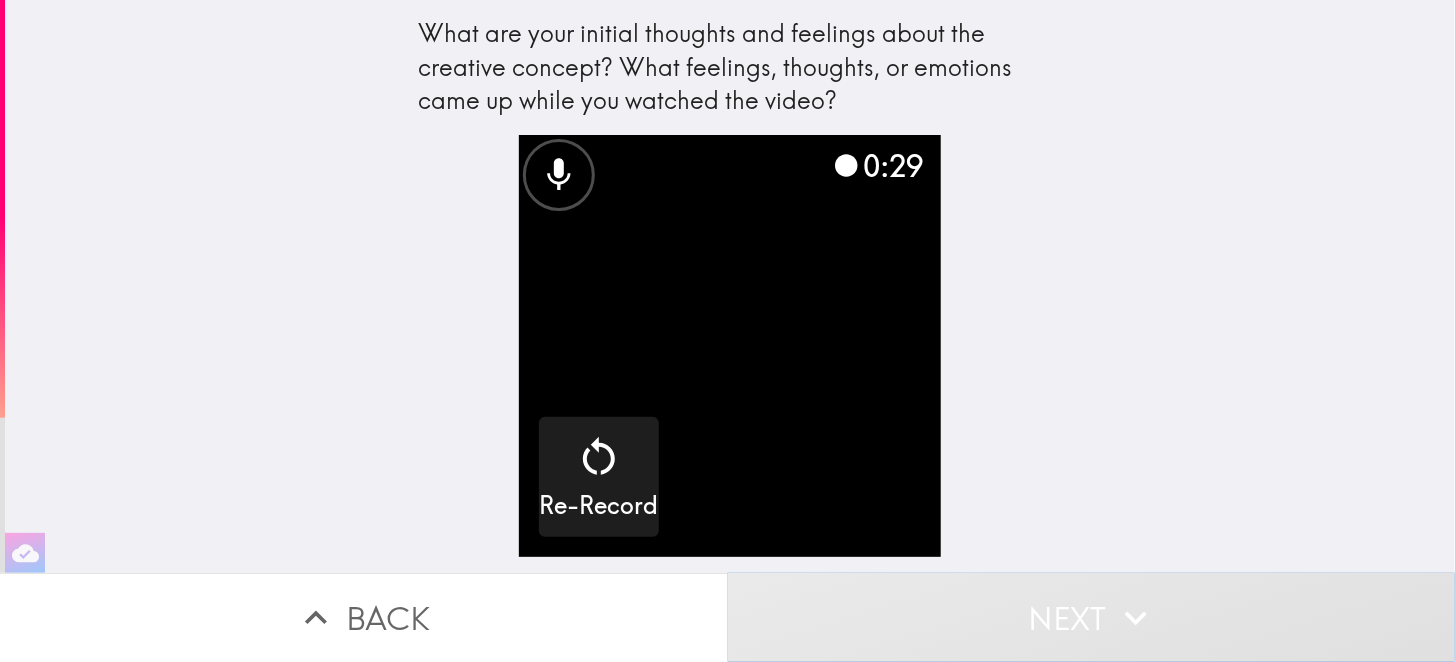 click on "Next" at bounding box center [1092, 617] 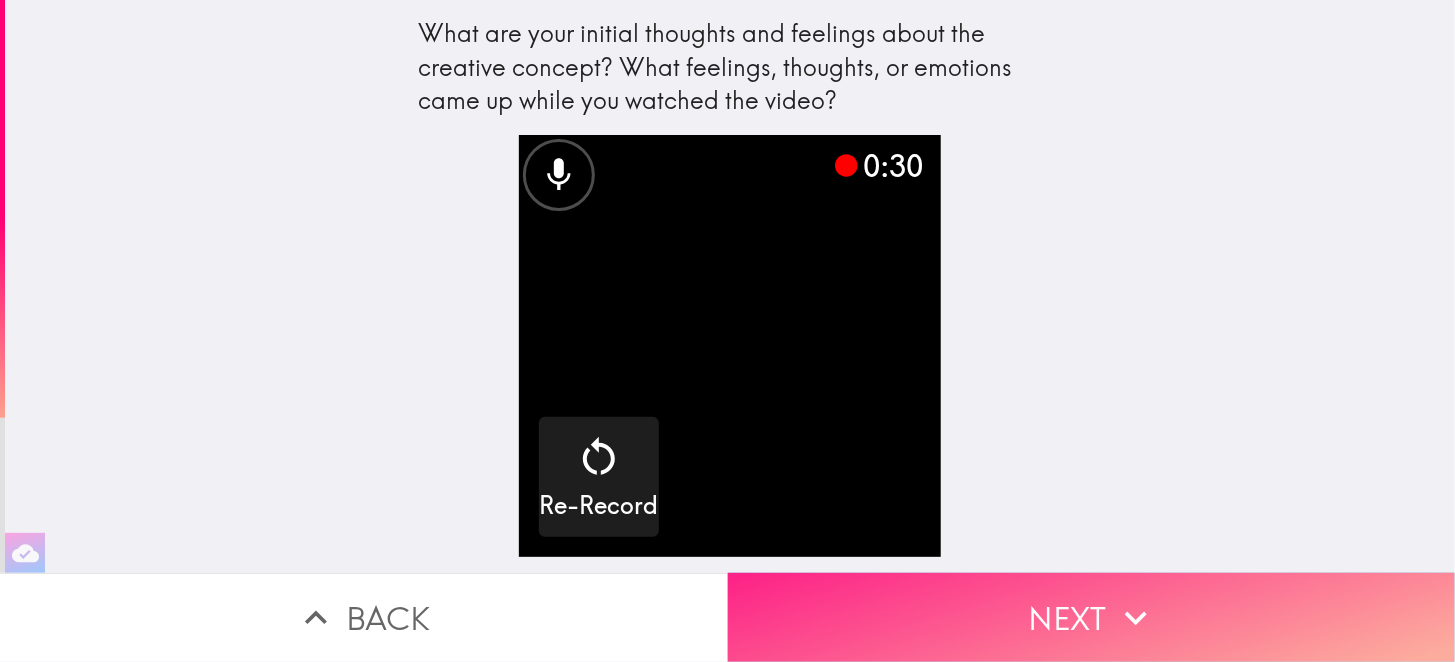 click on "Next" at bounding box center (1092, 617) 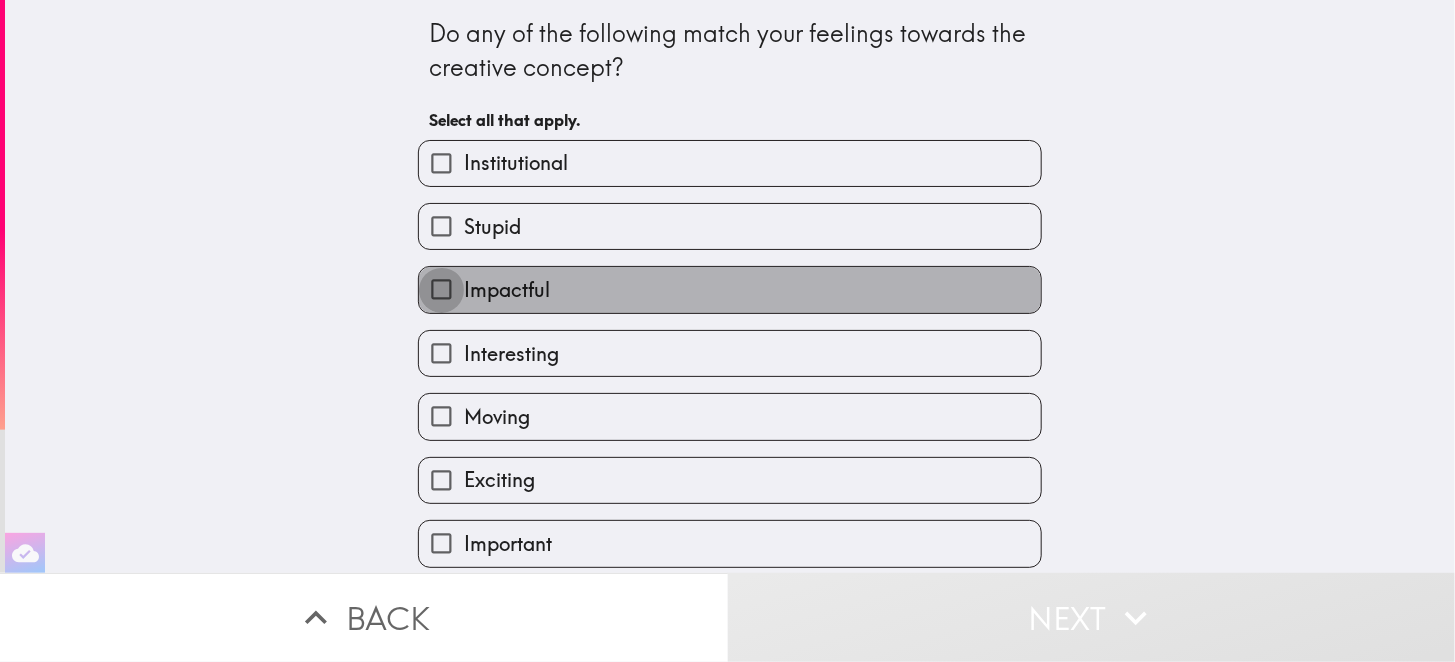 click on "Impactful" at bounding box center (441, 289) 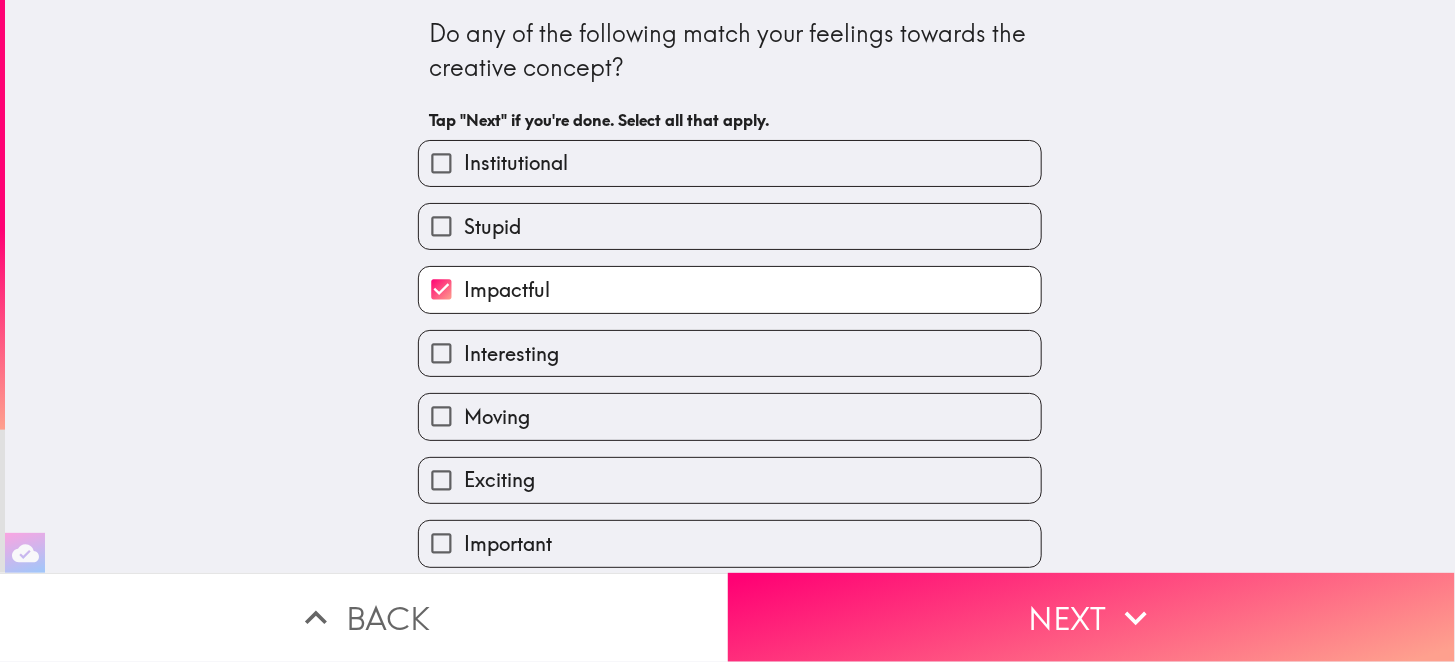 click on "Interesting" at bounding box center [441, 353] 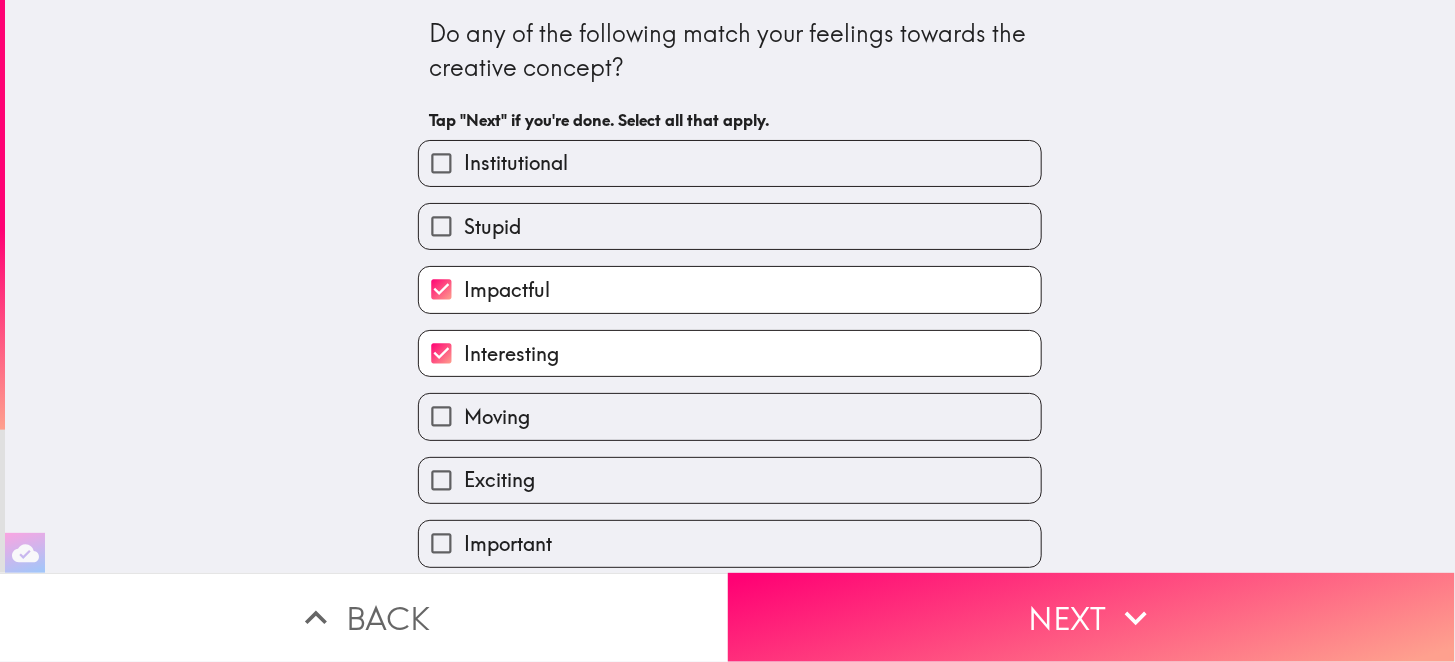 click on "Moving" at bounding box center [441, 416] 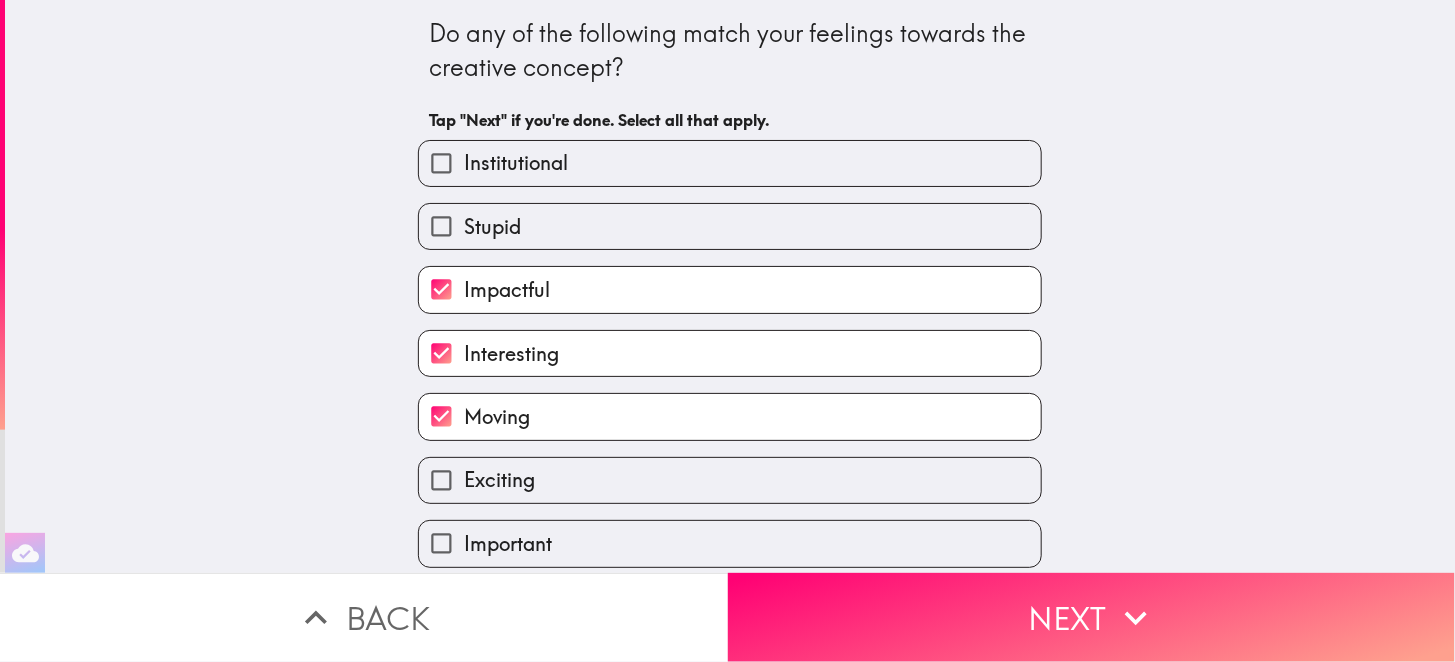 click on "Exciting" at bounding box center [441, 480] 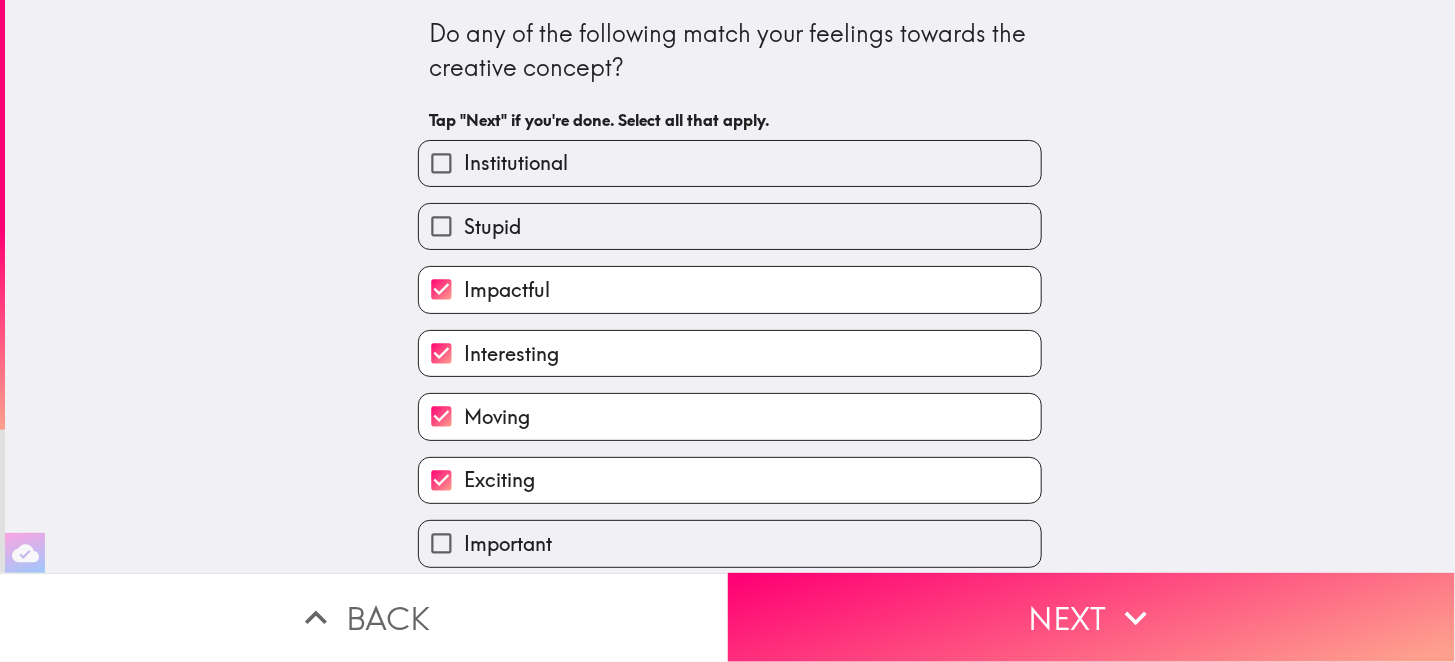 click on "Important" at bounding box center [441, 543] 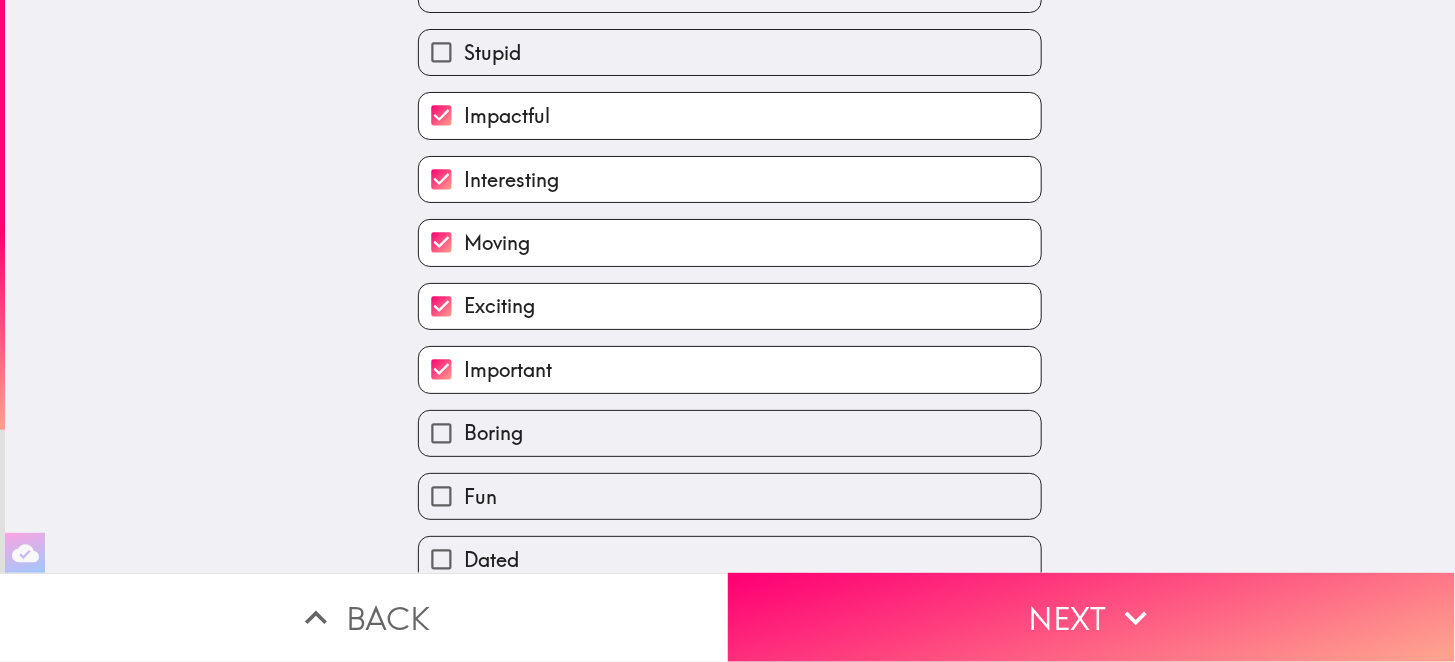 scroll, scrollTop: 261, scrollLeft: 0, axis: vertical 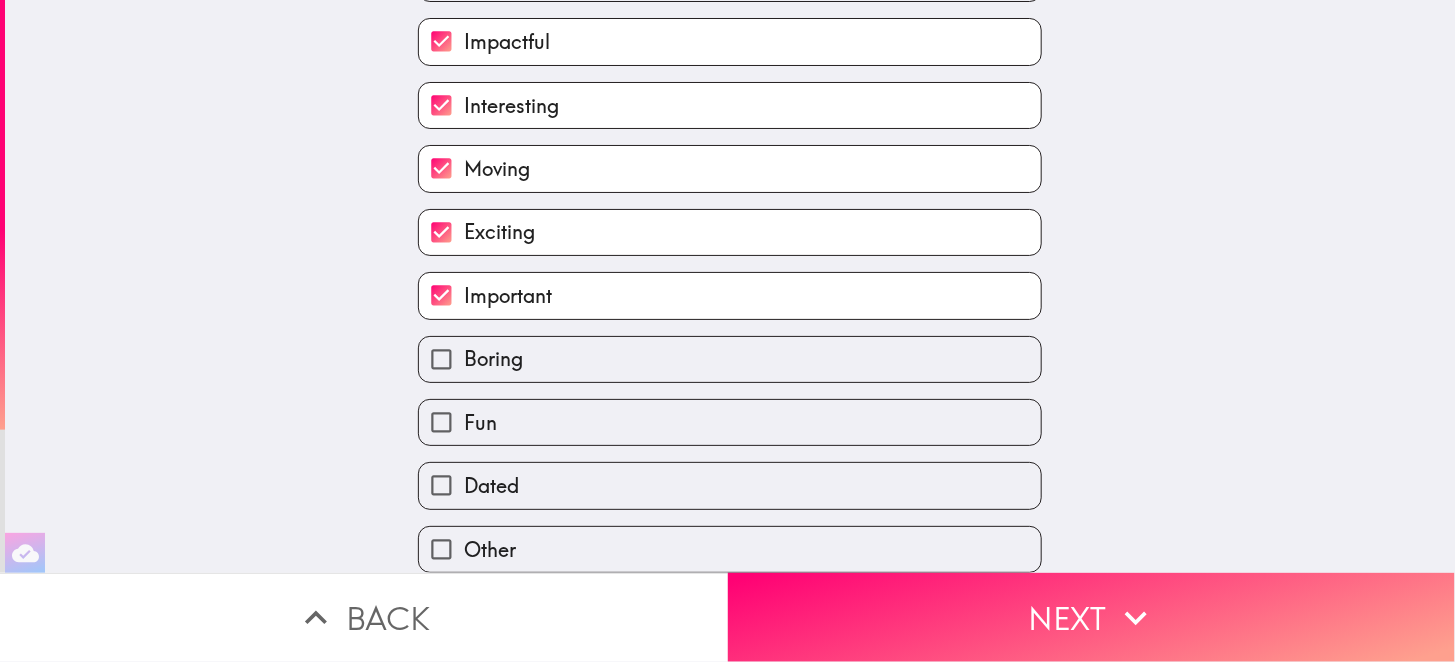 drag, startPoint x: 427, startPoint y: 401, endPoint x: 438, endPoint y: 403, distance: 11.18034 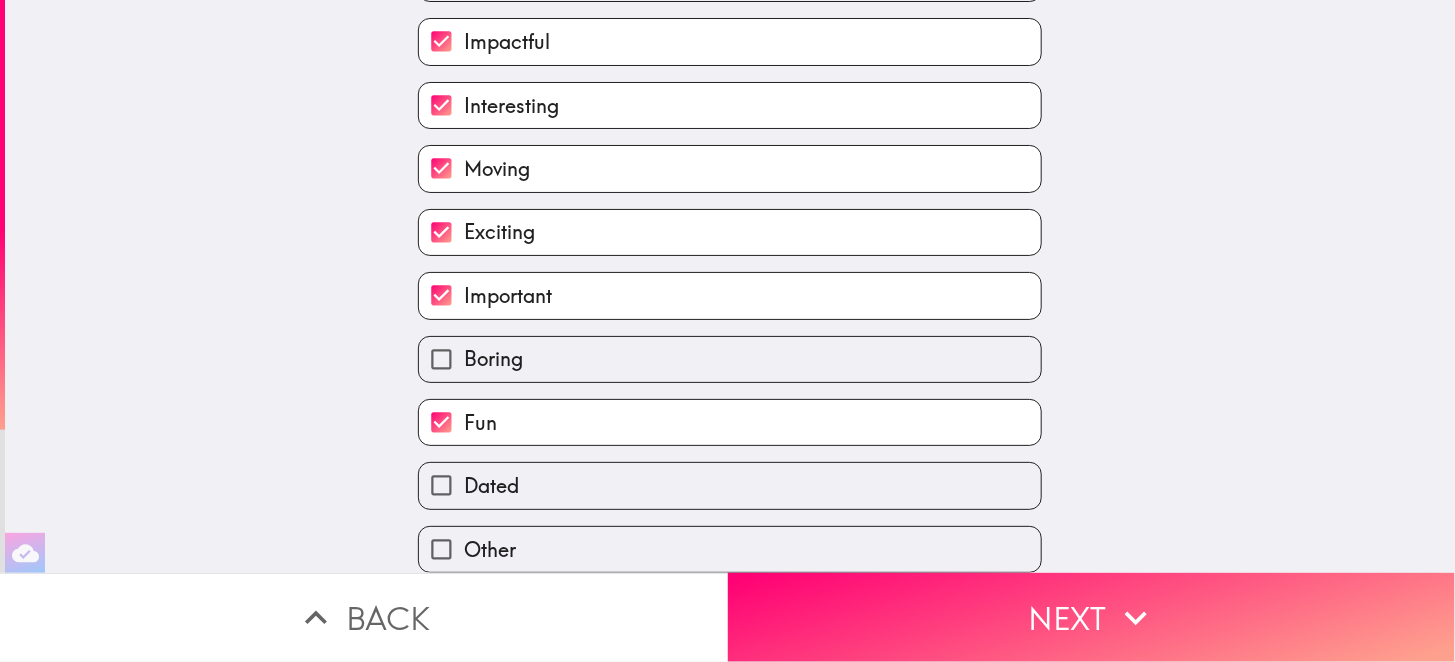 click on "Other" at bounding box center [441, 549] 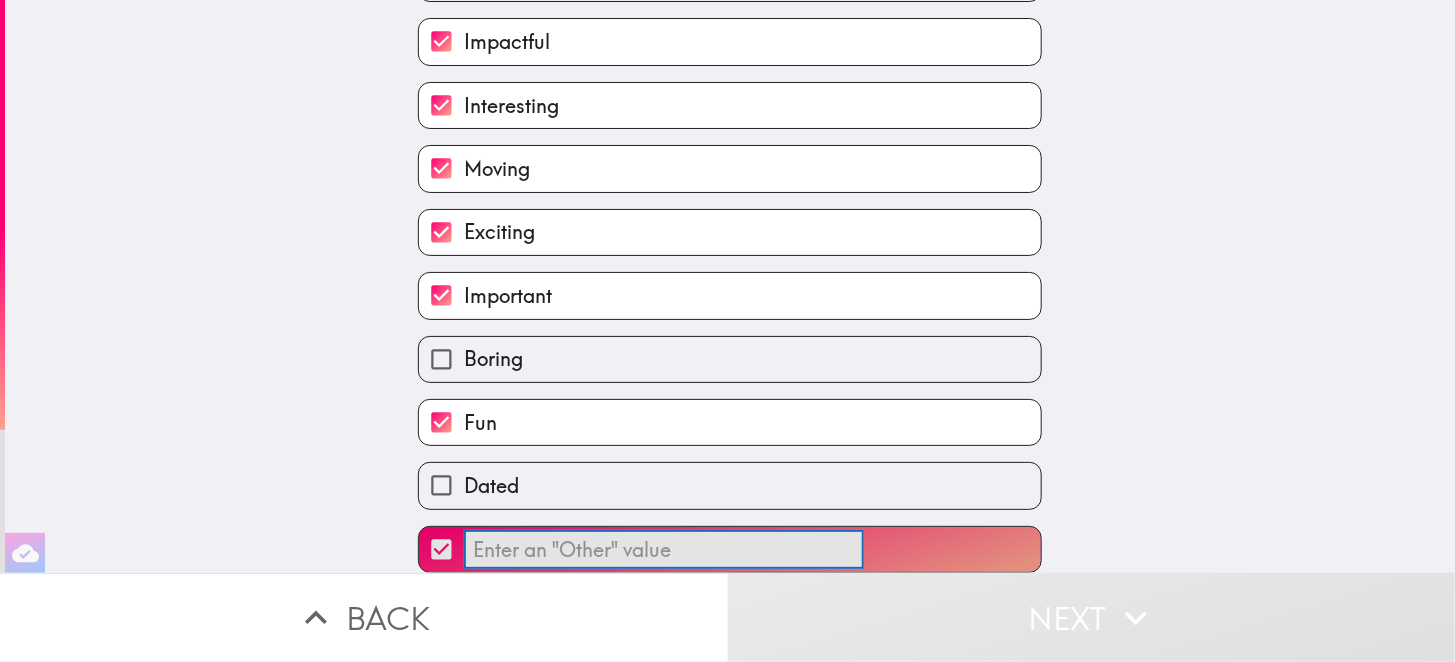 click on "​" at bounding box center (664, 549) 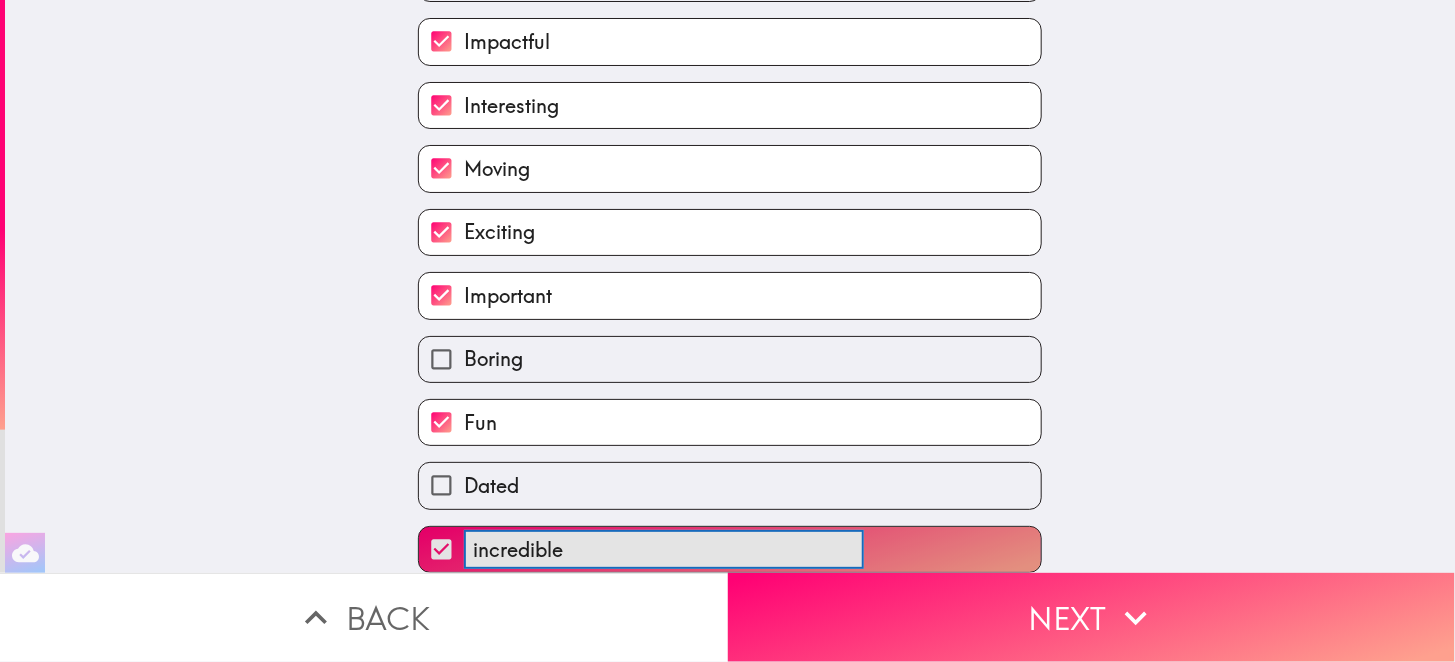click on "incredible" at bounding box center (730, 549) 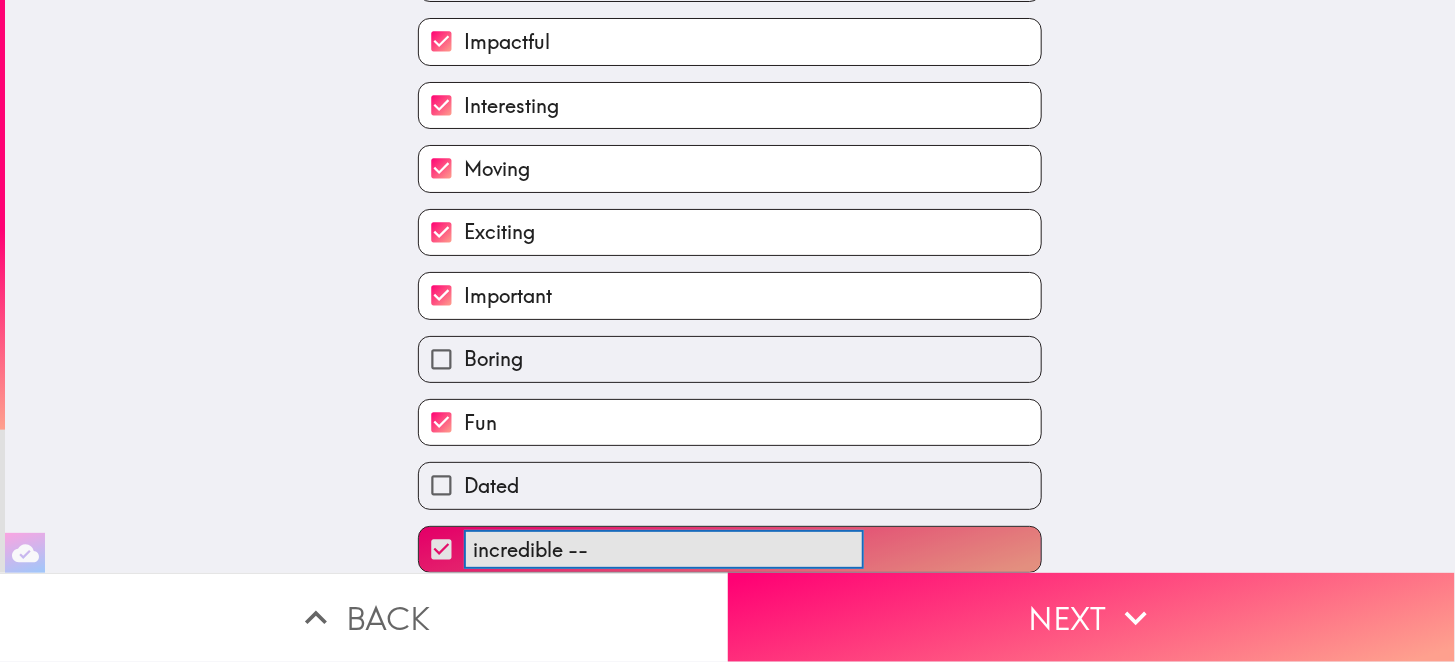 click on "incredible --" at bounding box center (730, 549) 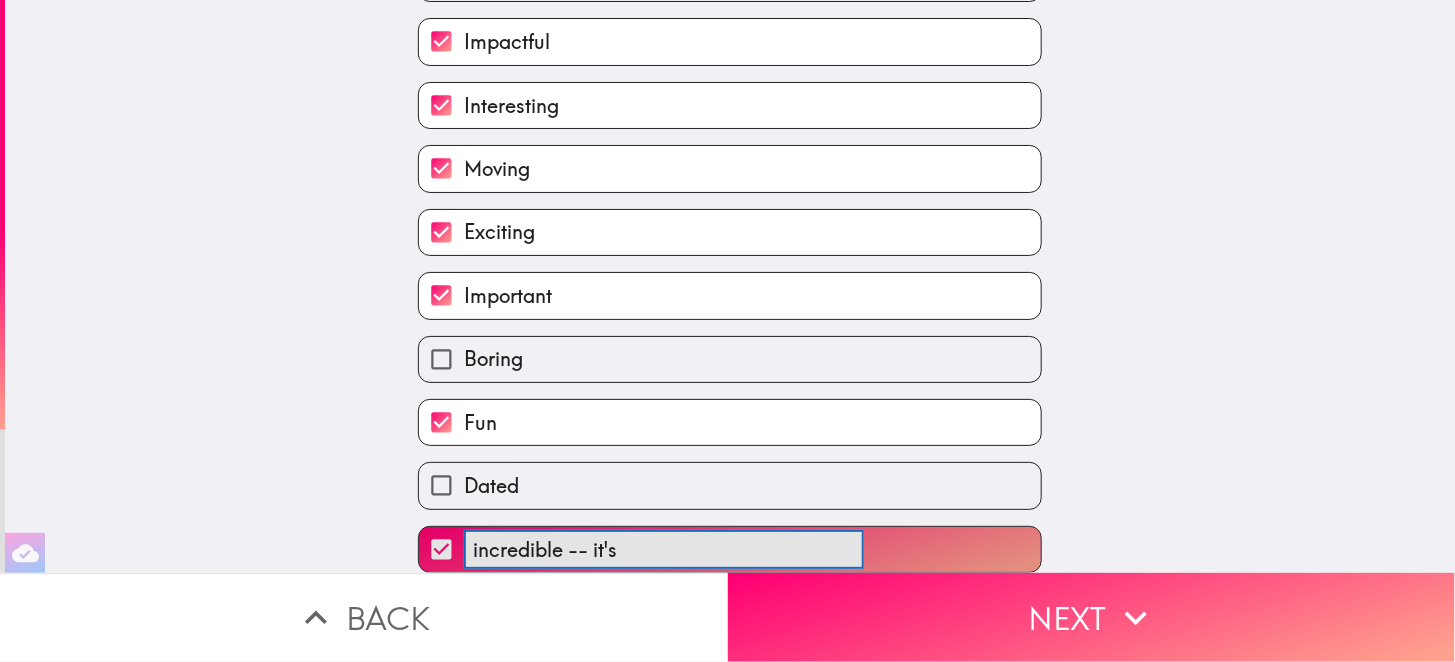 click on "incredible --" at bounding box center [730, 549] 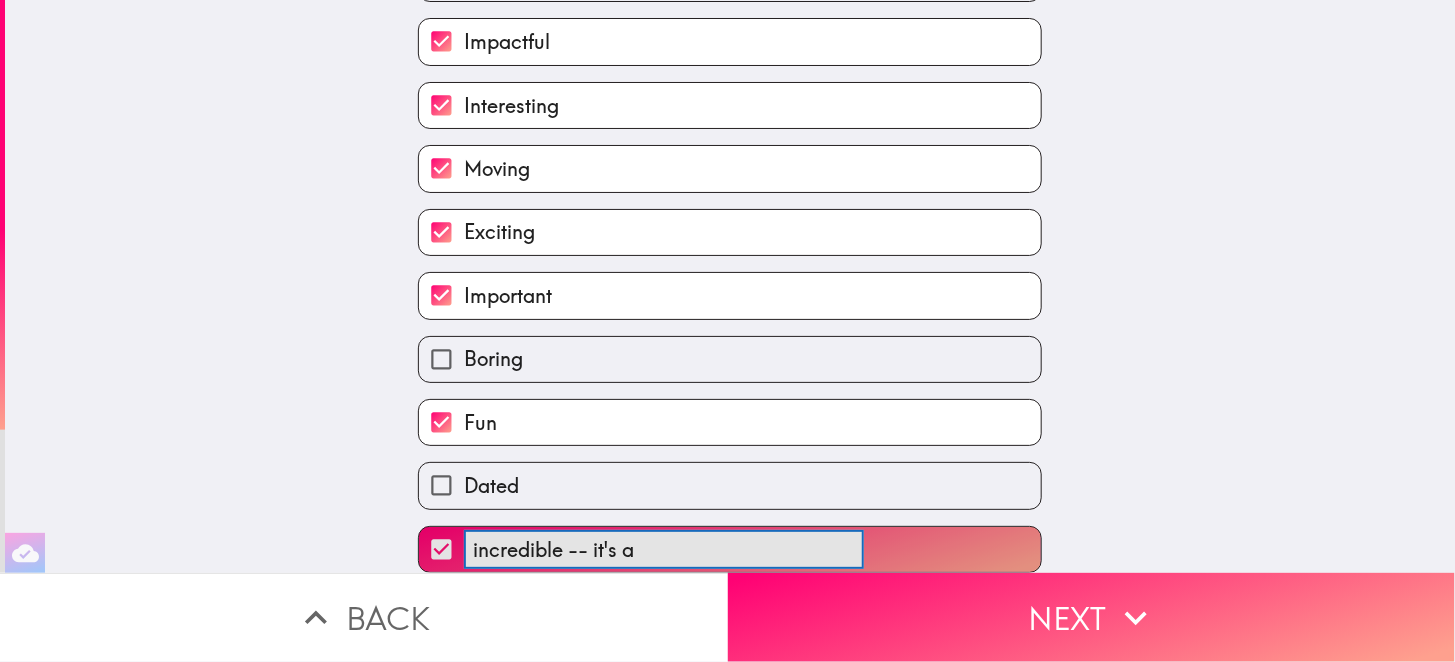 click on "incredible -- it's" at bounding box center (730, 549) 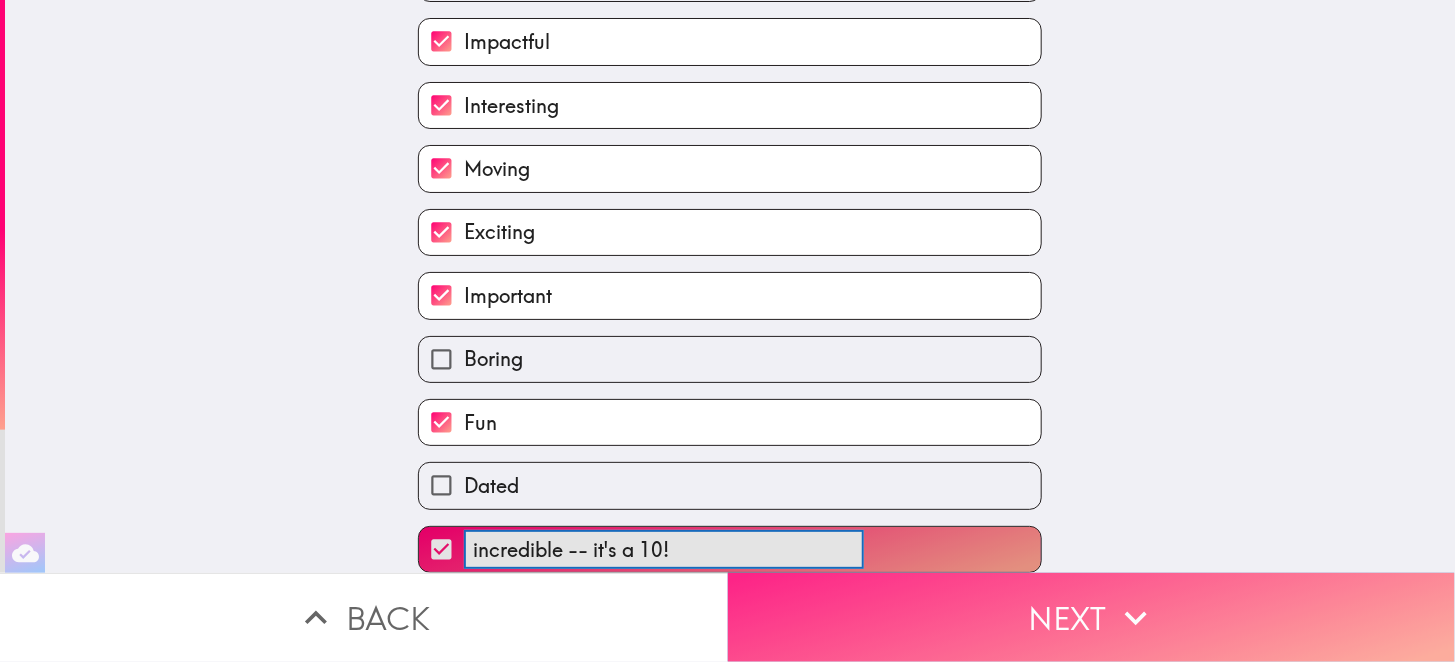type on "incredible -- it's a 10!" 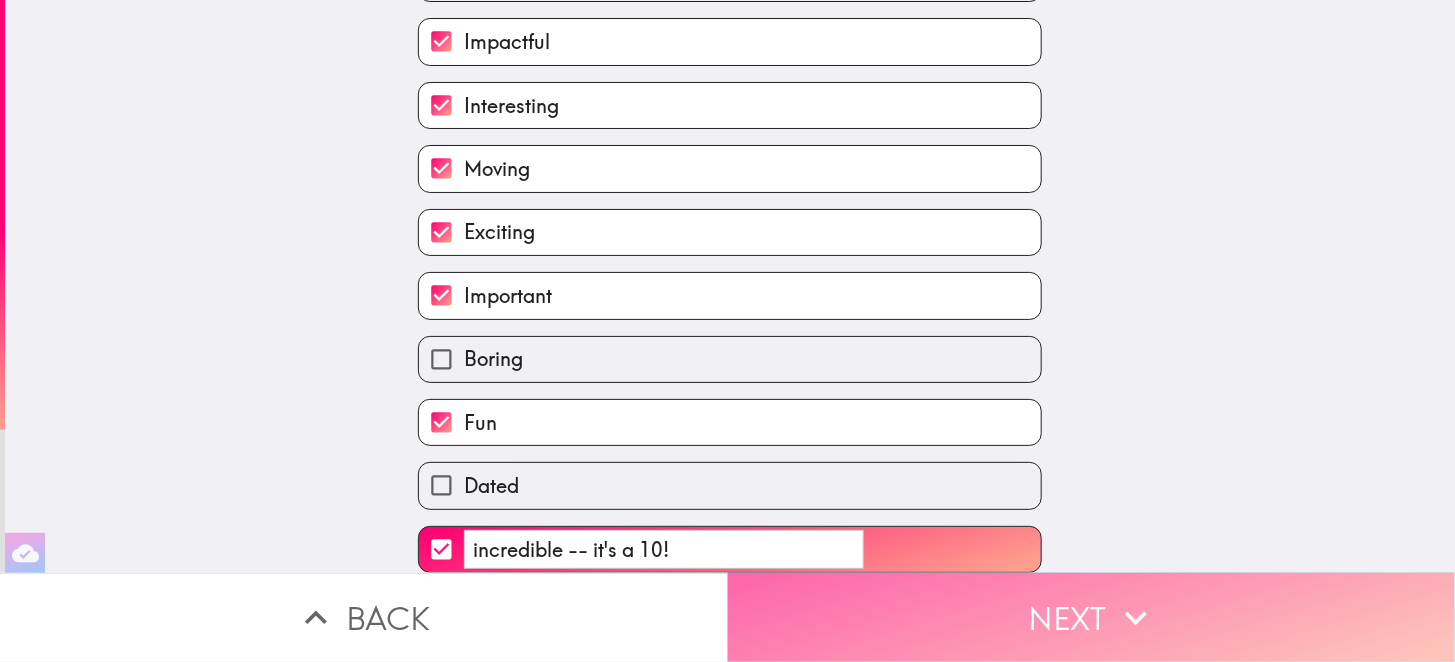 click on "Next" at bounding box center [1092, 617] 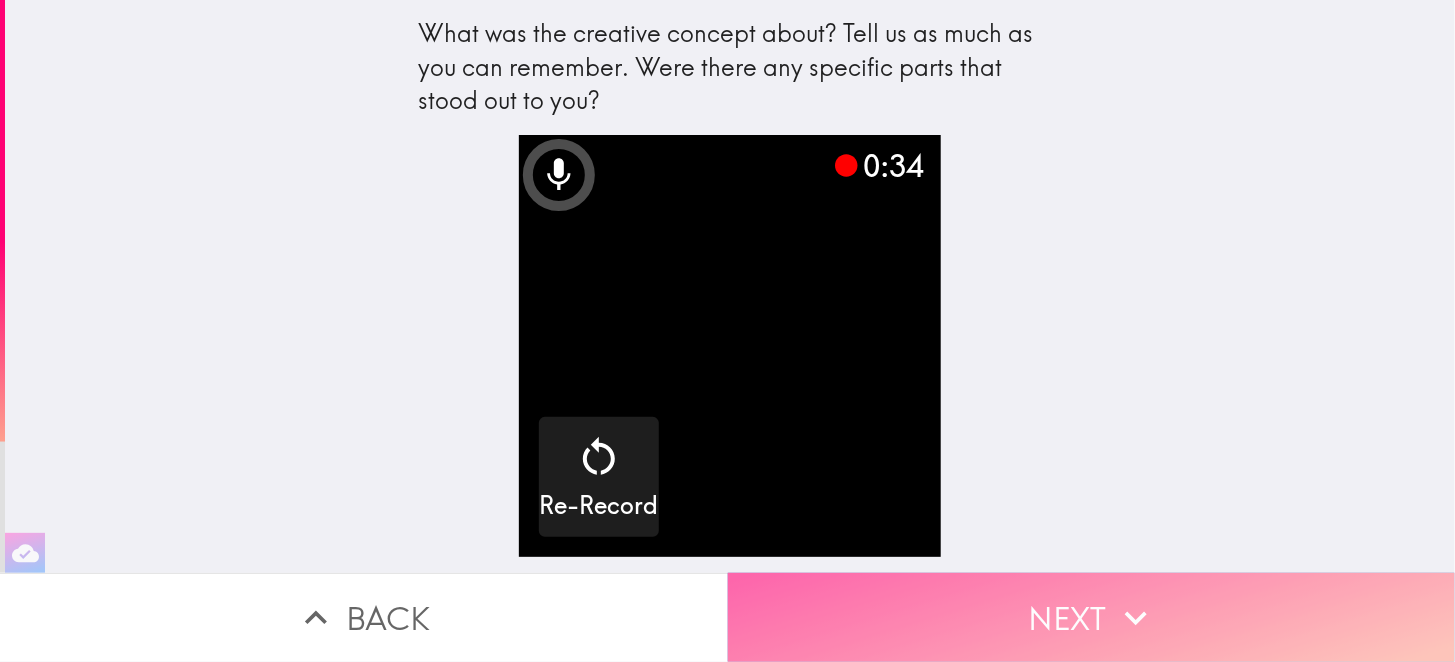 click on "Next" at bounding box center (1092, 617) 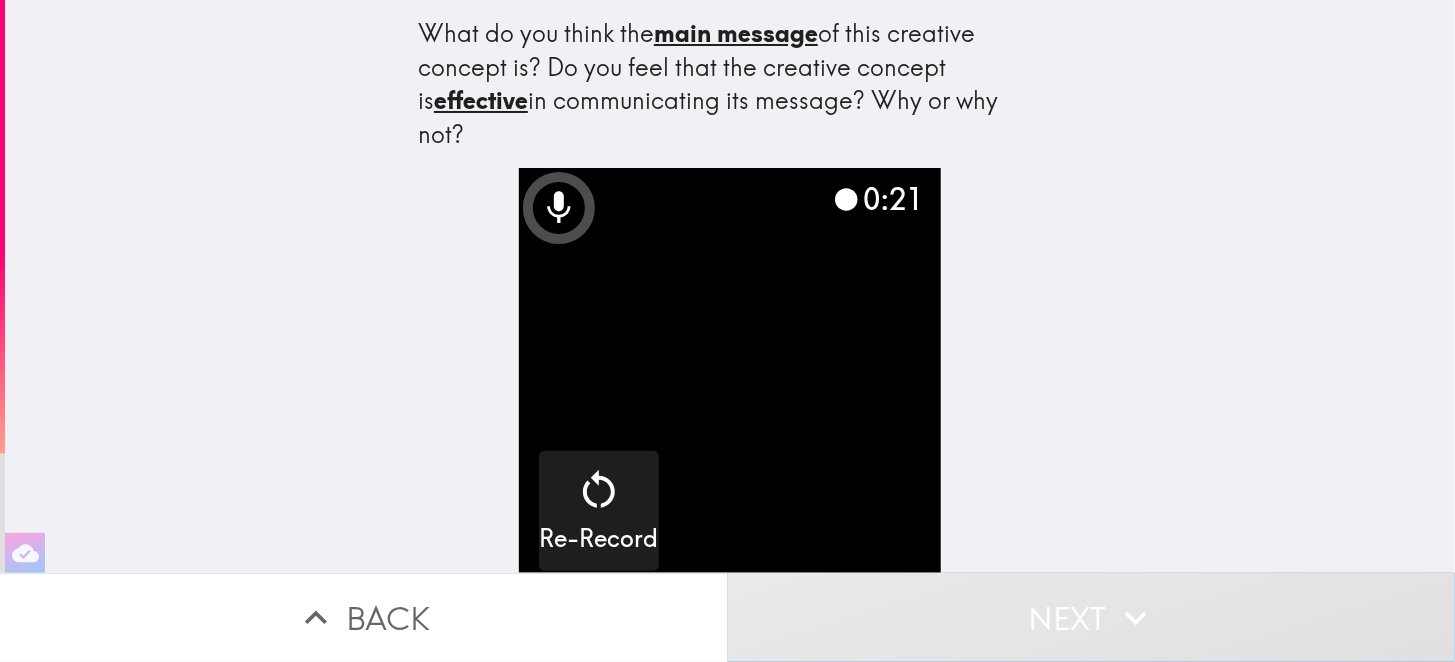 click on "Next" at bounding box center [1092, 617] 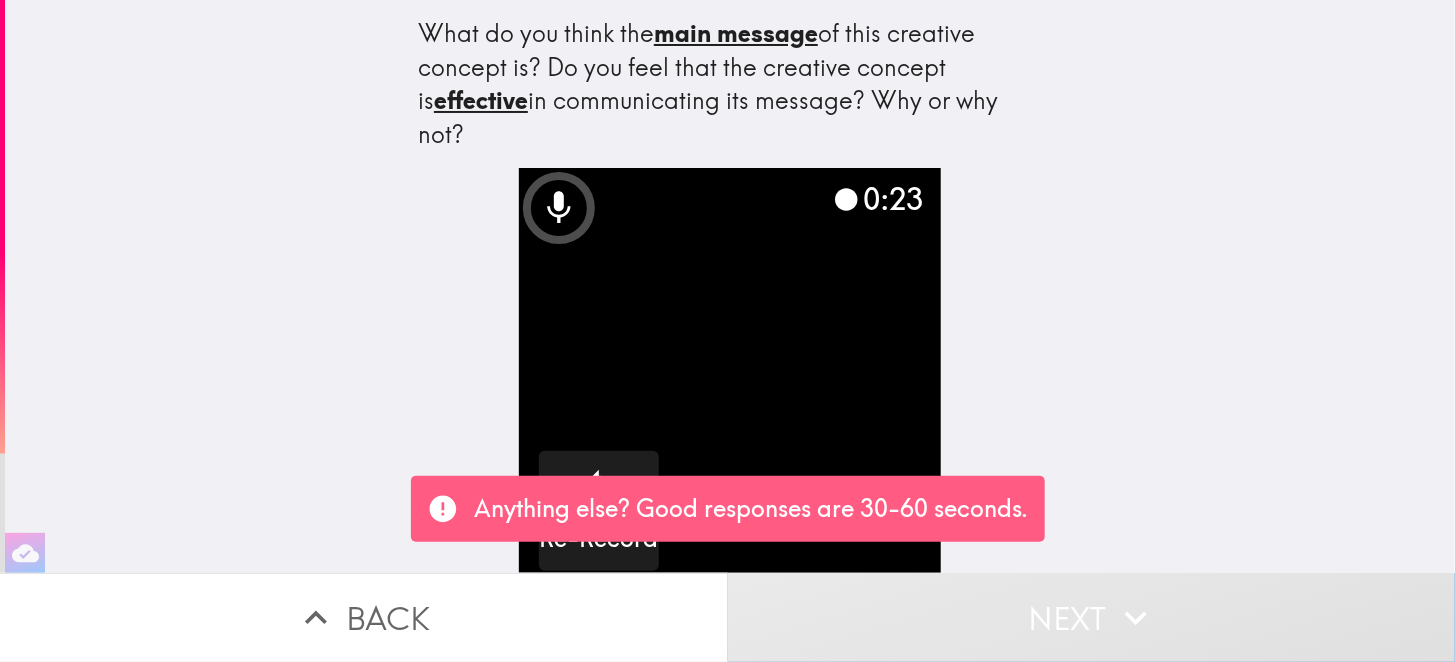 click on "Next" at bounding box center (1092, 617) 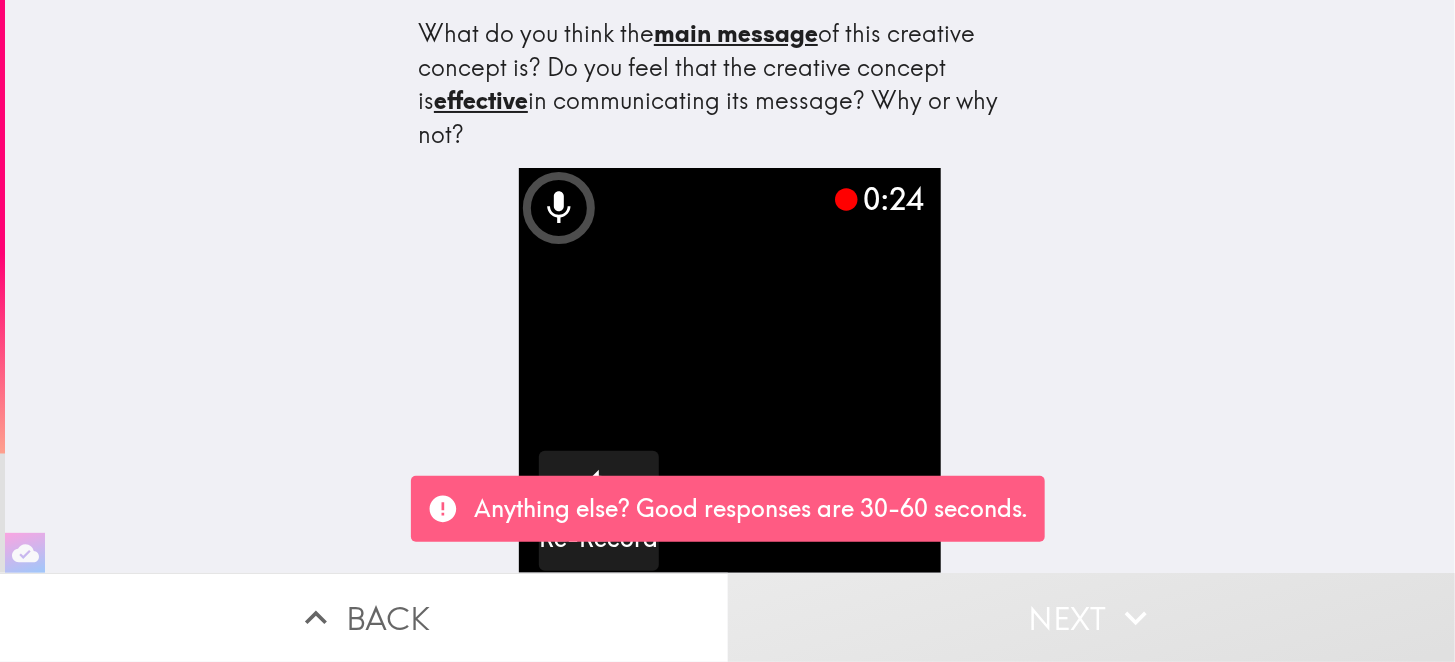 click on "Anything else? Good responses are 30-60 seconds." at bounding box center (752, 509) 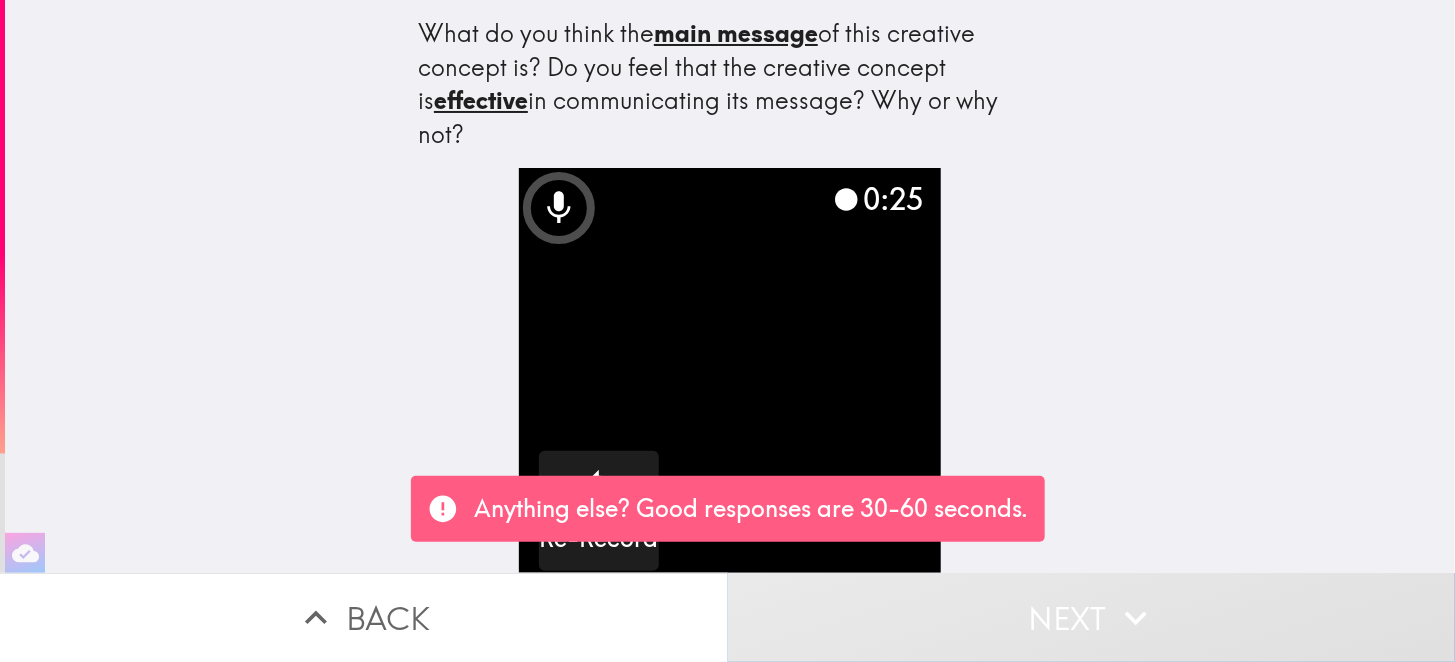 click on "Next" at bounding box center [1092, 617] 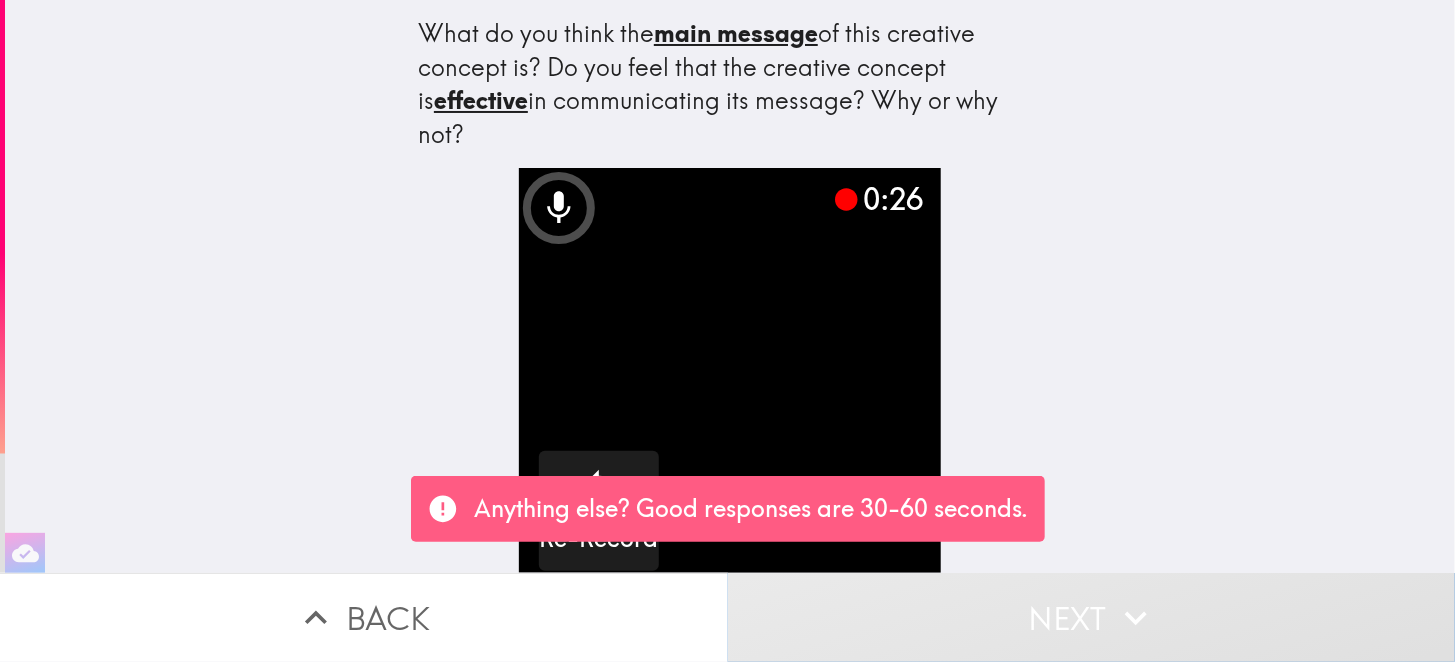 click on "Next" at bounding box center [1092, 617] 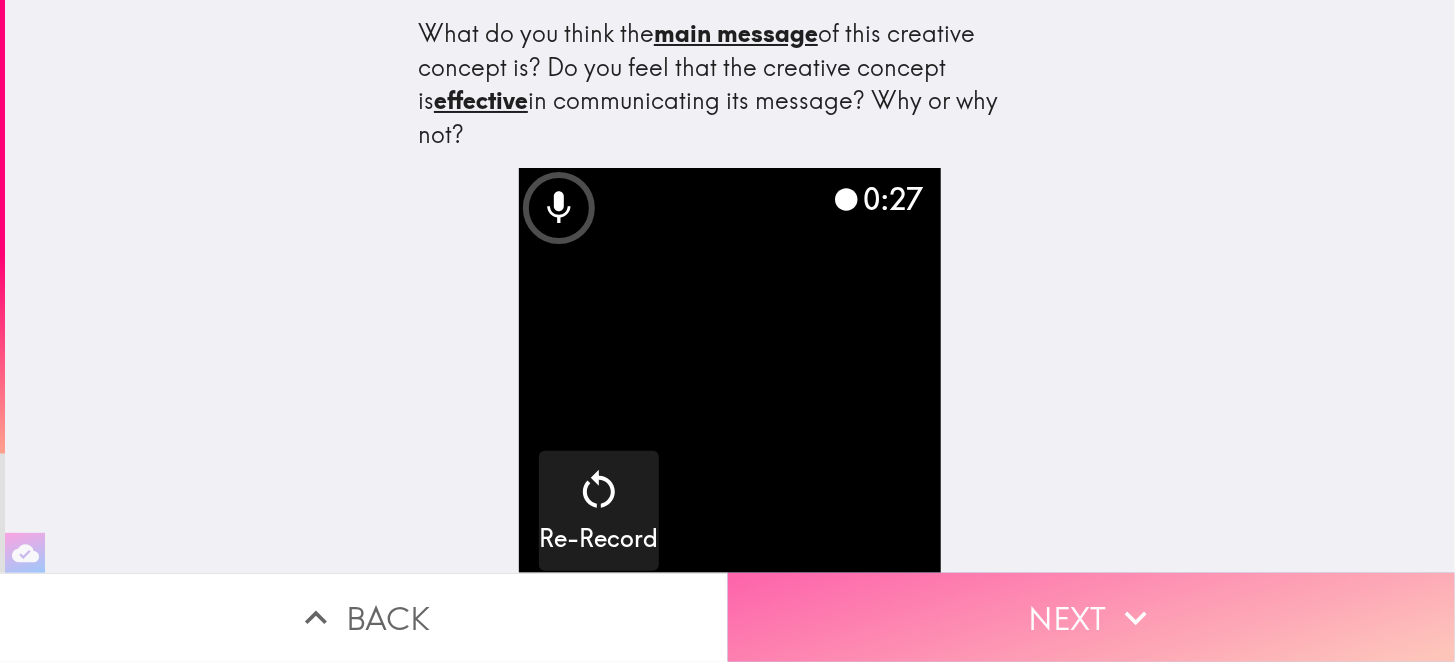 click on "Next" at bounding box center [1092, 617] 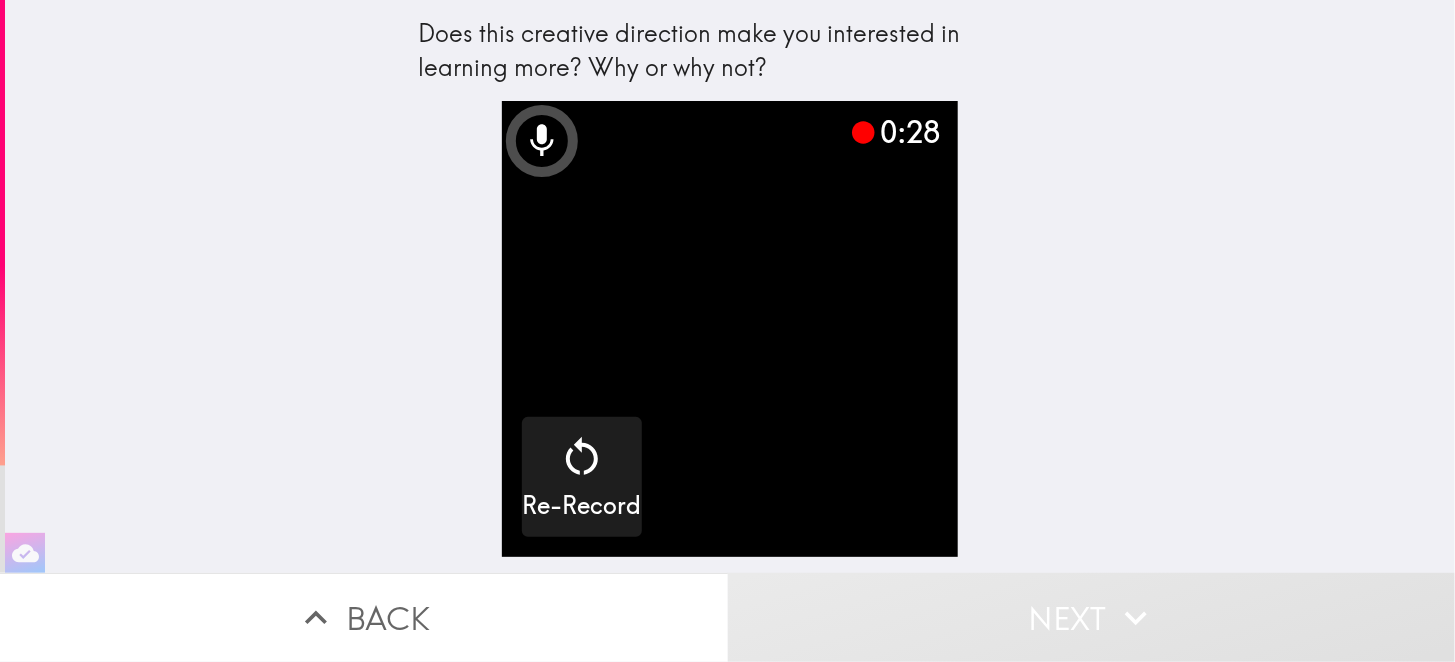 click on "Does this creative direction make you interested in learning more? Why or why not? 0:28 Re-Record" at bounding box center [730, 286] 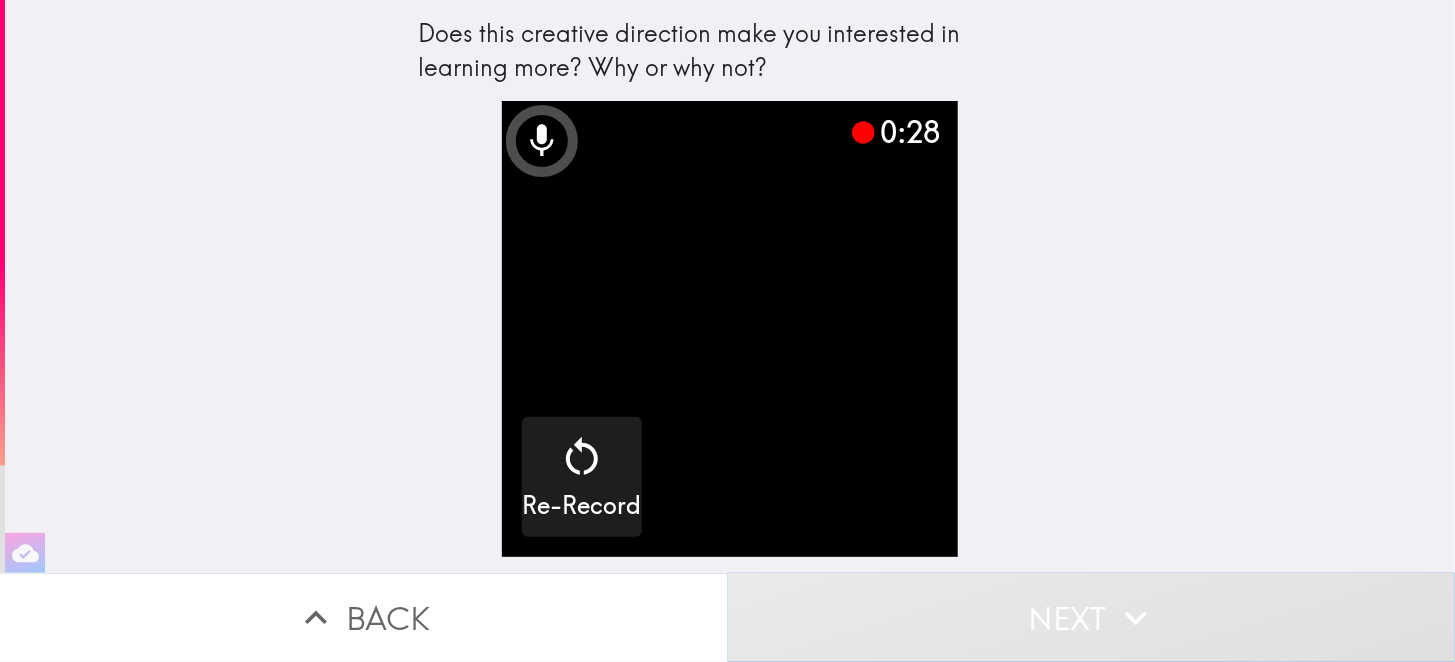 click 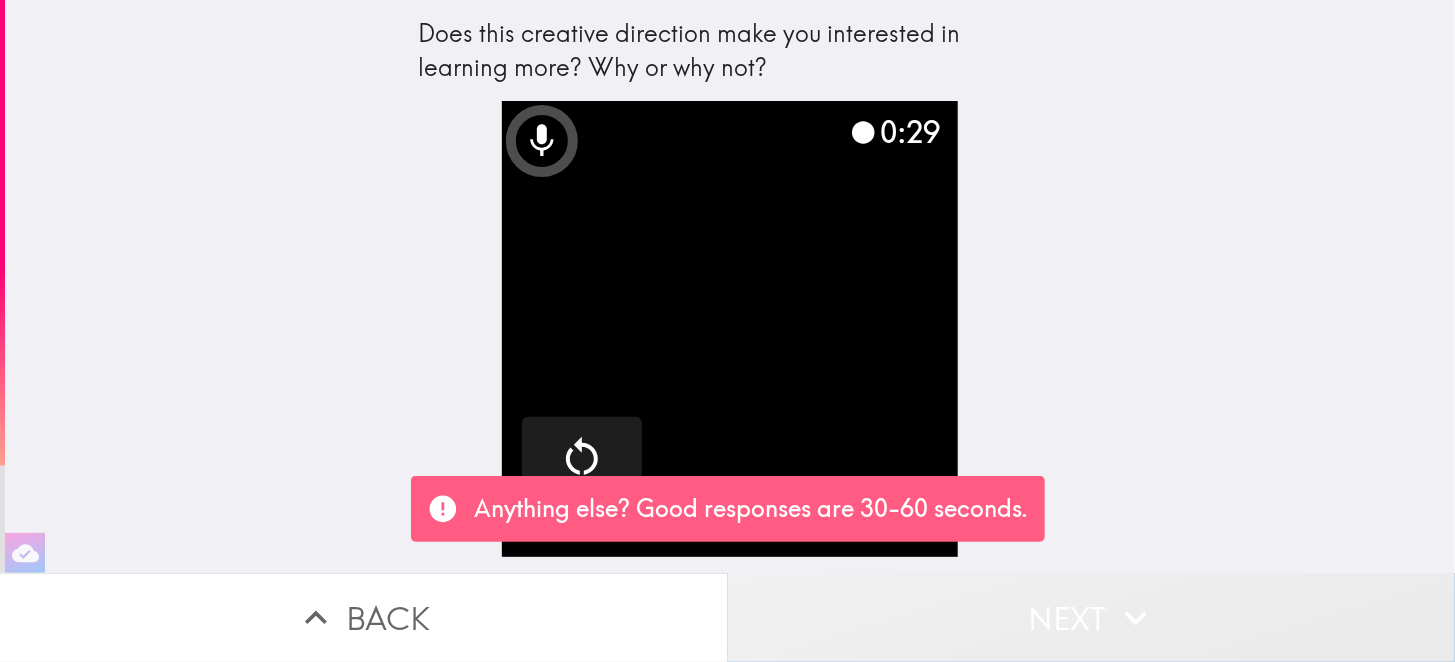 click 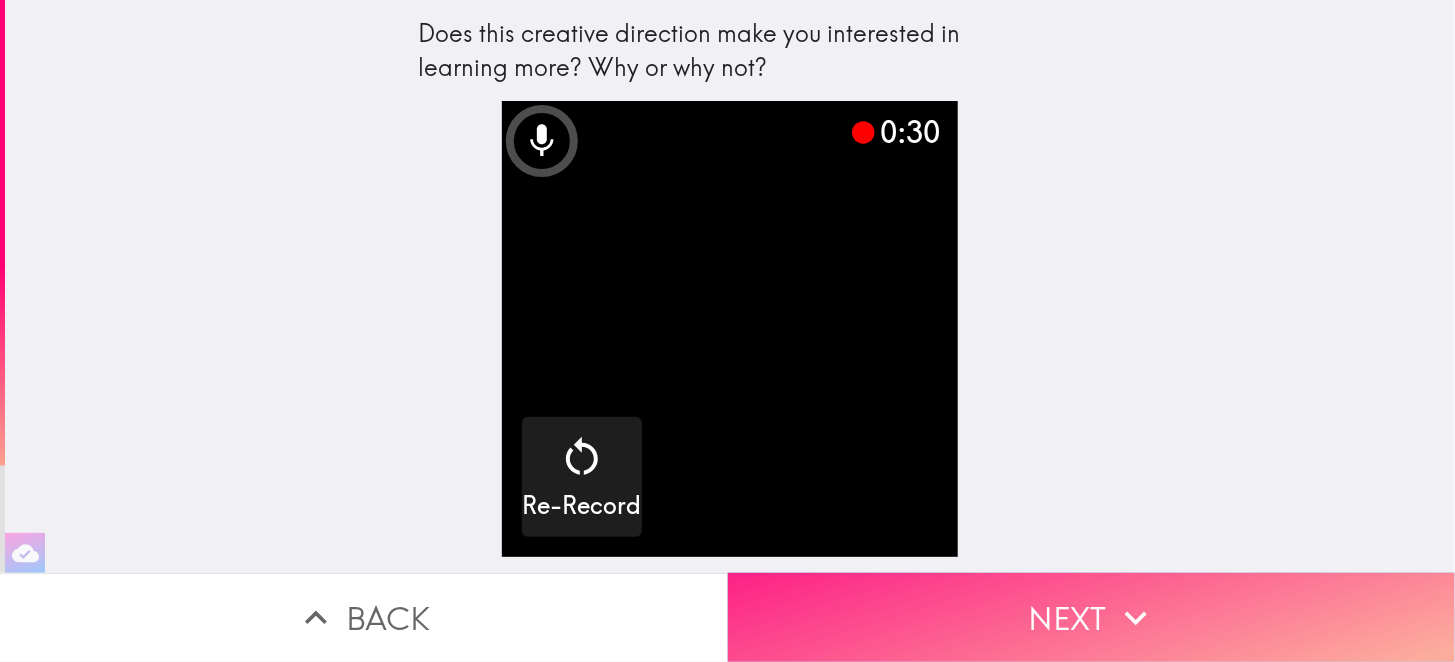click 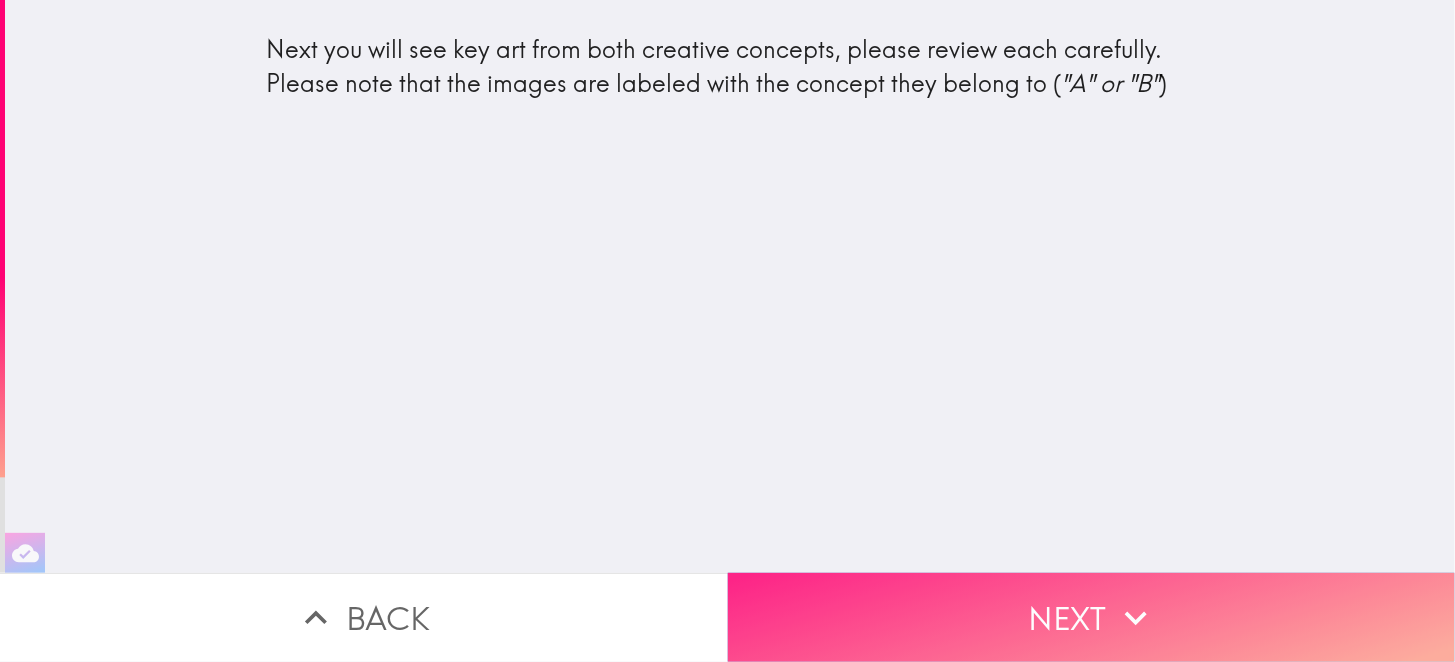 click 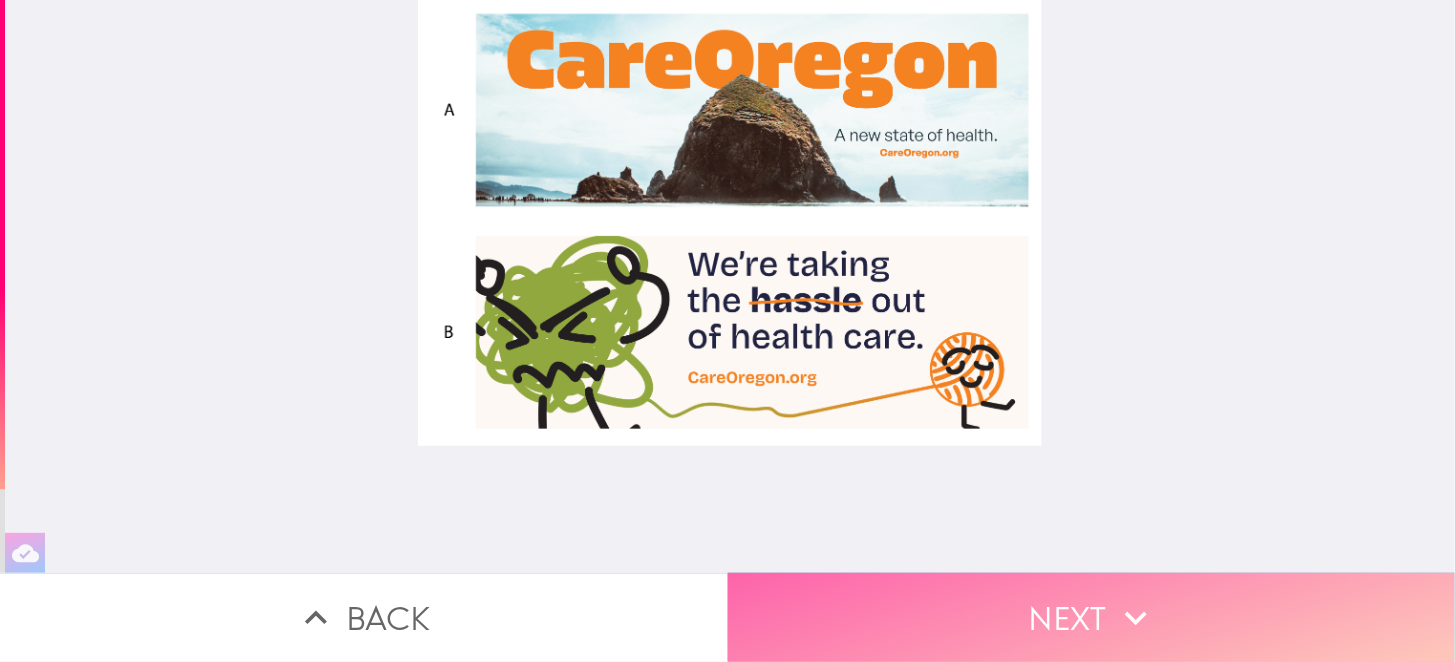 click 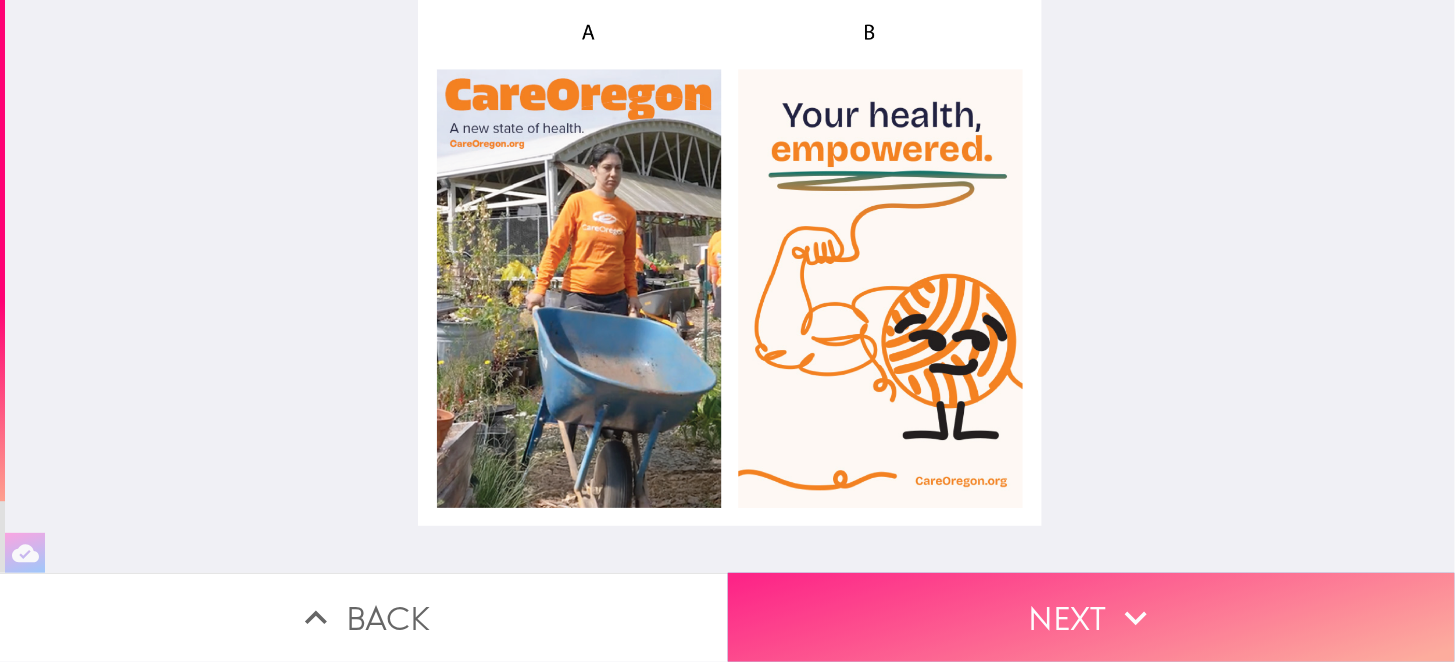 click on "Next" at bounding box center [1092, 617] 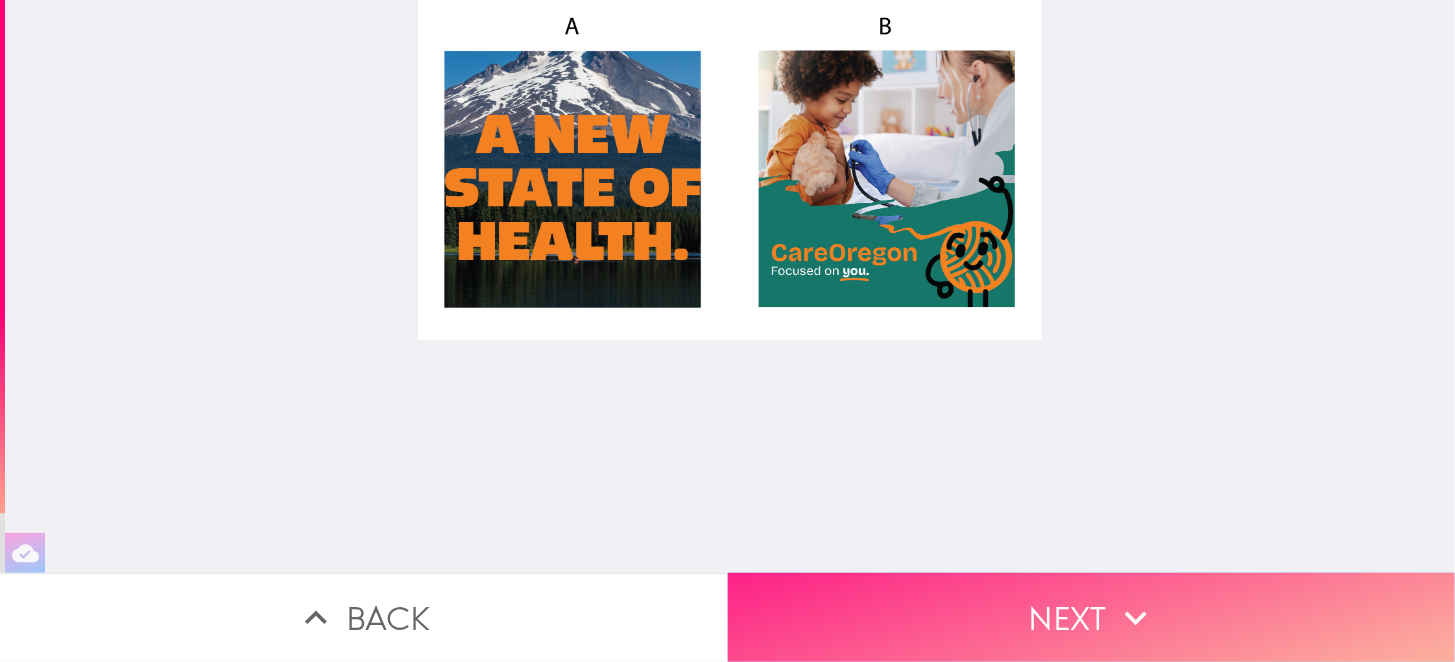 click on "Next" at bounding box center (1092, 617) 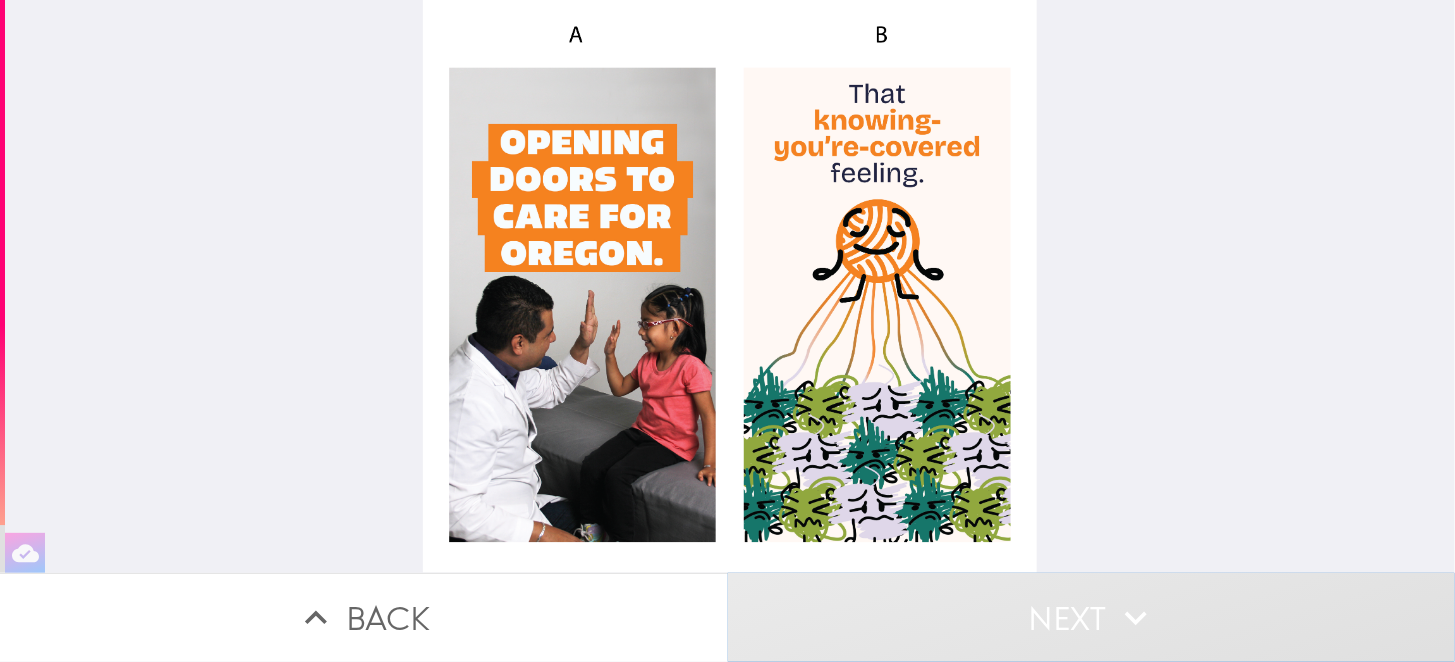 click on "Next" at bounding box center (1092, 617) 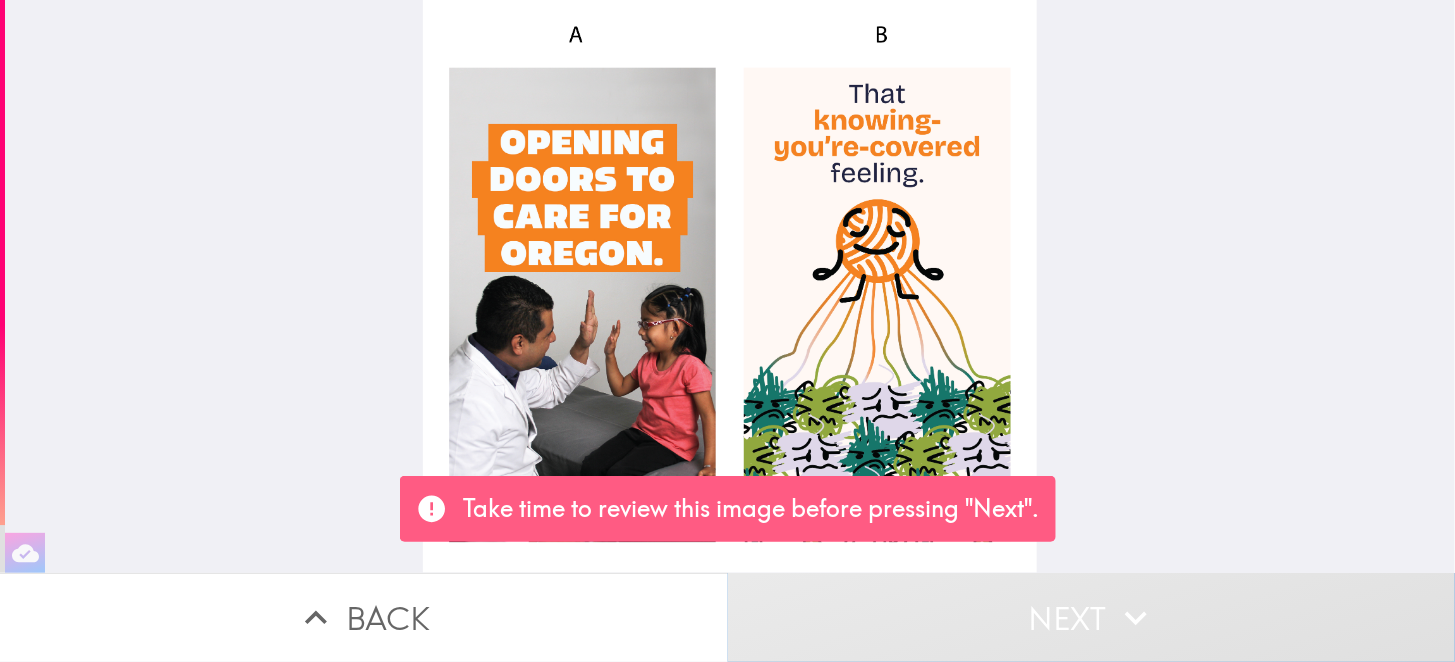click on "Next" at bounding box center [1092, 617] 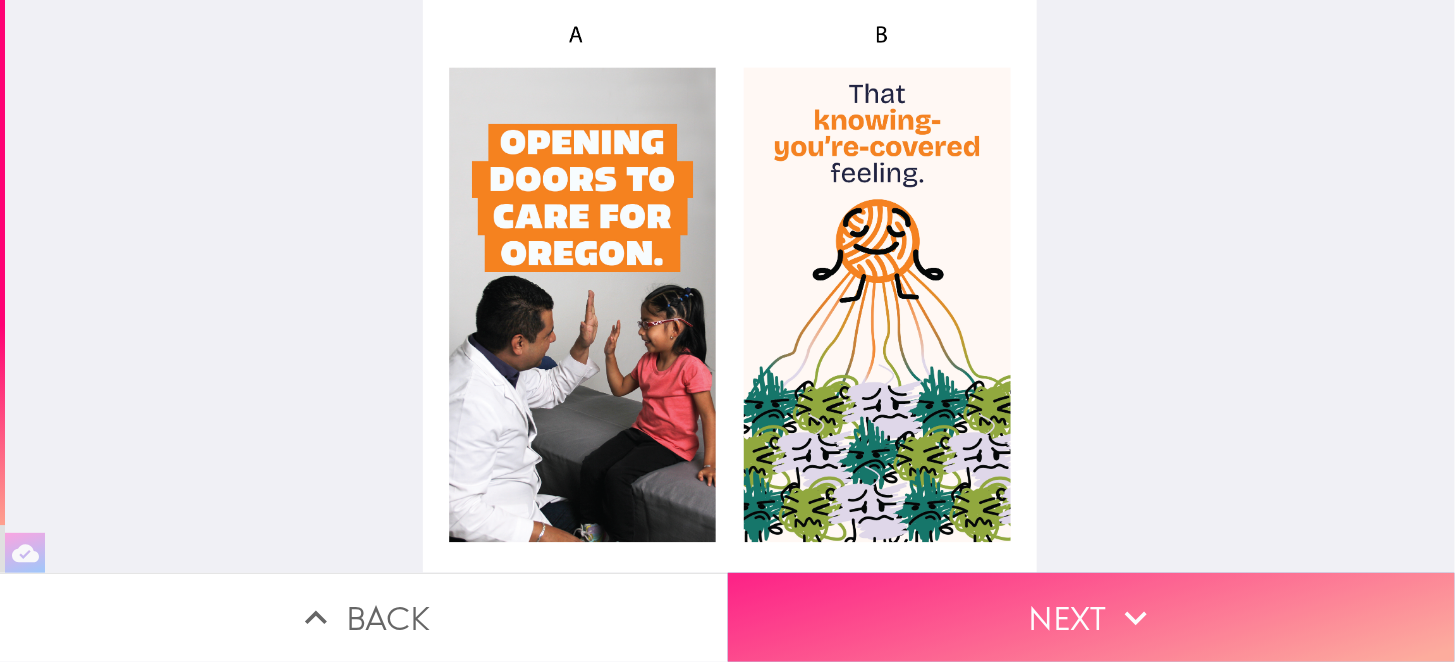 click on "Next" at bounding box center [1092, 617] 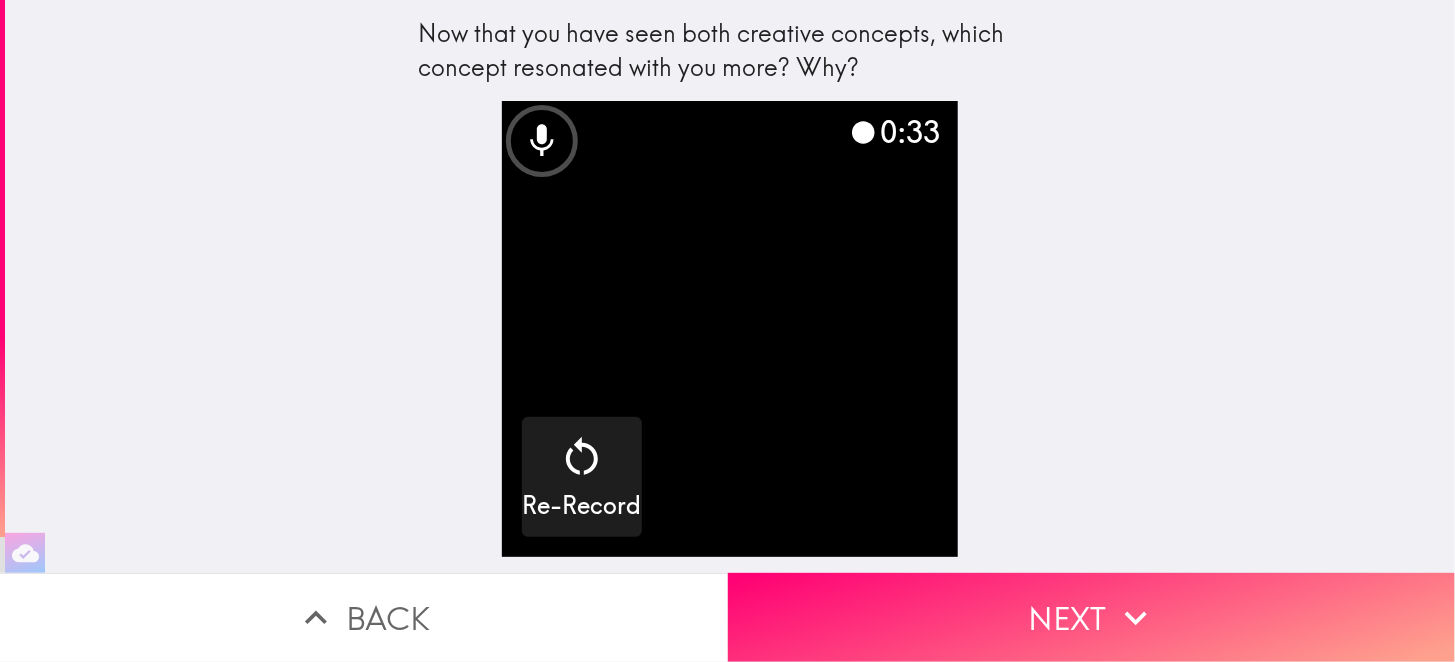 click on "Next" at bounding box center [1092, 617] 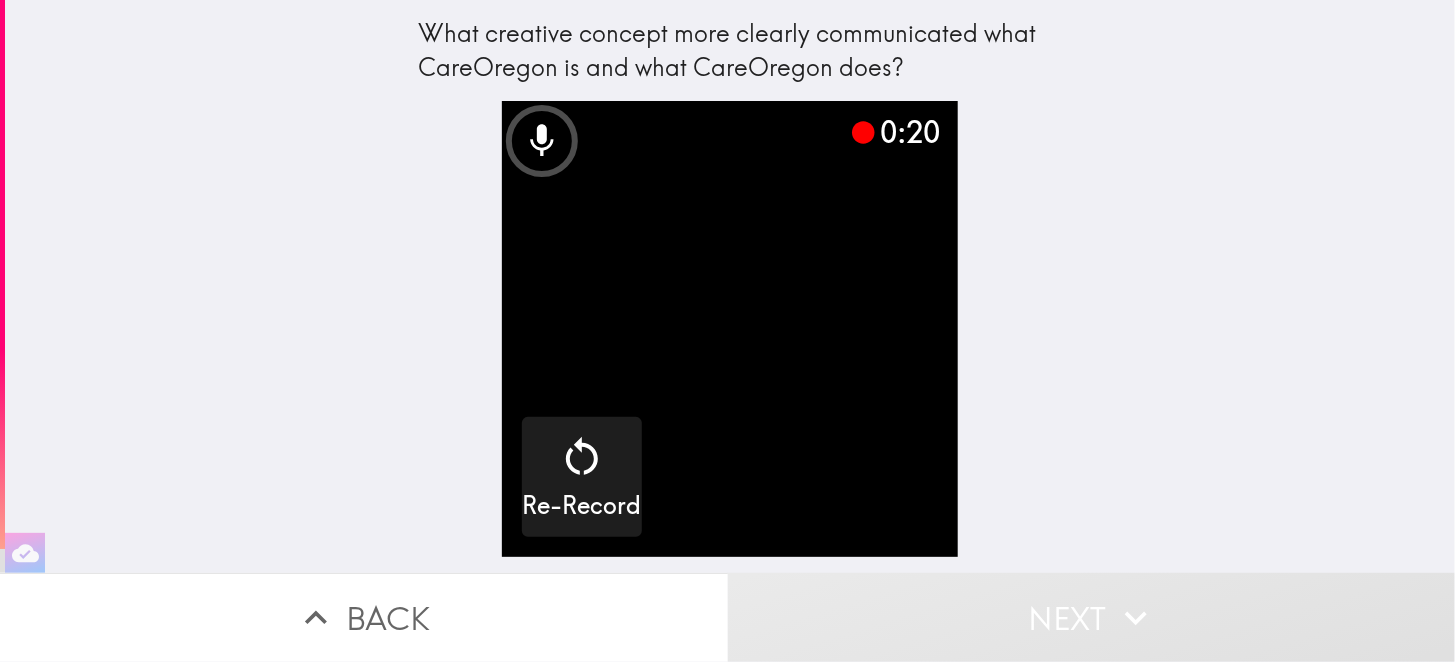 click on "What creative concept more clearly communicated what CareOregon is and what CareOregon does? 0:20 Re-Record" at bounding box center (730, 286) 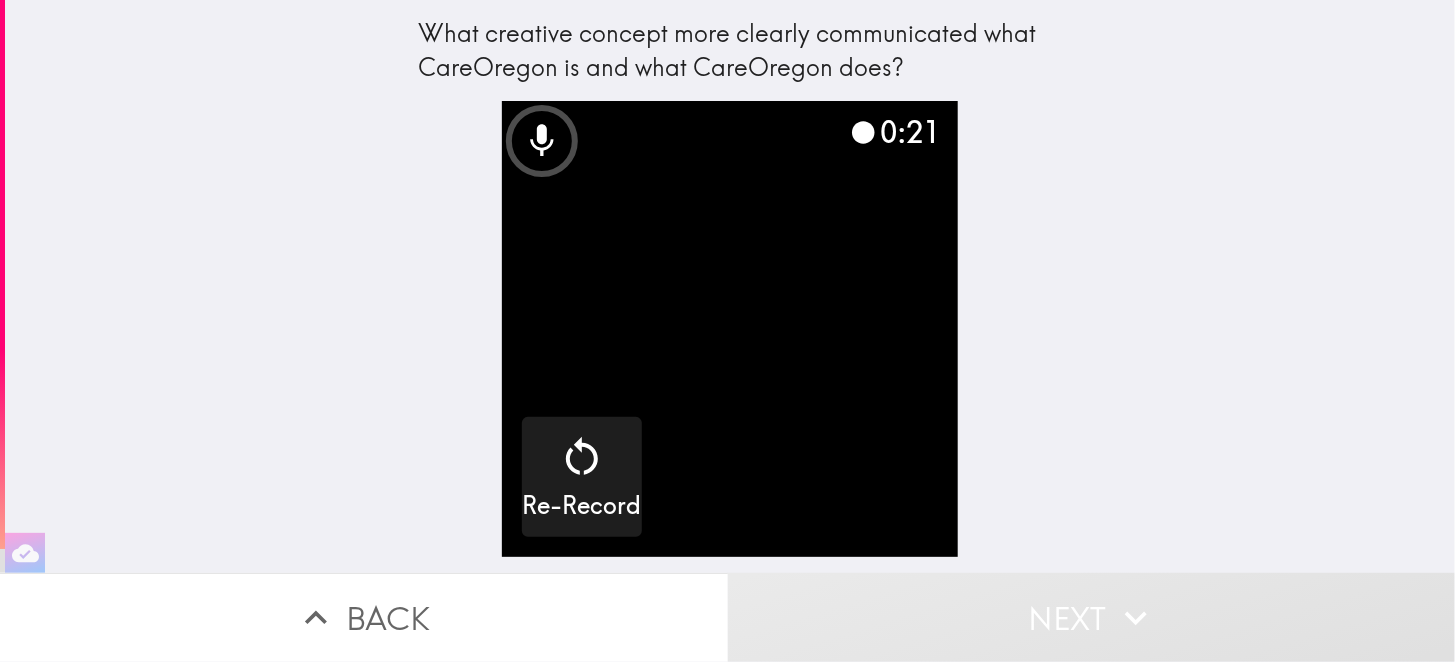 click on "What creative concept more clearly communicated what CareOregon is and what CareOregon does? 0:21 Re-Record" at bounding box center [730, 286] 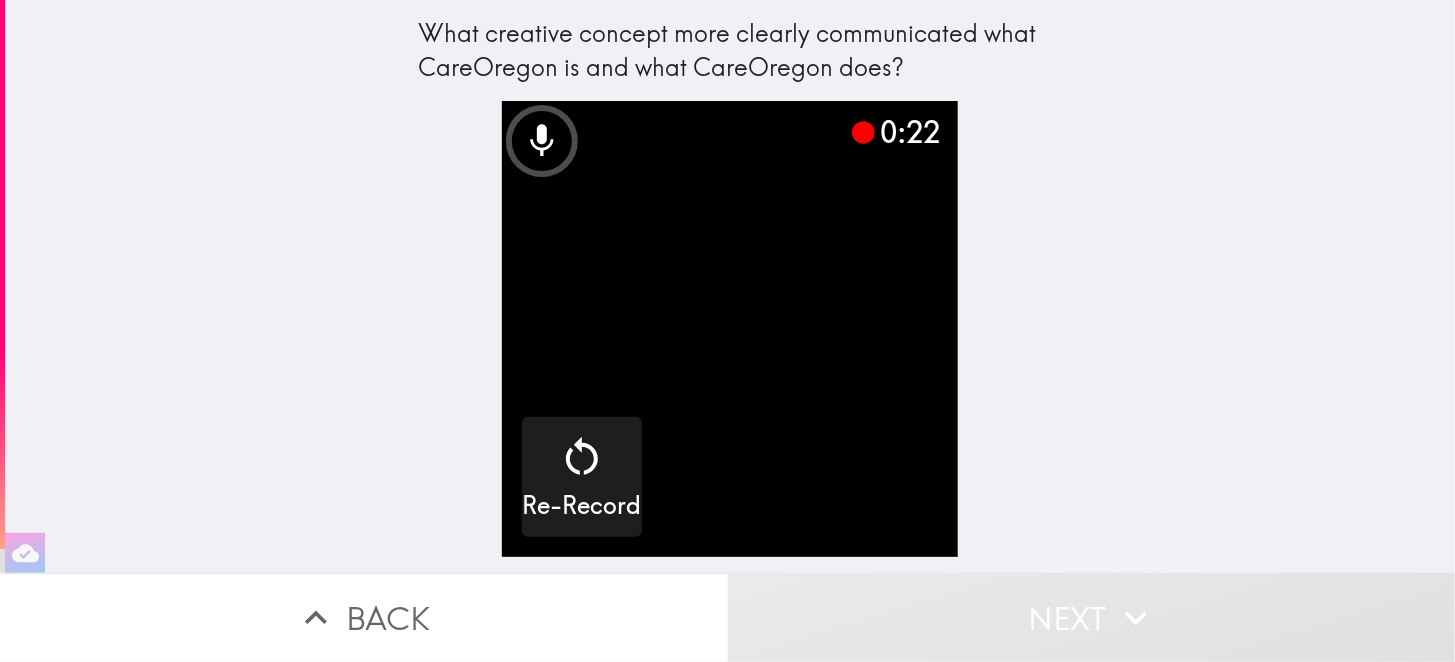 drag, startPoint x: 1145, startPoint y: 494, endPoint x: 1140, endPoint y: 485, distance: 10.29563 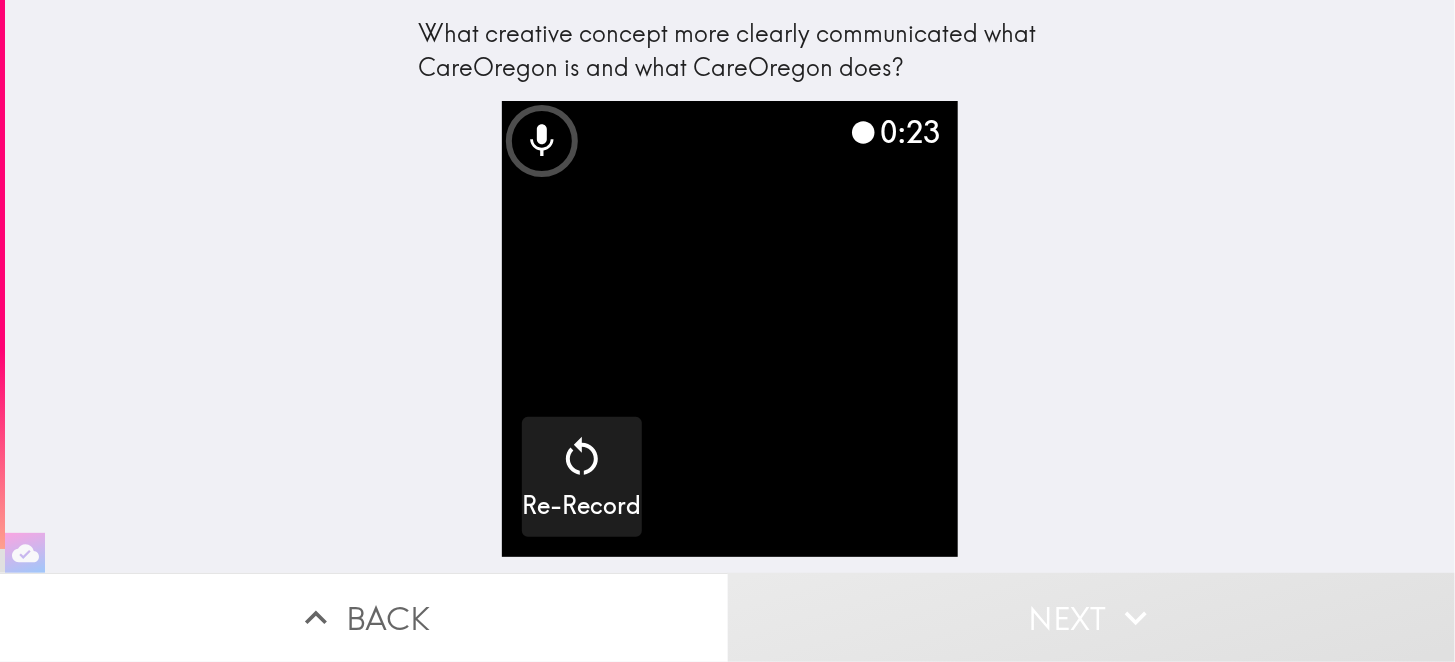 click on "What creative concept more clearly communicated what CareOregon is and what CareOregon does? 0:23 Re-Record" at bounding box center (730, 286) 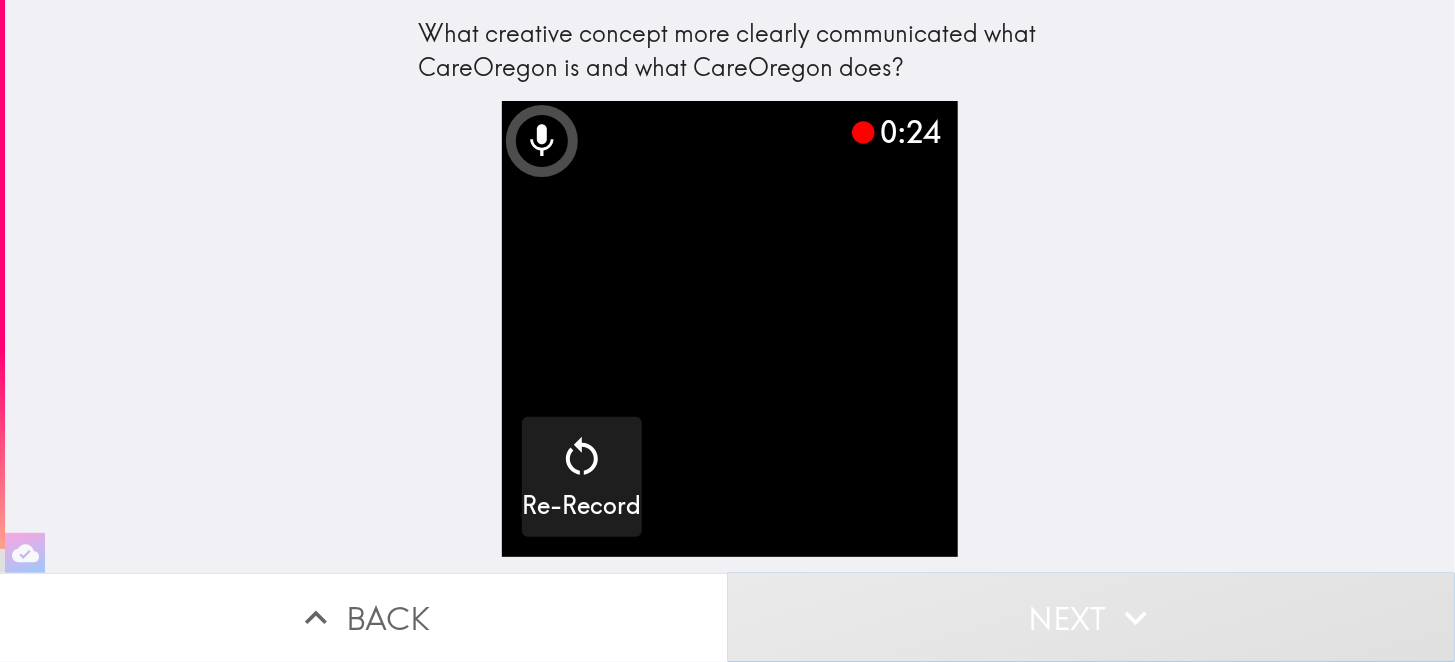 click 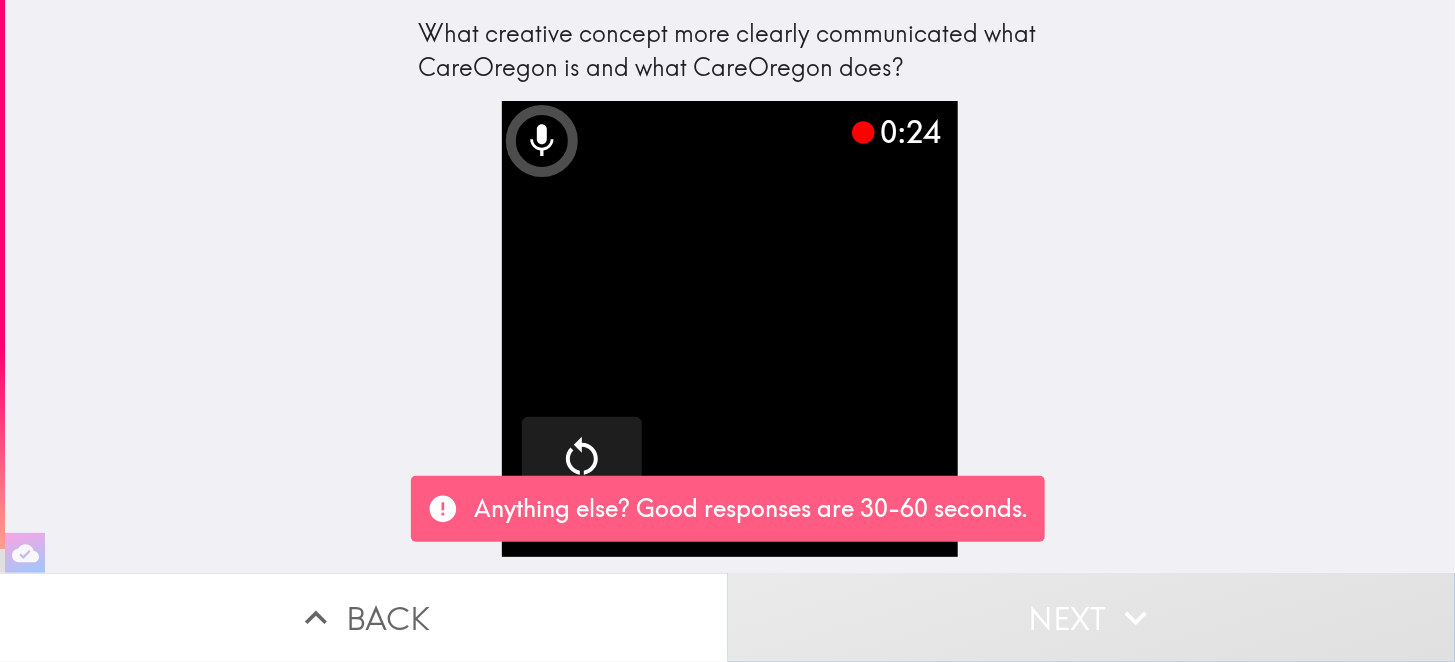 click 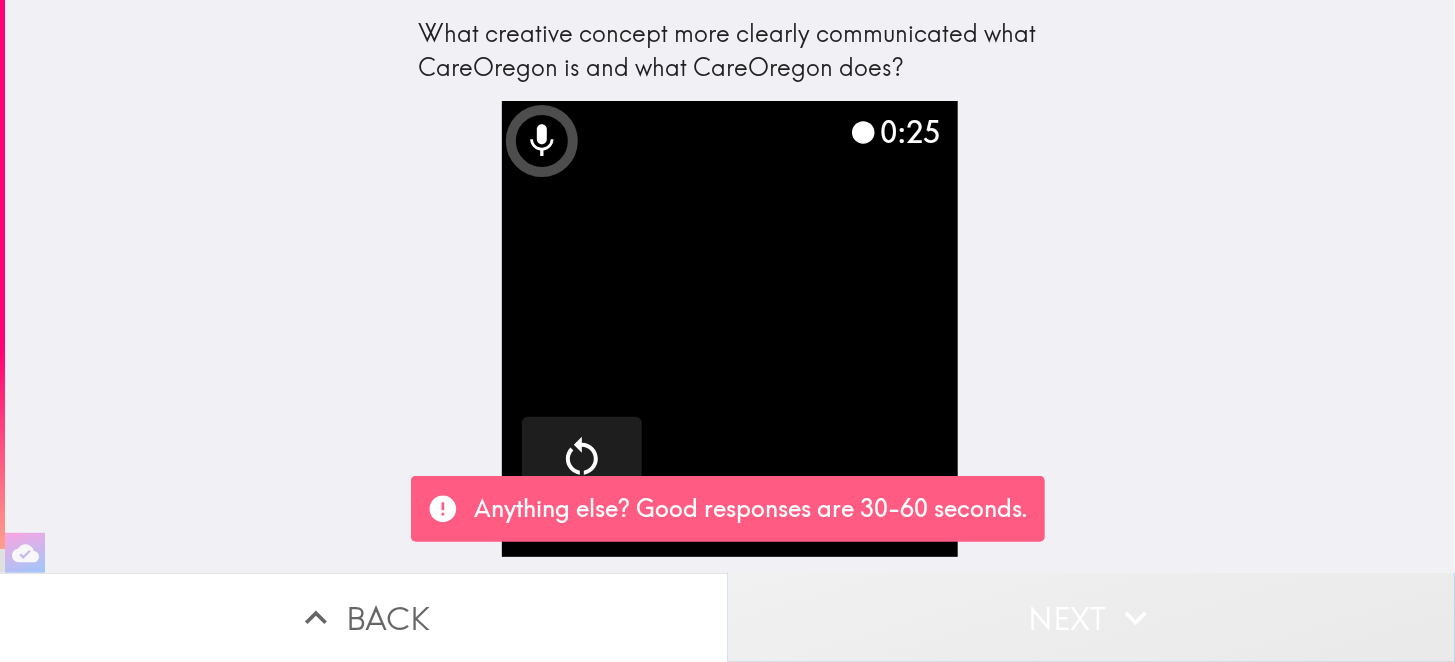 click 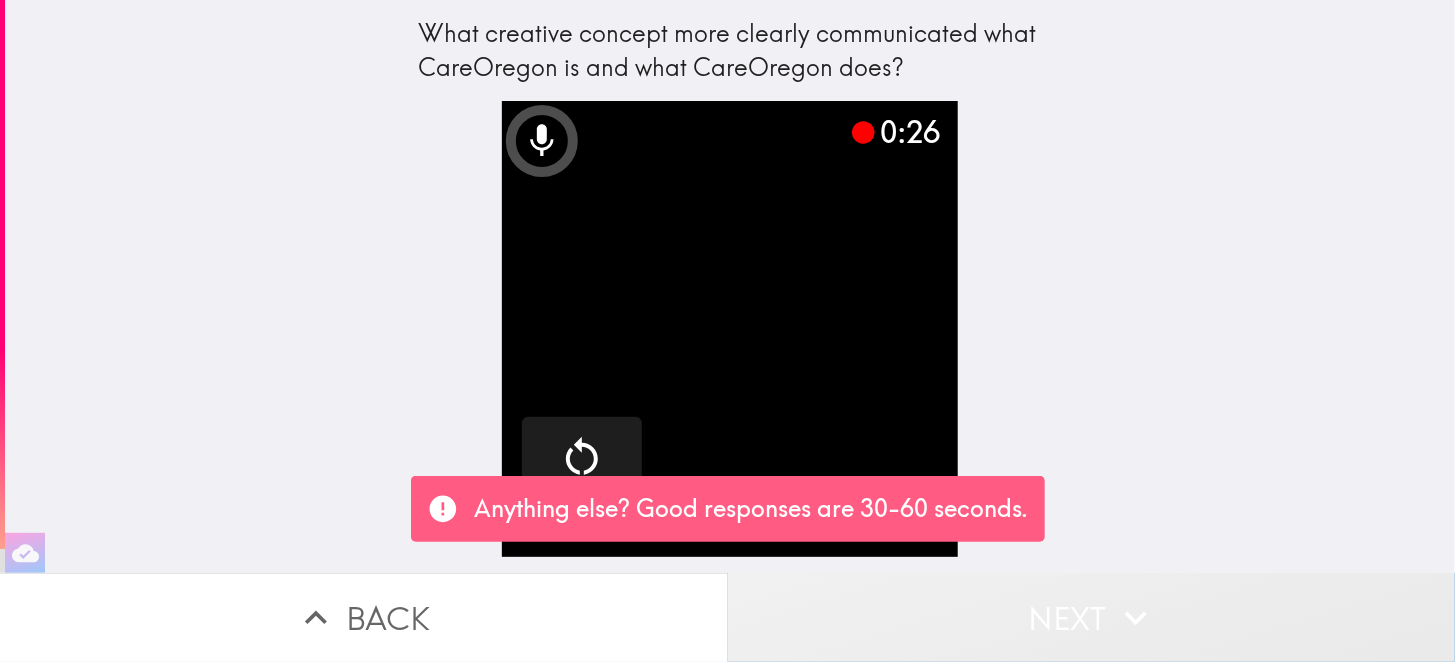 click 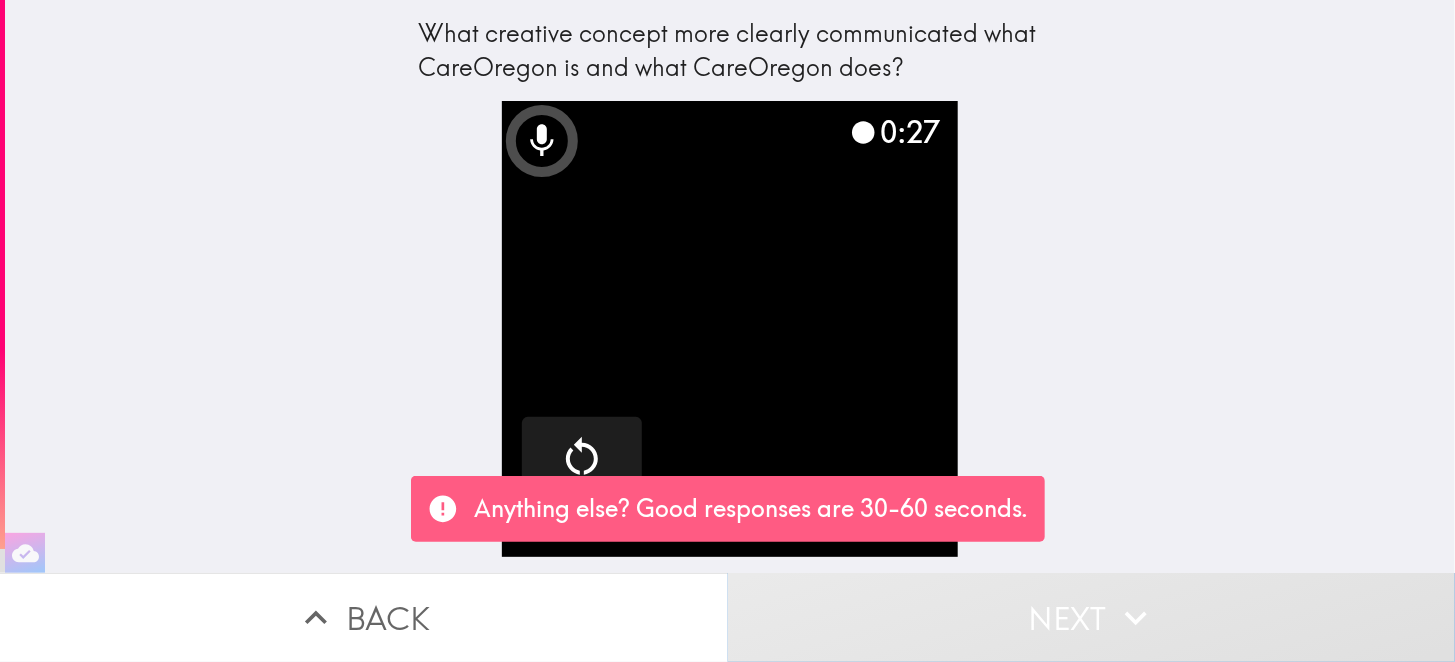 click 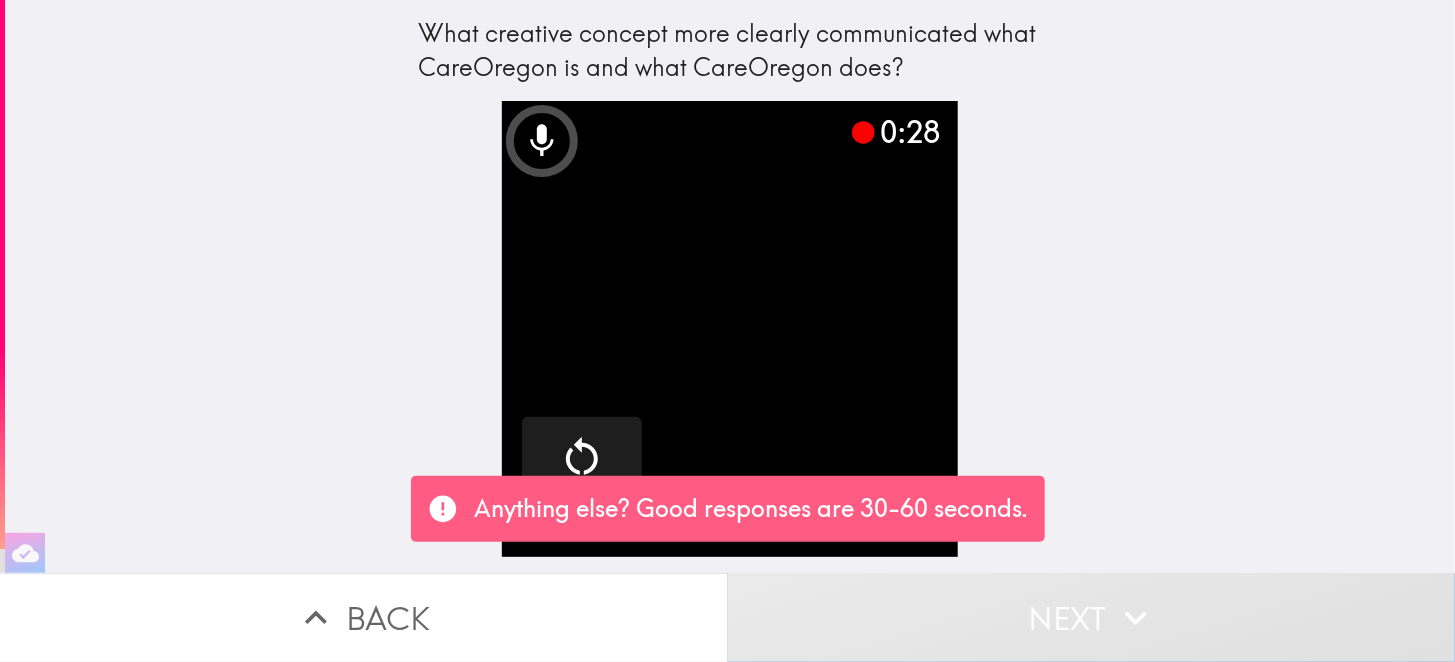 click 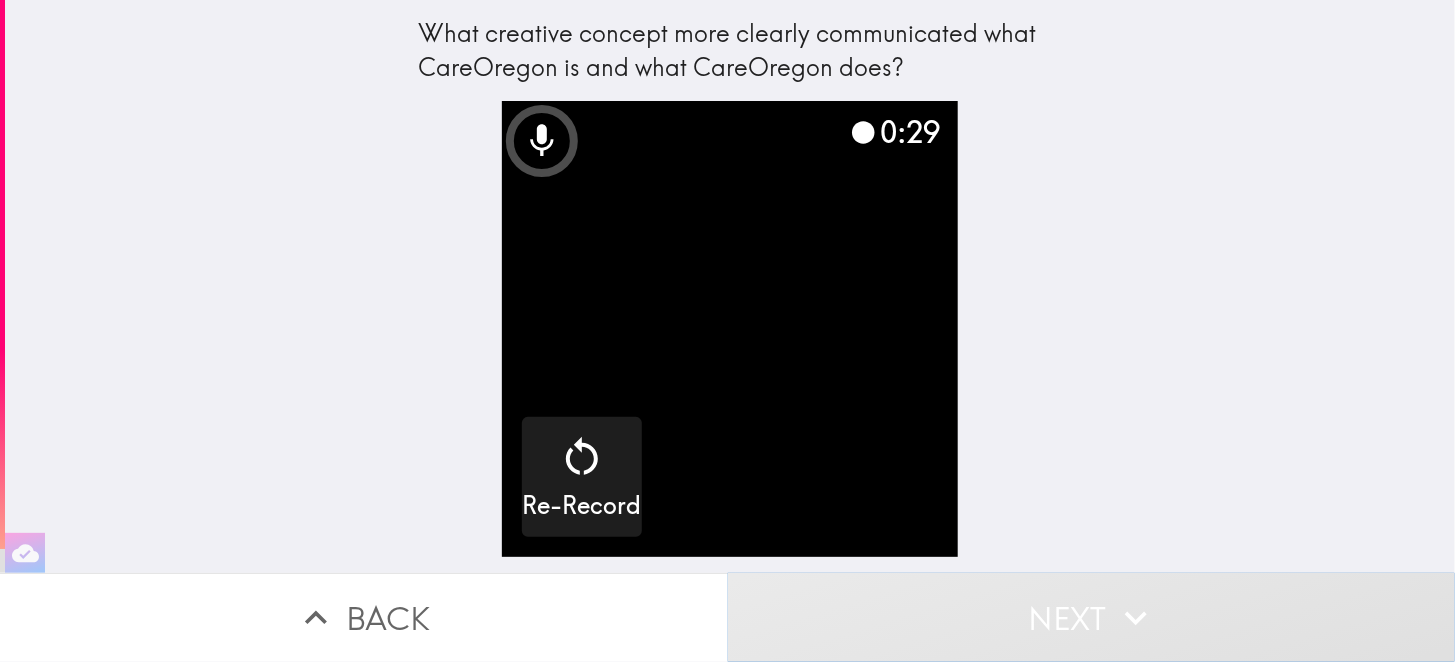 click 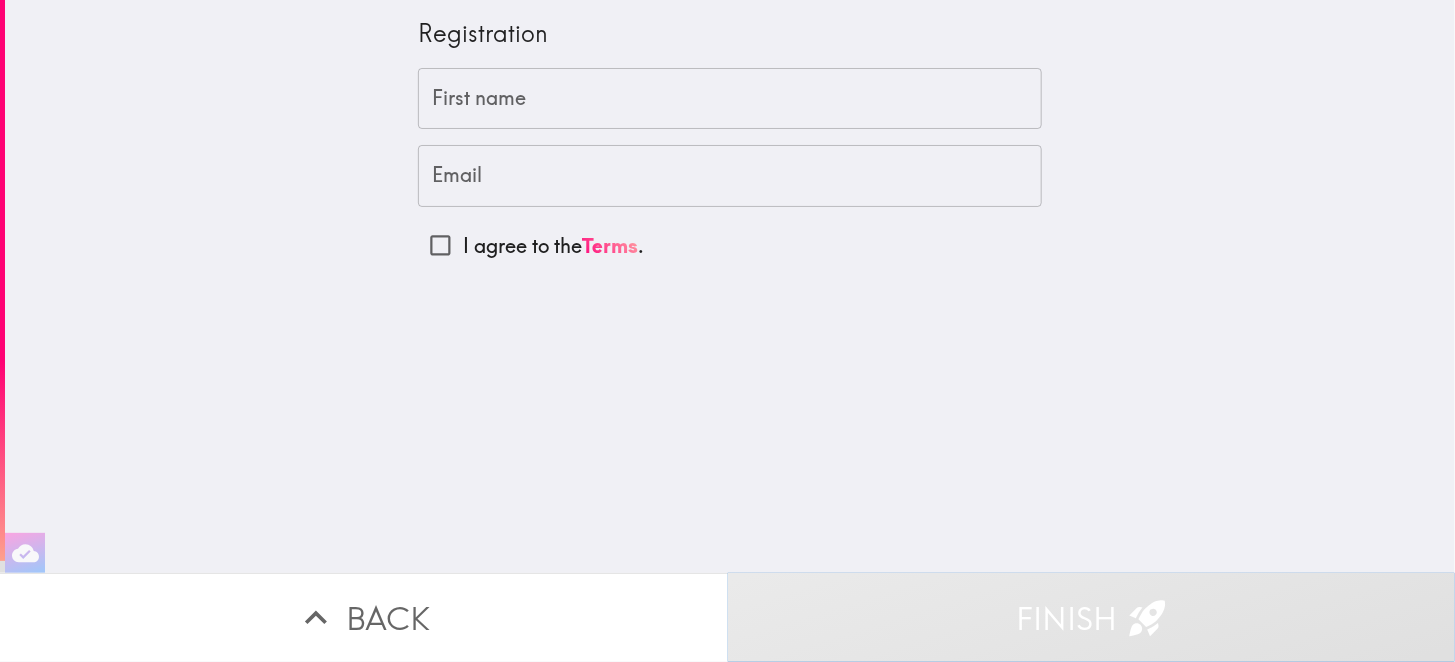 click on "First name" at bounding box center (730, 99) 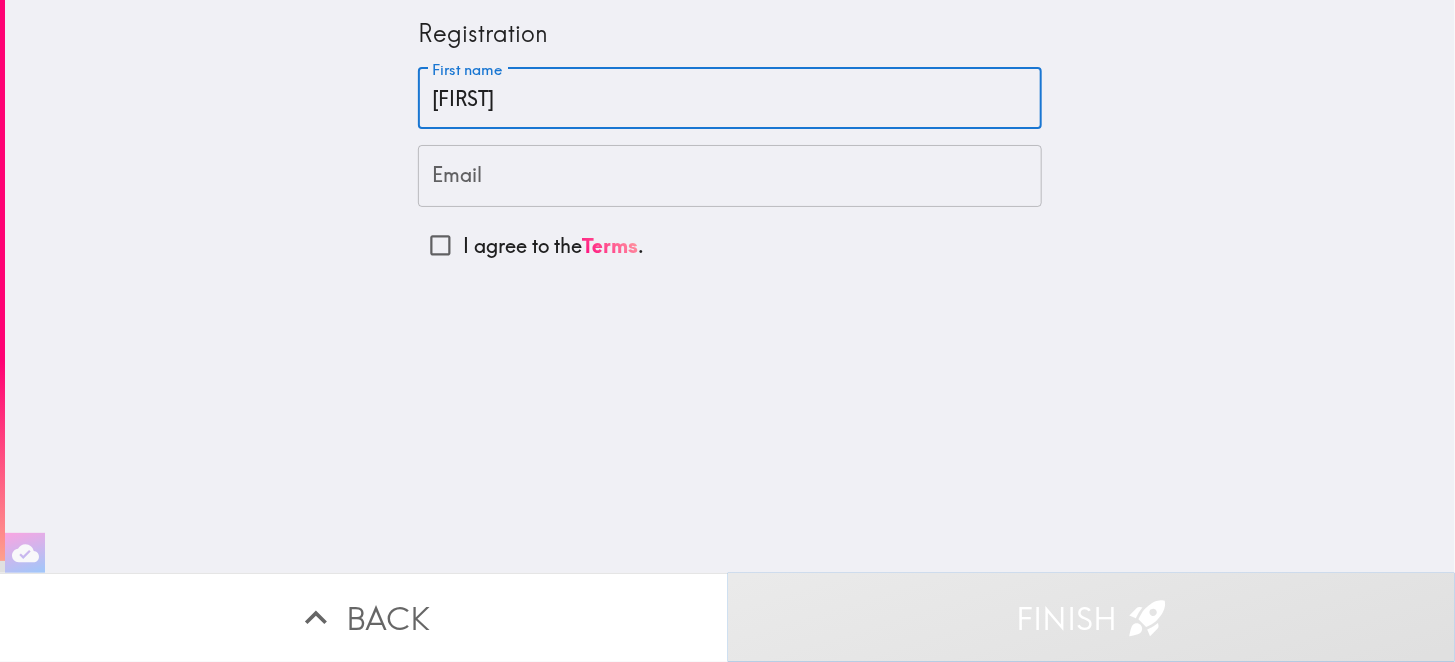 type on "[FIRST]" 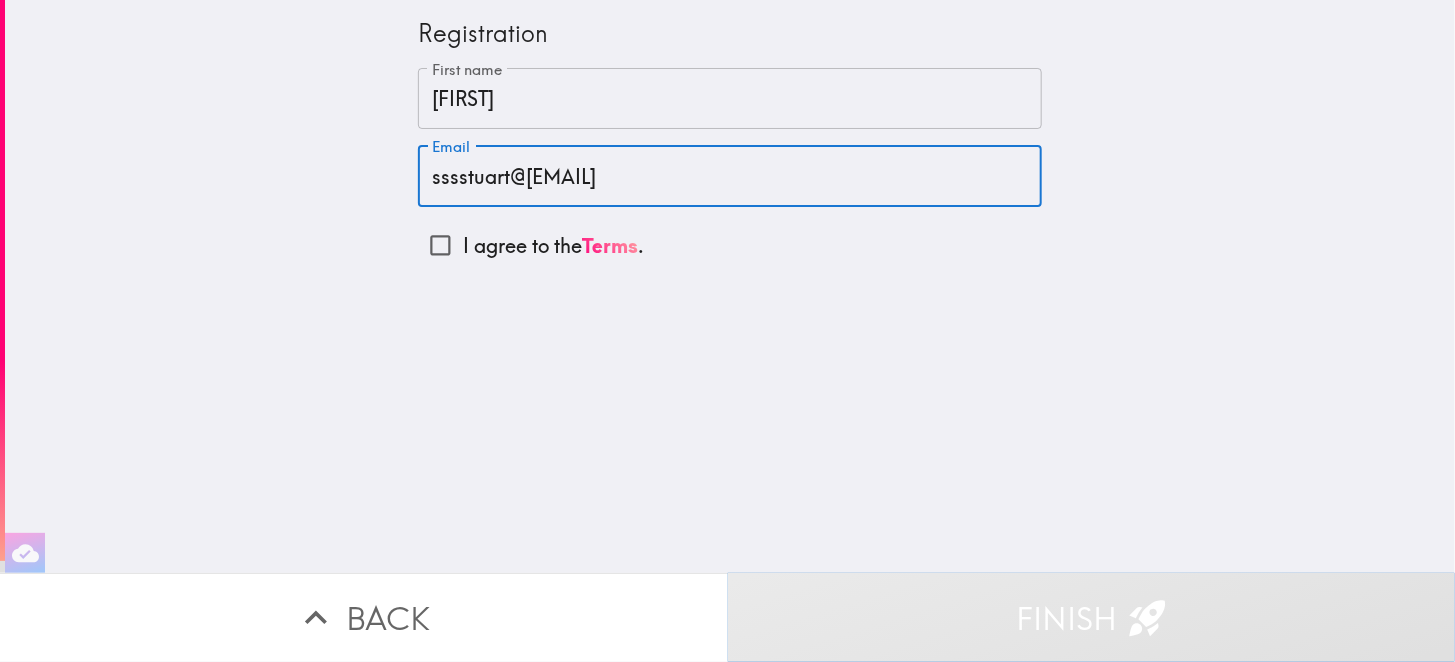 type on "sssstuart@[EMAIL]" 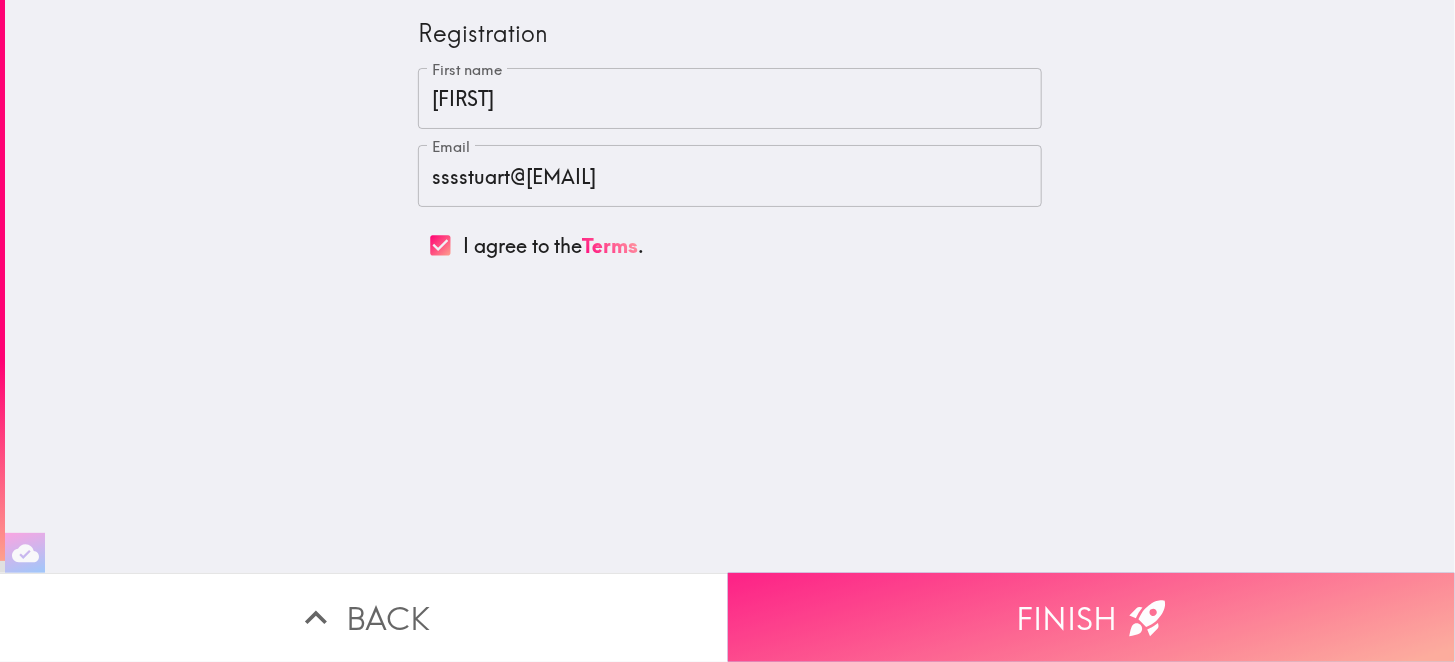 click on "Finish" at bounding box center (1092, 617) 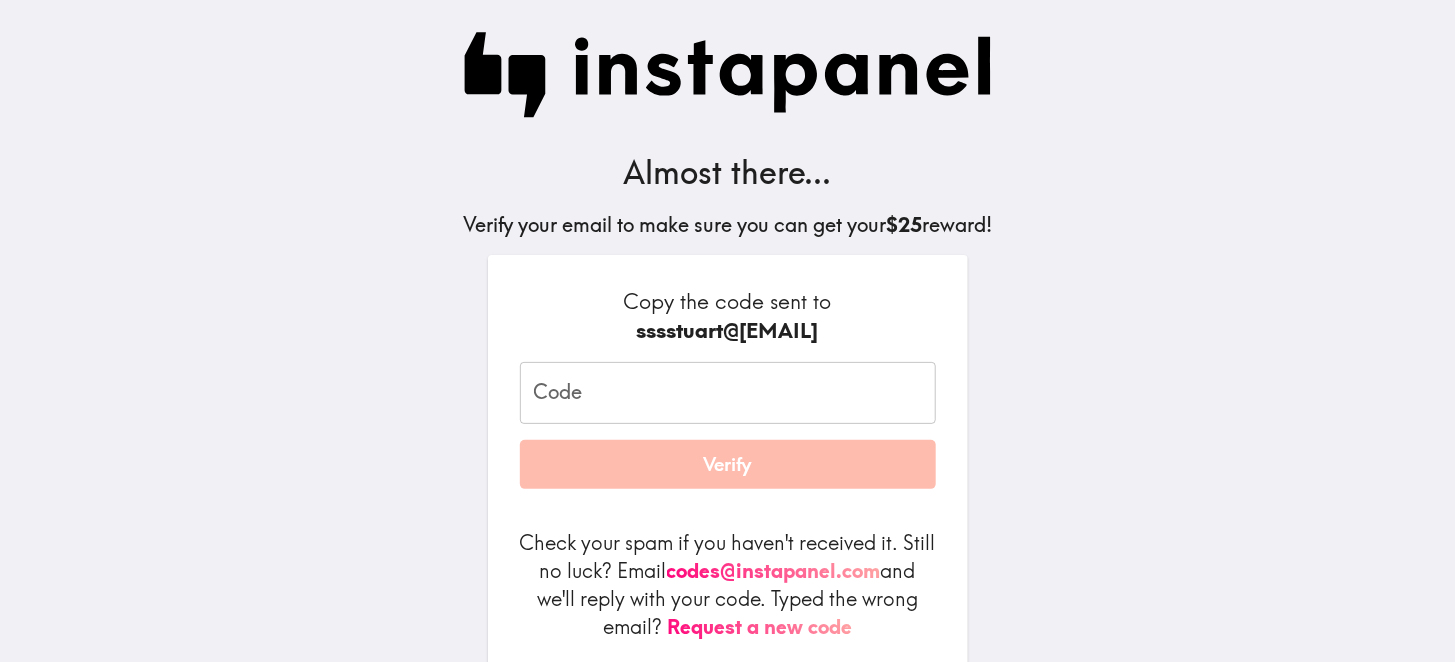 click on "Code" at bounding box center (728, 393) 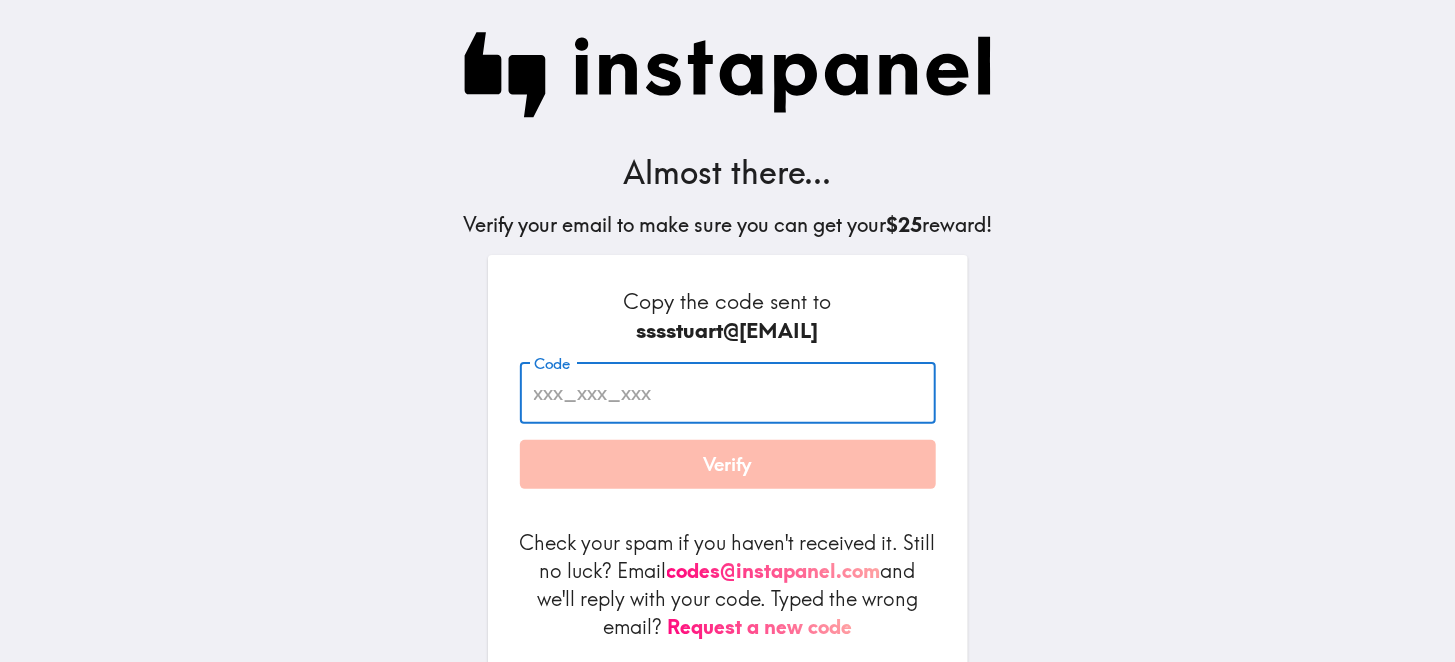 paste on "T8B_LDf_mnd" 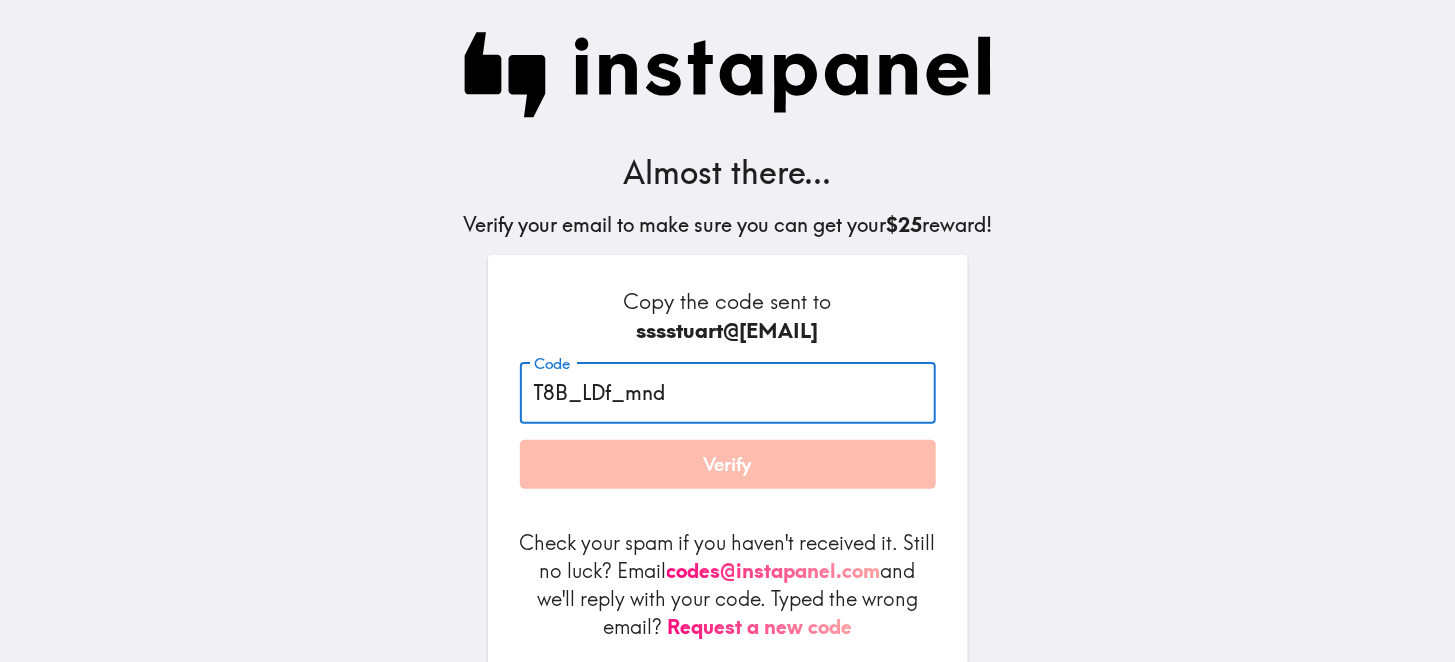 type on "T8B_LDf_mnd" 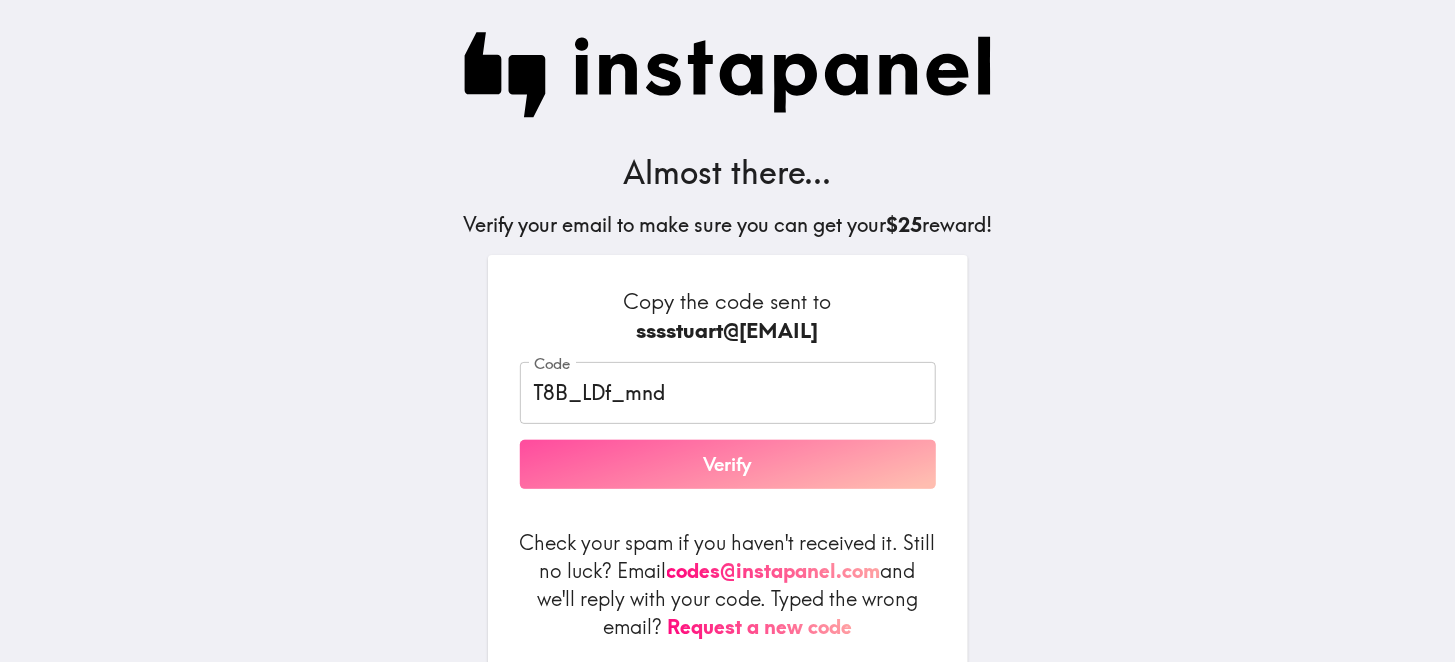 click on "Verify" at bounding box center [728, 465] 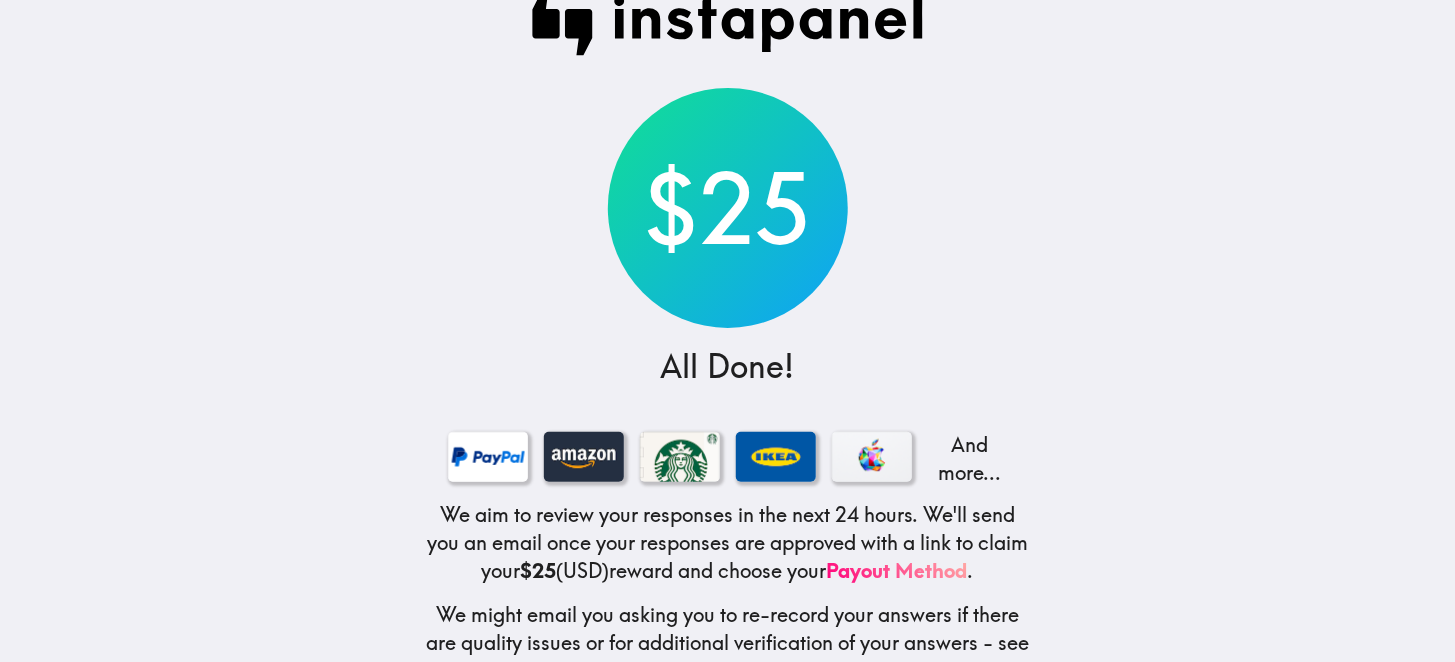 scroll, scrollTop: 110, scrollLeft: 0, axis: vertical 